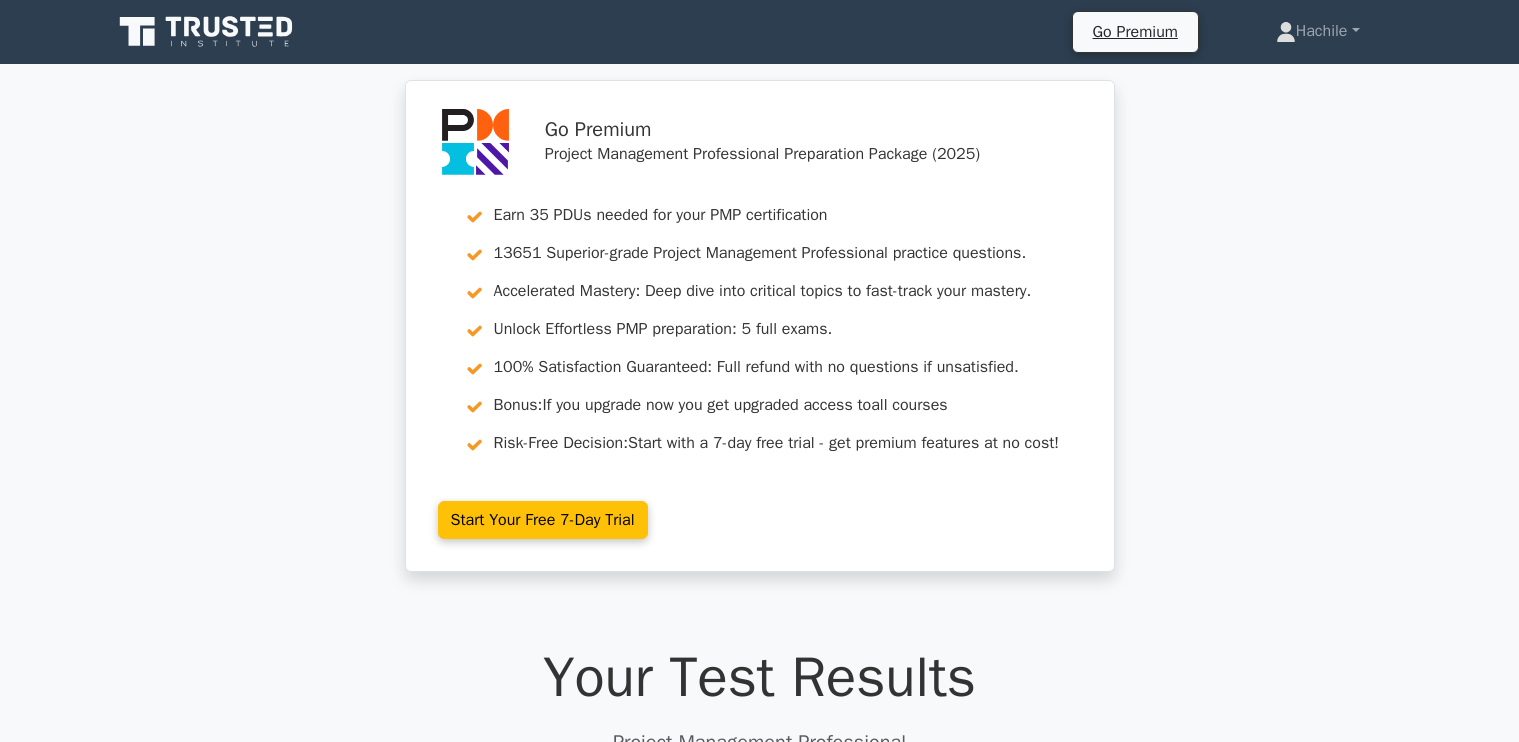 scroll, scrollTop: 0, scrollLeft: 0, axis: both 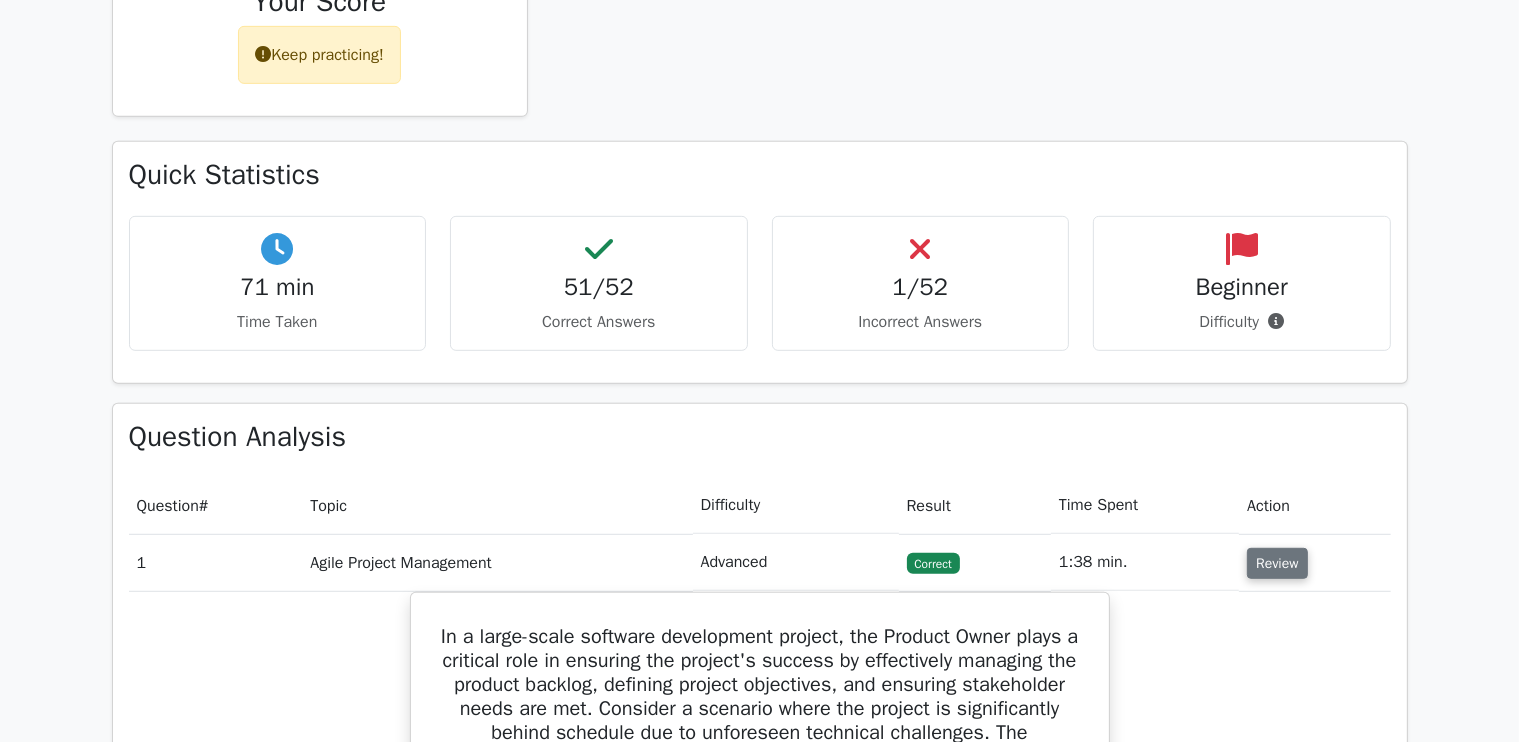 click on "Review" at bounding box center [1277, 563] 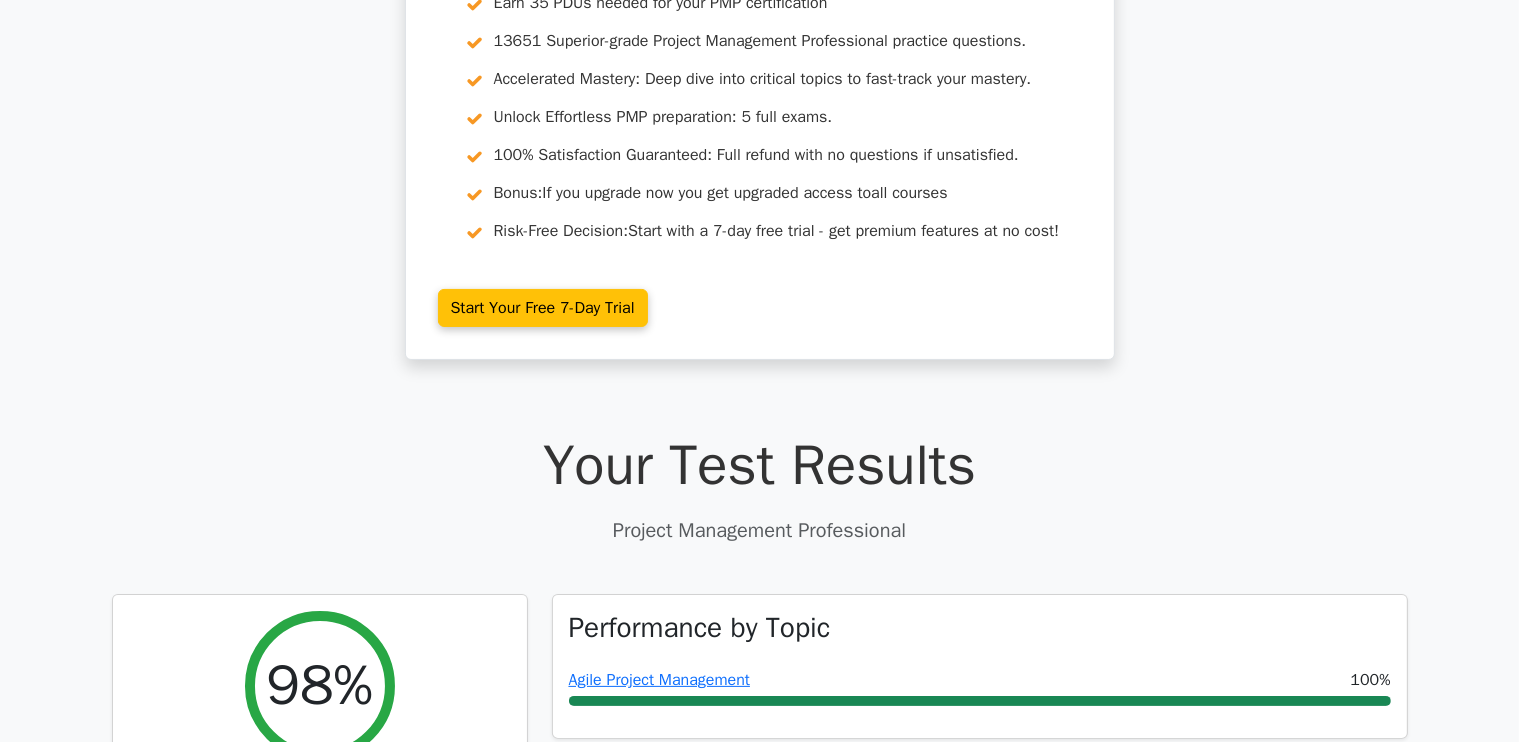 scroll, scrollTop: 0, scrollLeft: 0, axis: both 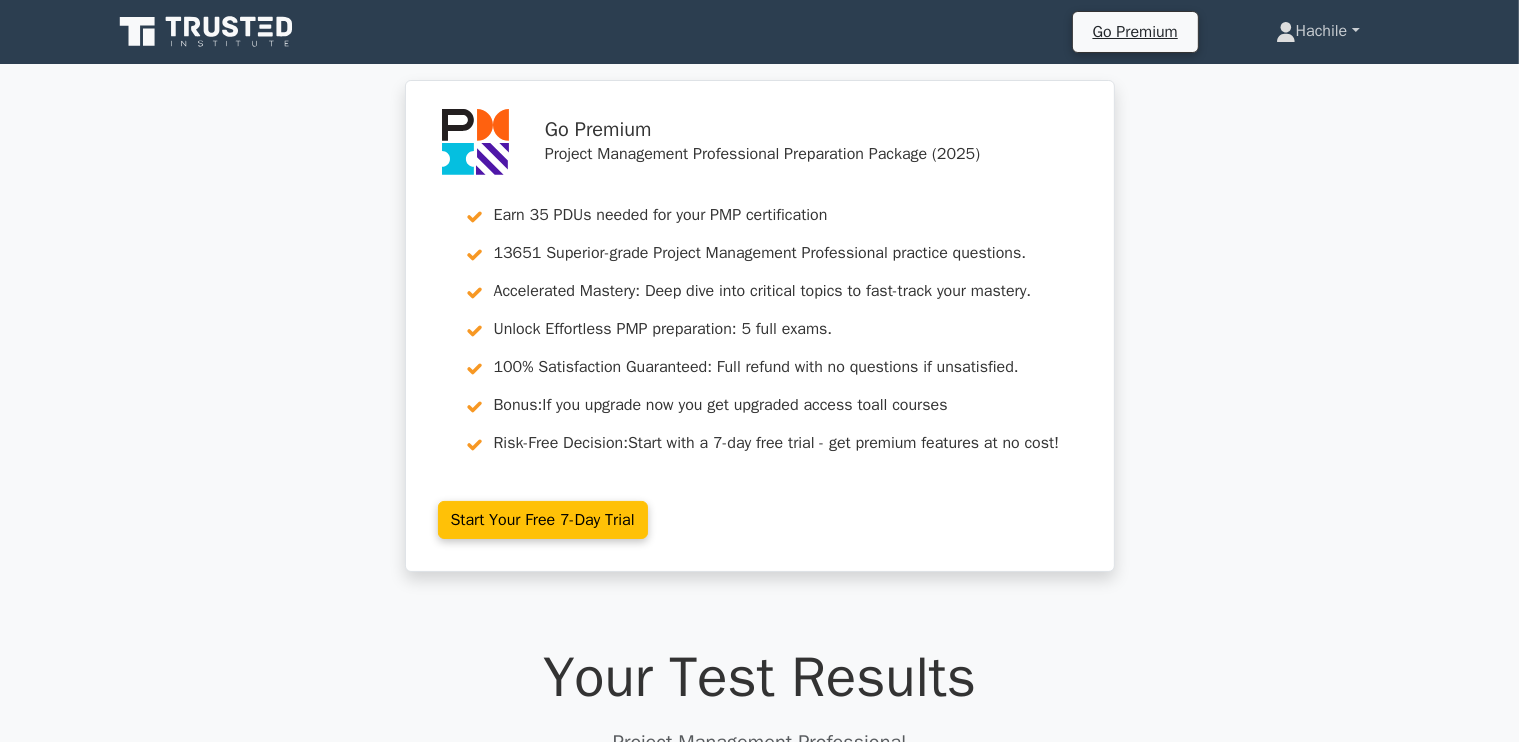 click on "[NAME]" at bounding box center [1318, 31] 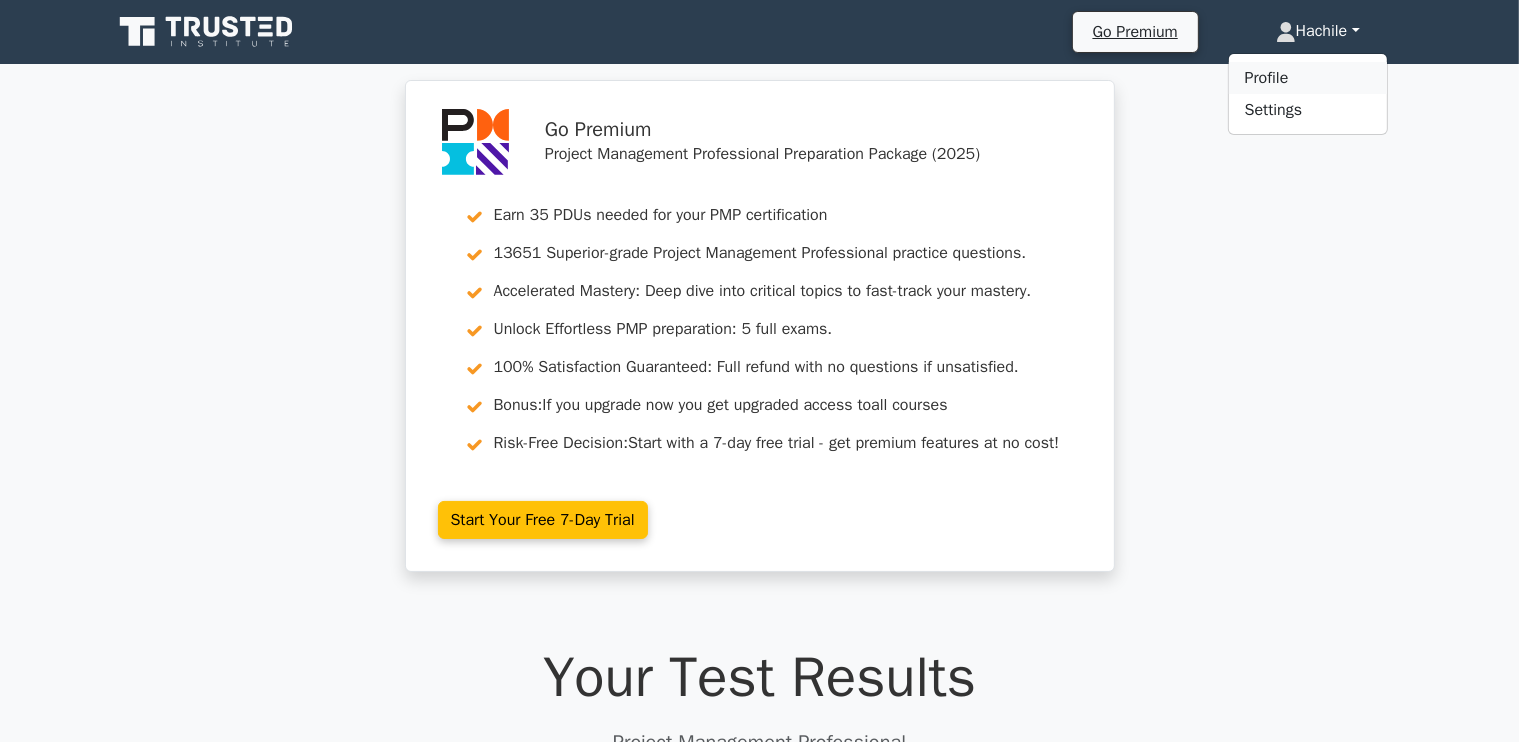 click on "Profile" at bounding box center (1308, 78) 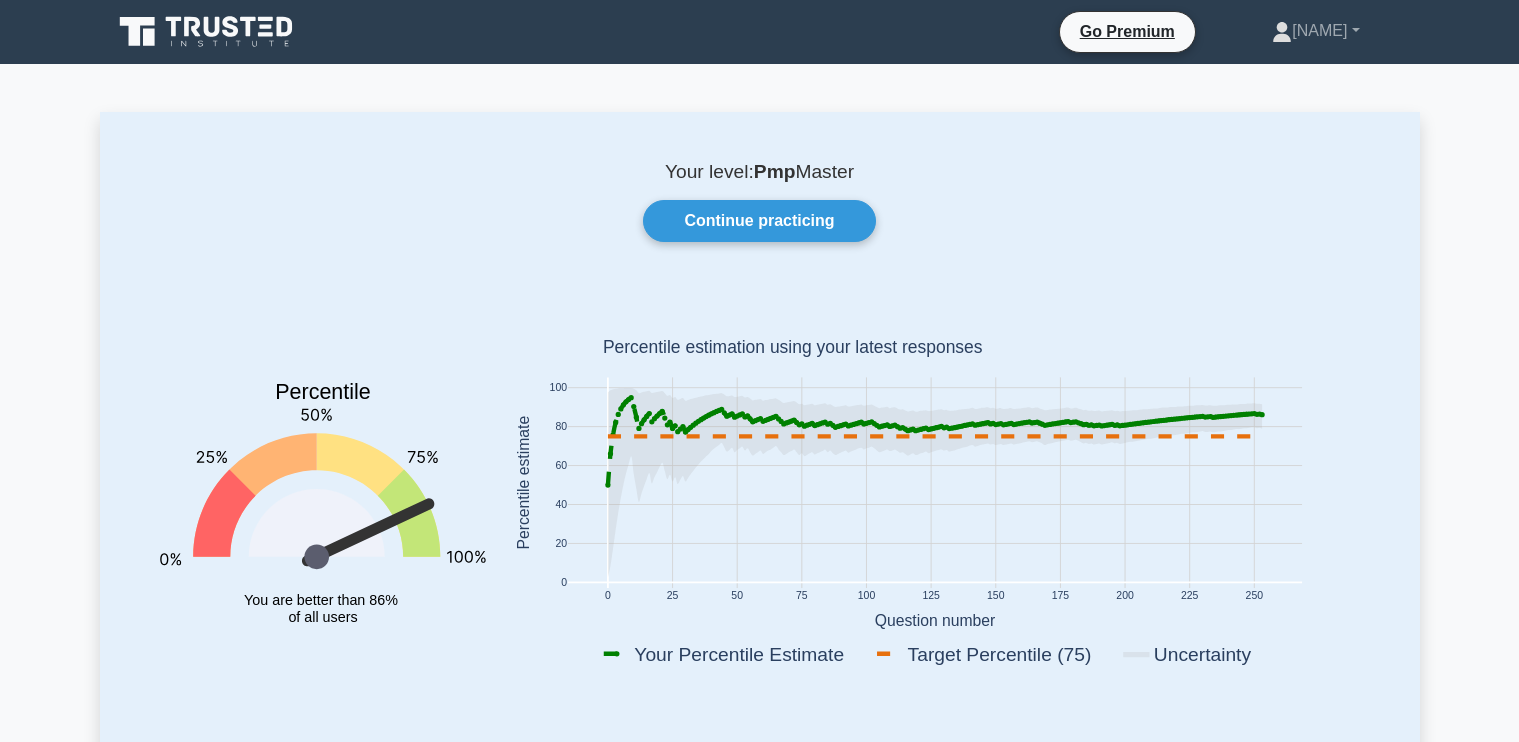 scroll, scrollTop: 0, scrollLeft: 0, axis: both 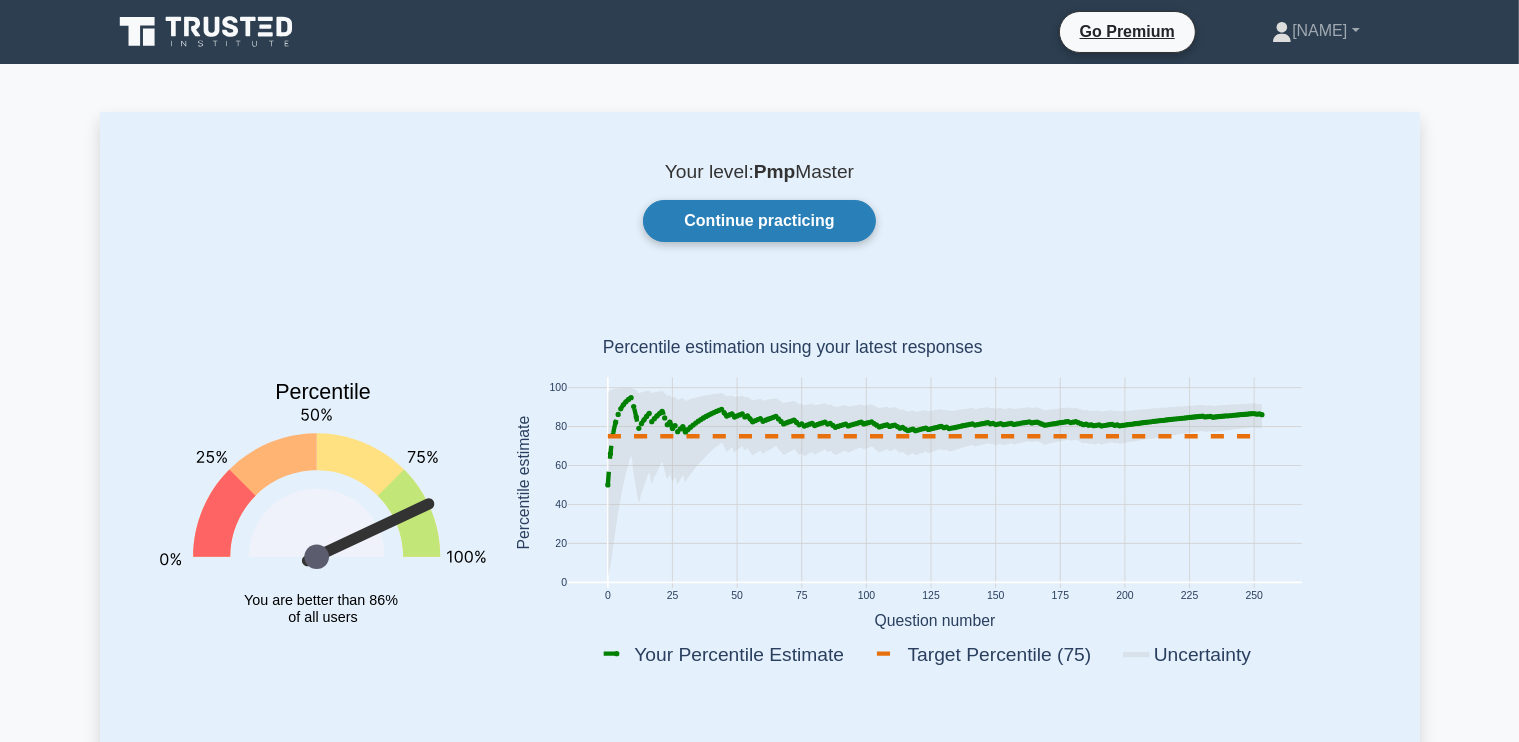 click on "Continue practicing" at bounding box center (759, 221) 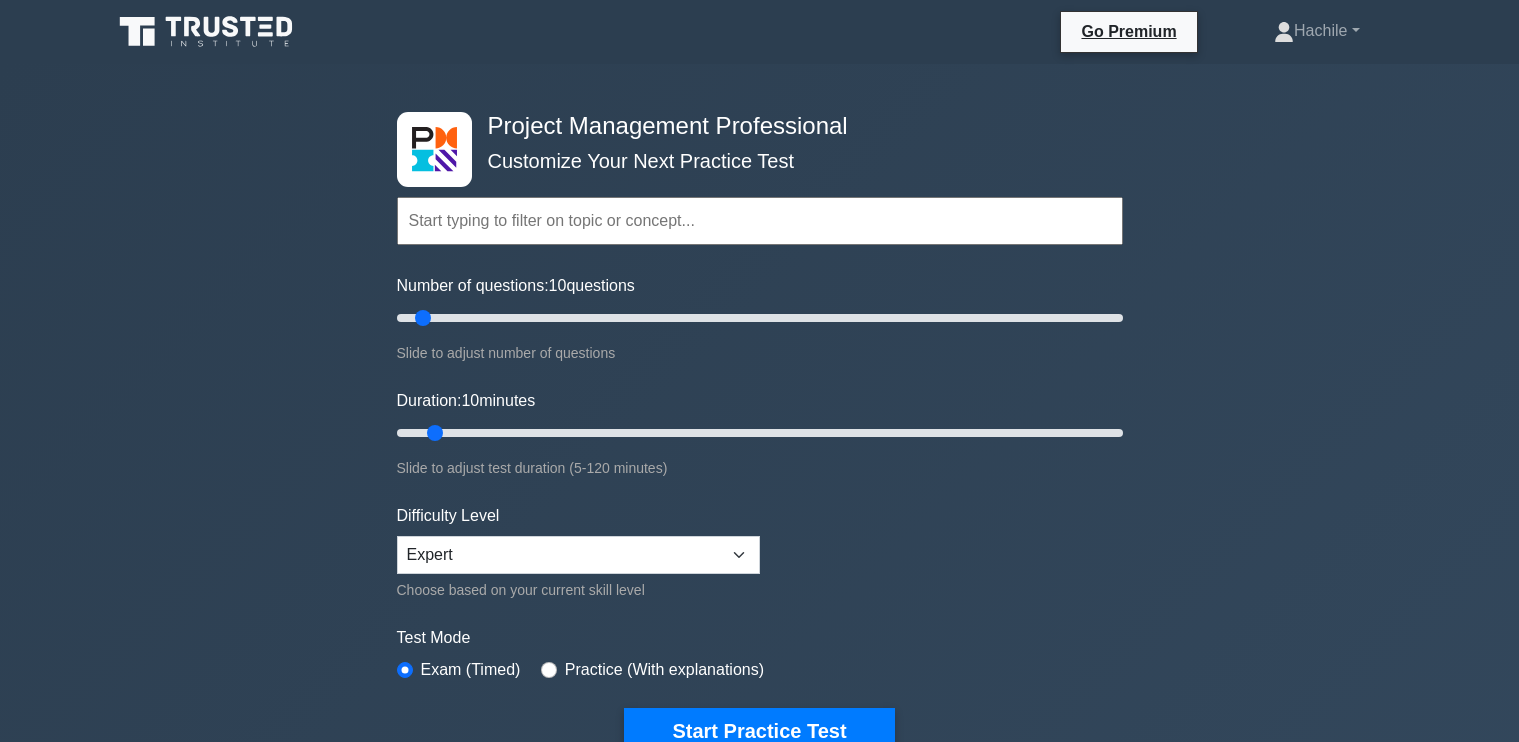 scroll, scrollTop: 0, scrollLeft: 0, axis: both 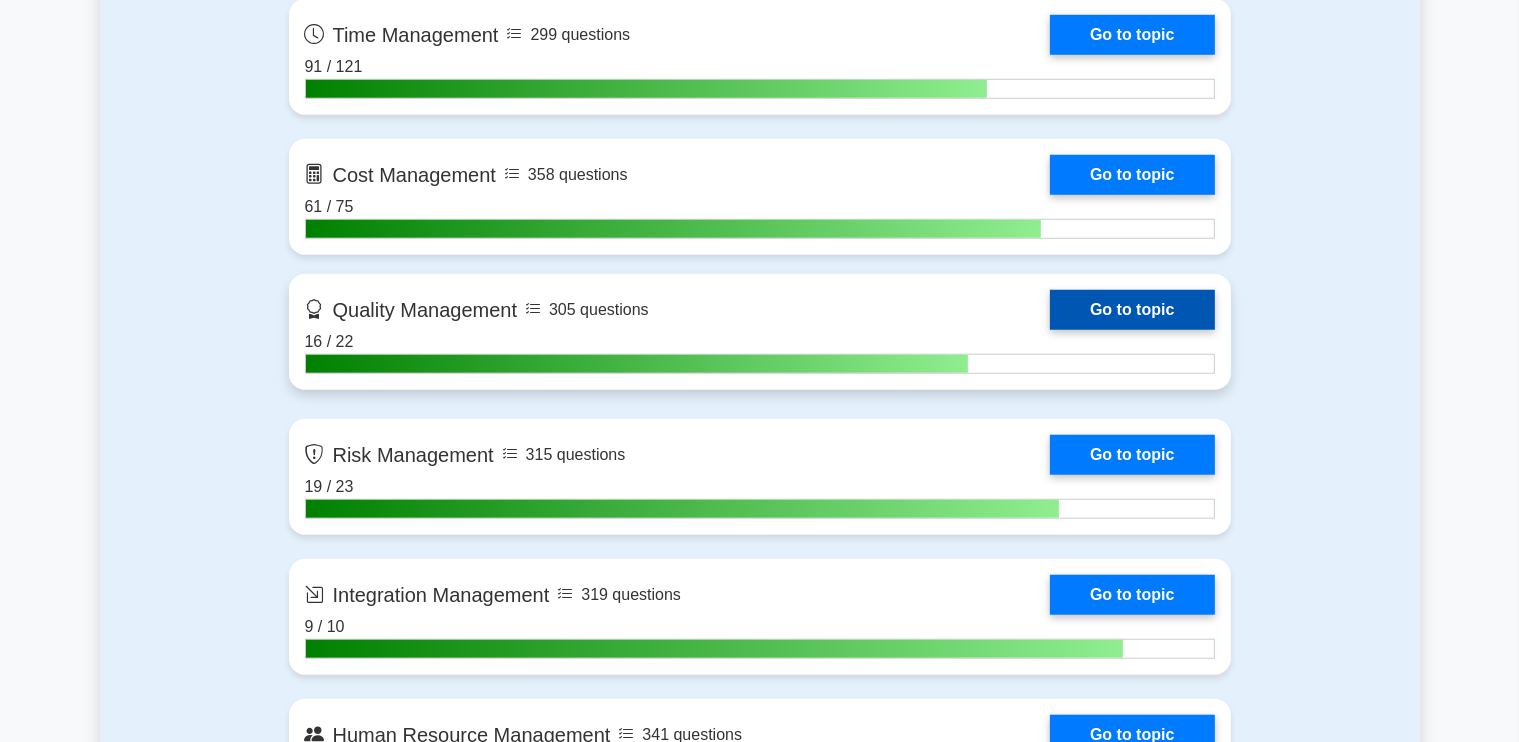 click on "Go to topic" at bounding box center [1132, 310] 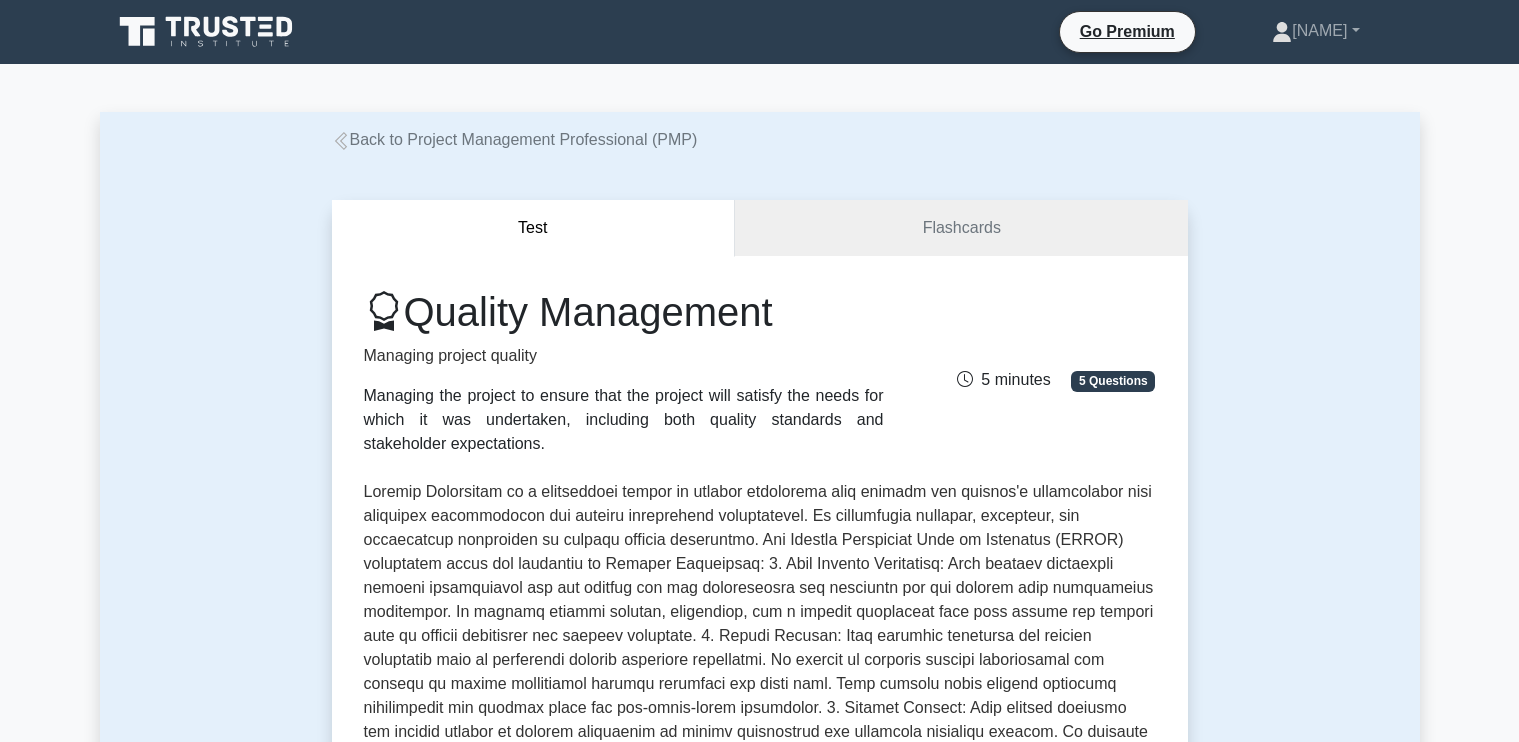 scroll, scrollTop: 0, scrollLeft: 0, axis: both 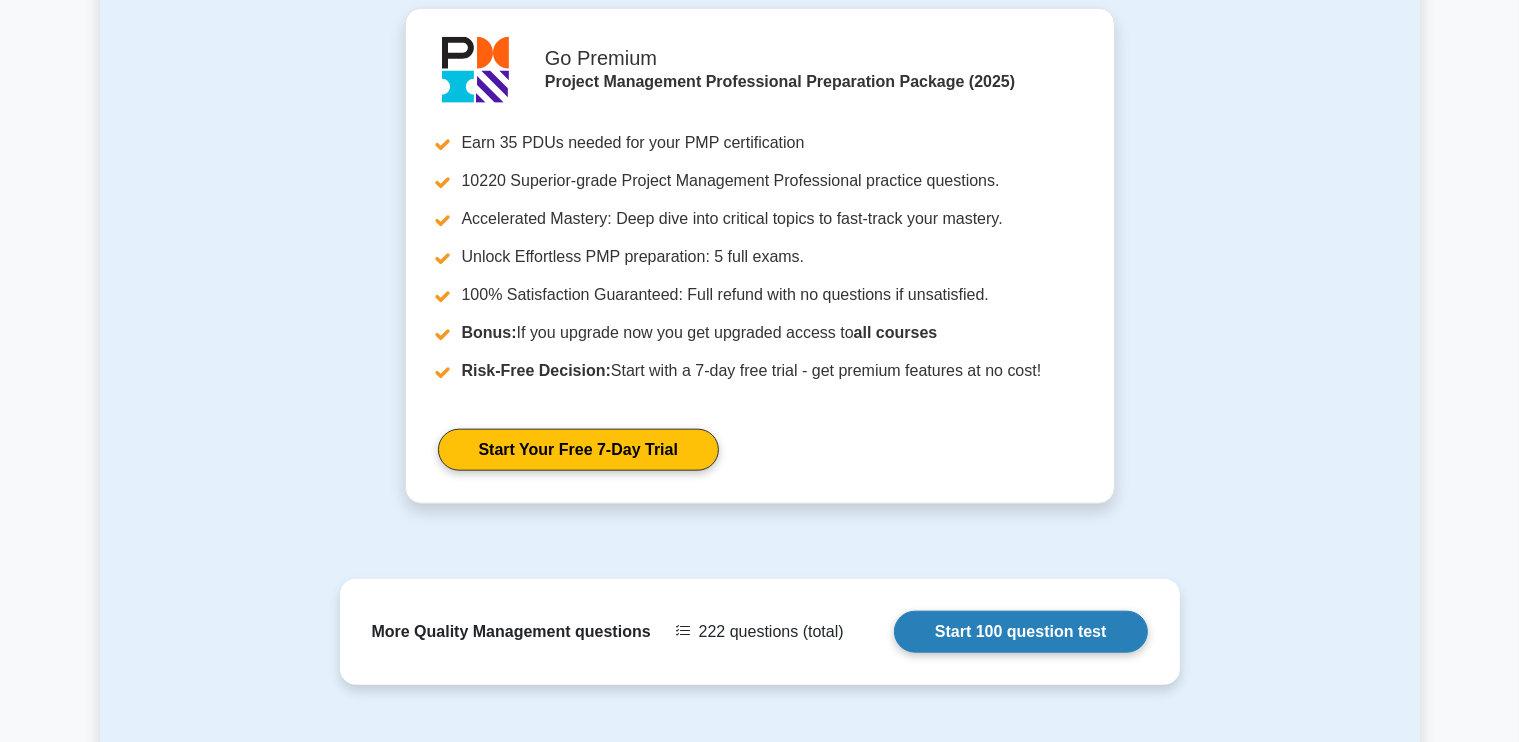 click on "Start 100 question test" at bounding box center (1021, 632) 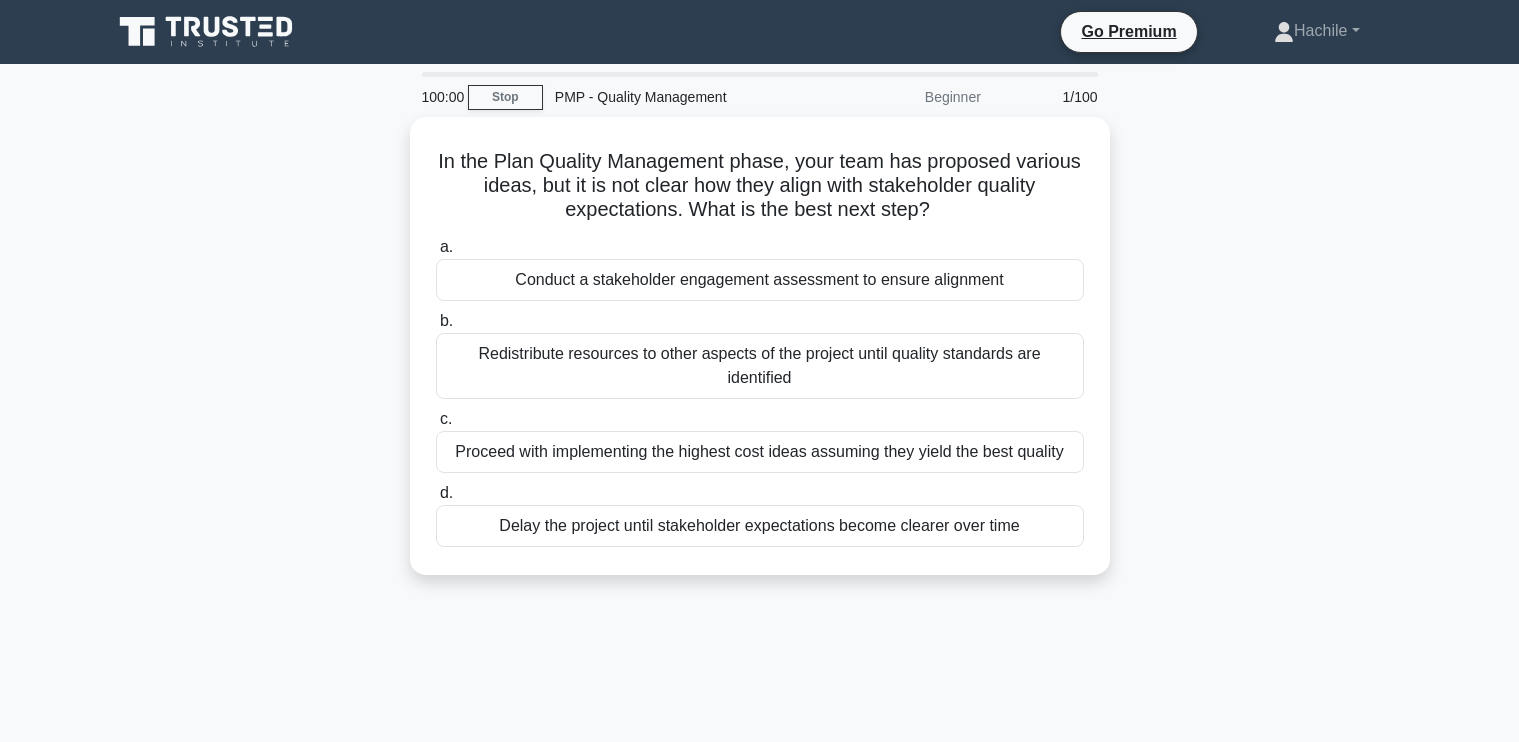 scroll, scrollTop: 0, scrollLeft: 0, axis: both 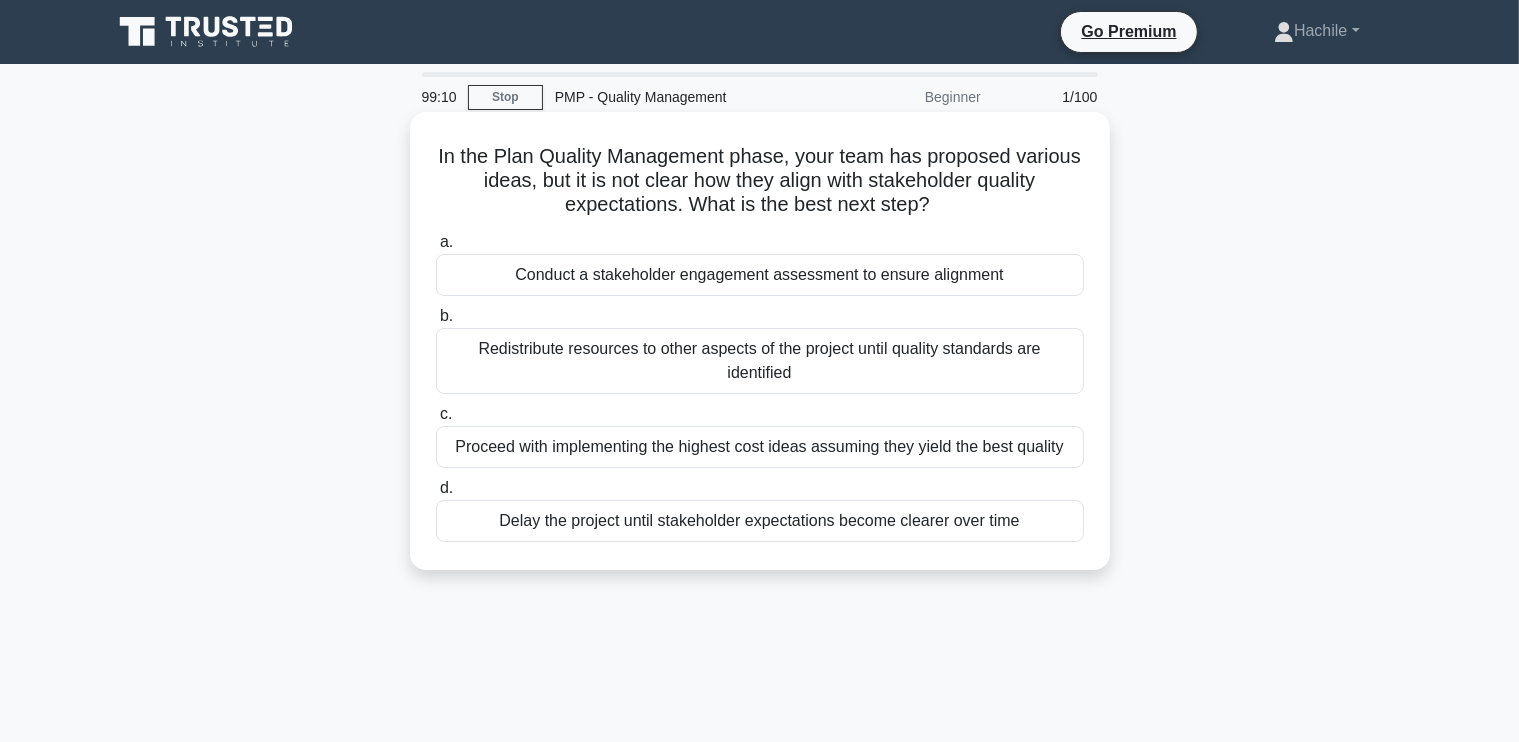 click on "Conduct a stakeholder engagement assessment to ensure alignment" at bounding box center (760, 275) 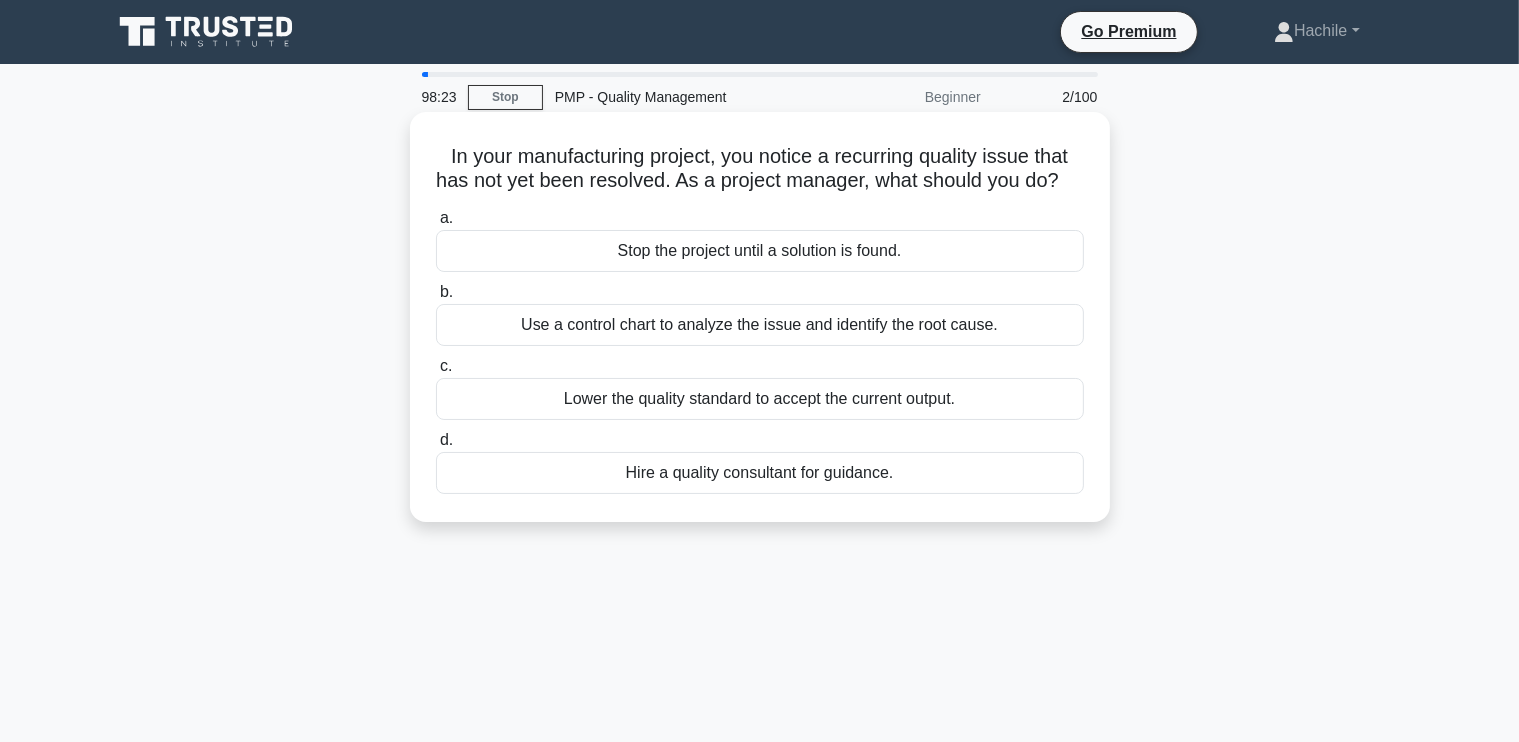 click on "Use a control chart to analyze the issue and identify the root cause." at bounding box center [760, 325] 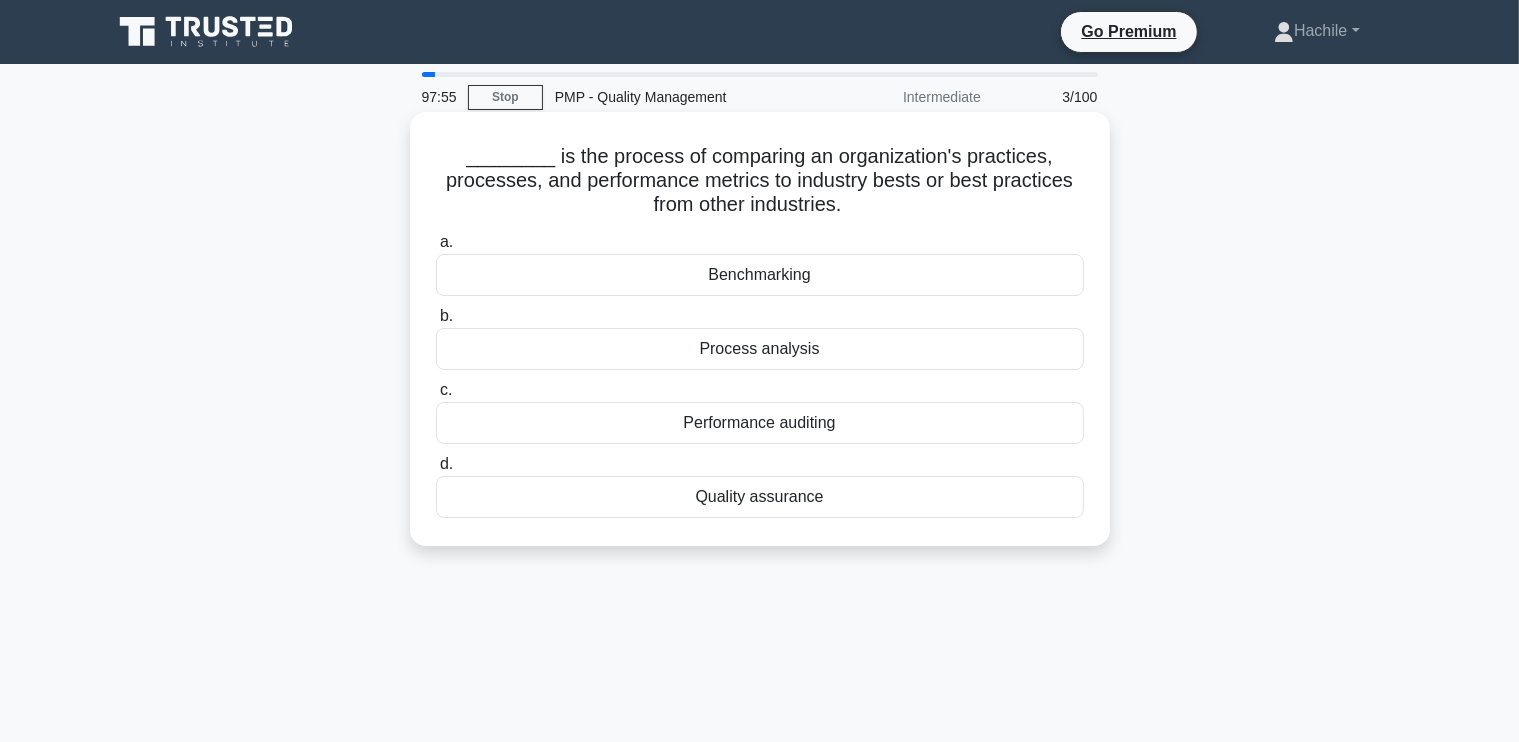 click on "Benchmarking" at bounding box center [760, 275] 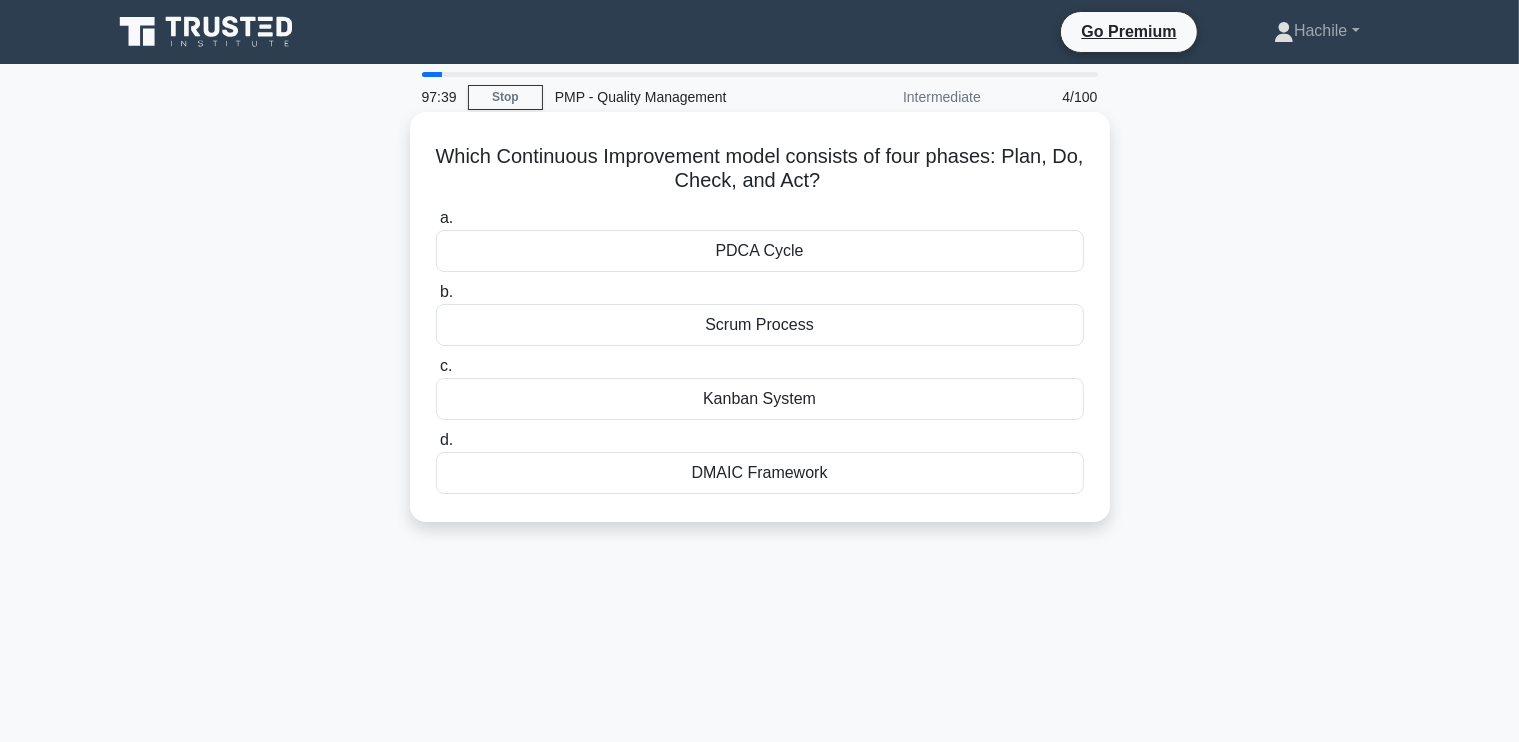 click on "PDCA Cycle" at bounding box center [760, 251] 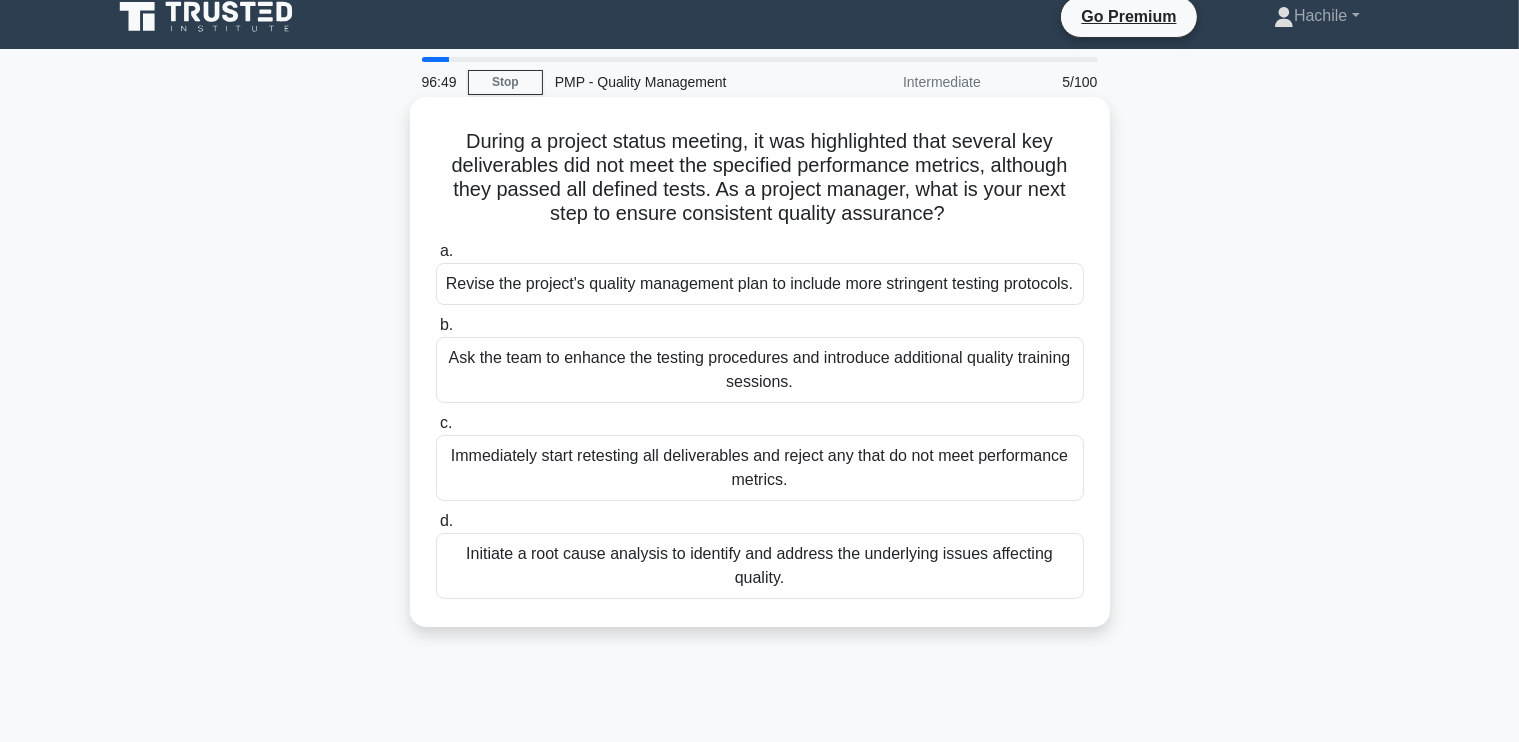 scroll, scrollTop: 16, scrollLeft: 0, axis: vertical 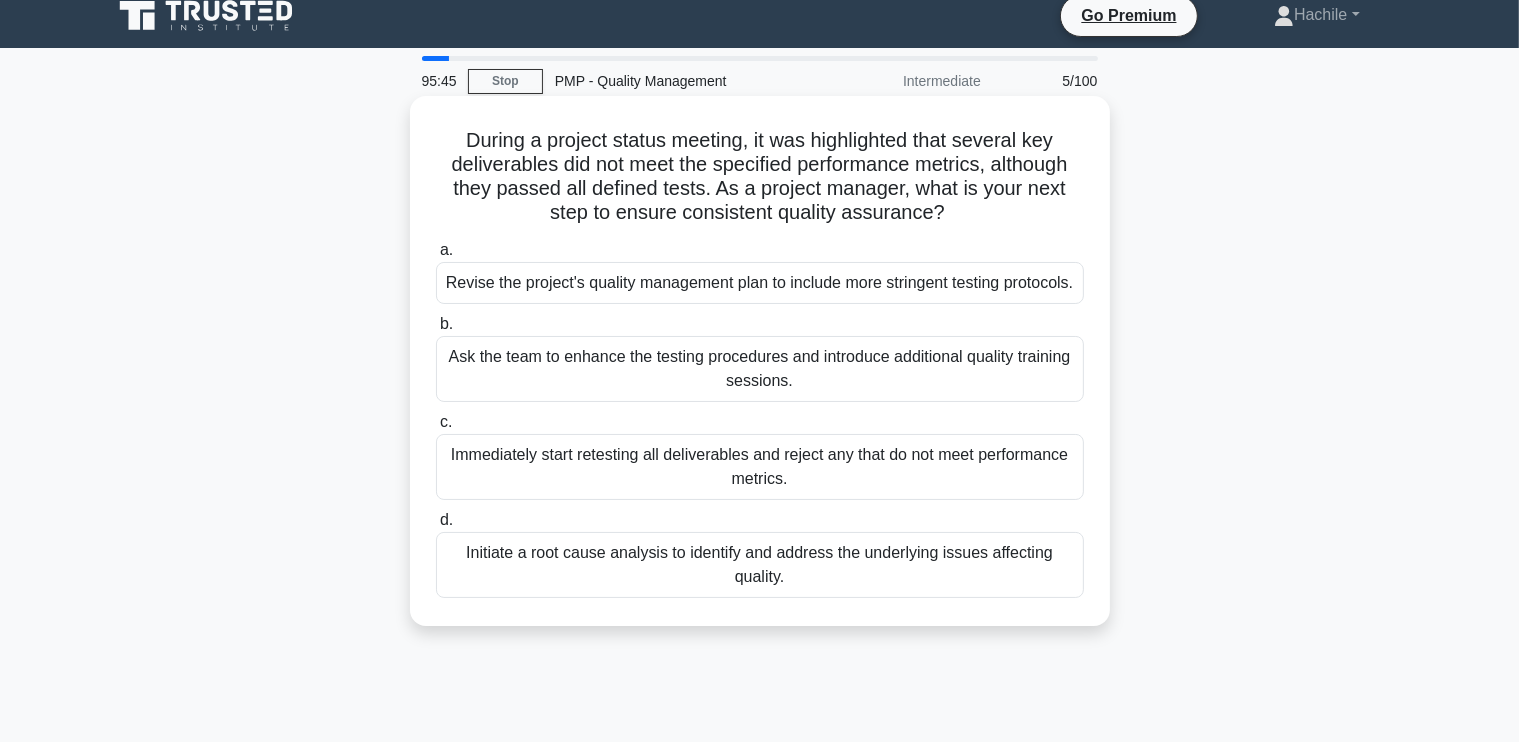 click on "Initiate a root cause analysis to identify and address the underlying issues affecting quality." at bounding box center [760, 565] 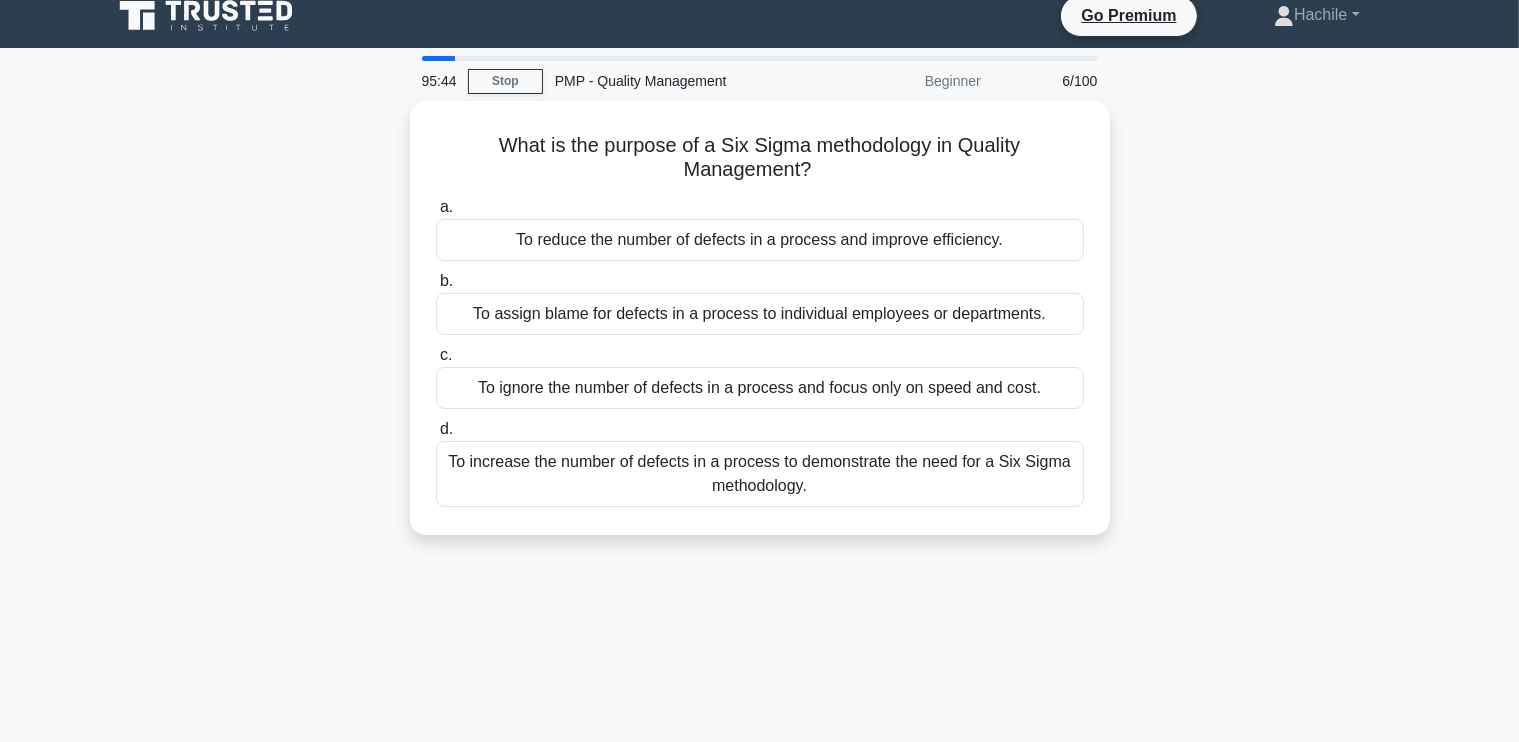 scroll, scrollTop: 0, scrollLeft: 0, axis: both 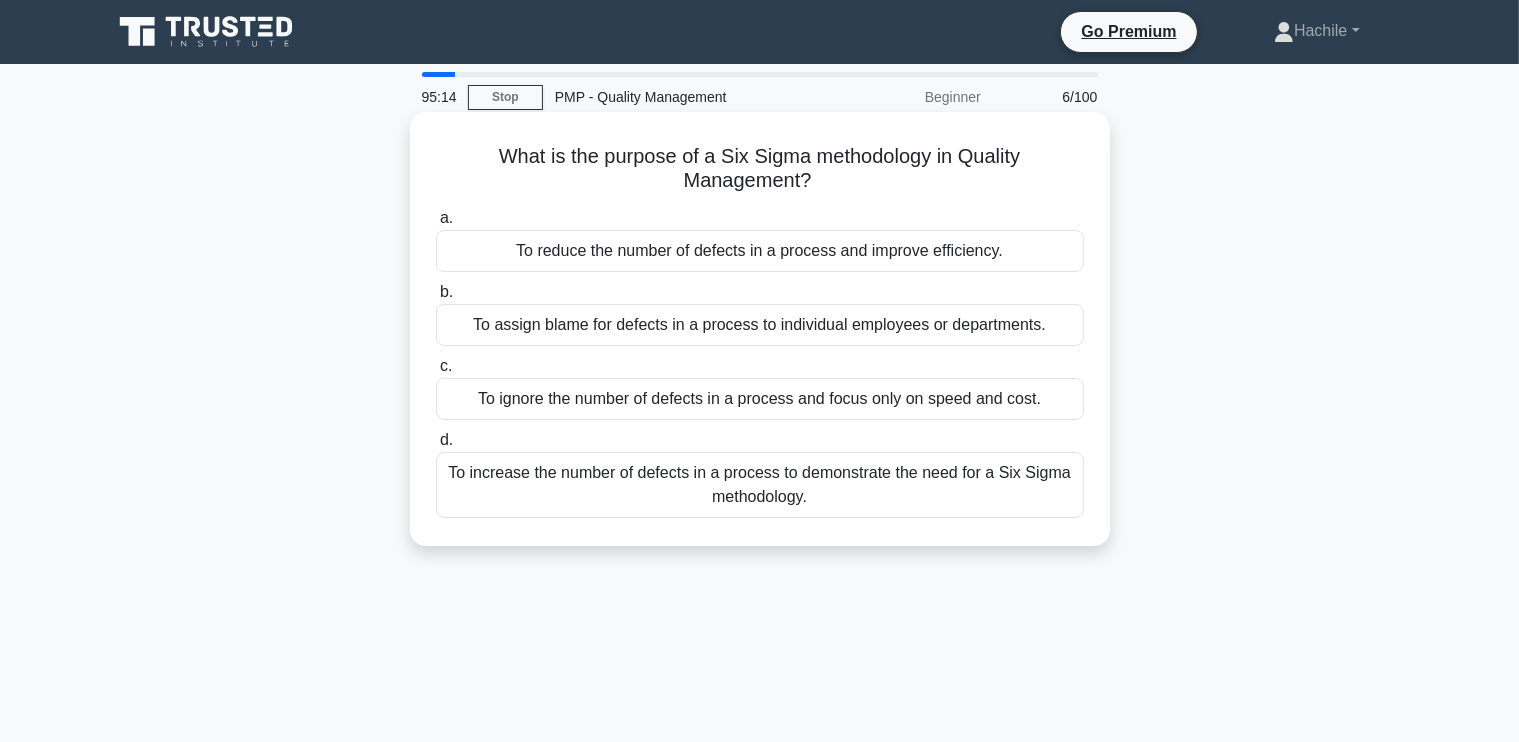 click on "To reduce the number of defects in a process and improve efficiency." at bounding box center [760, 251] 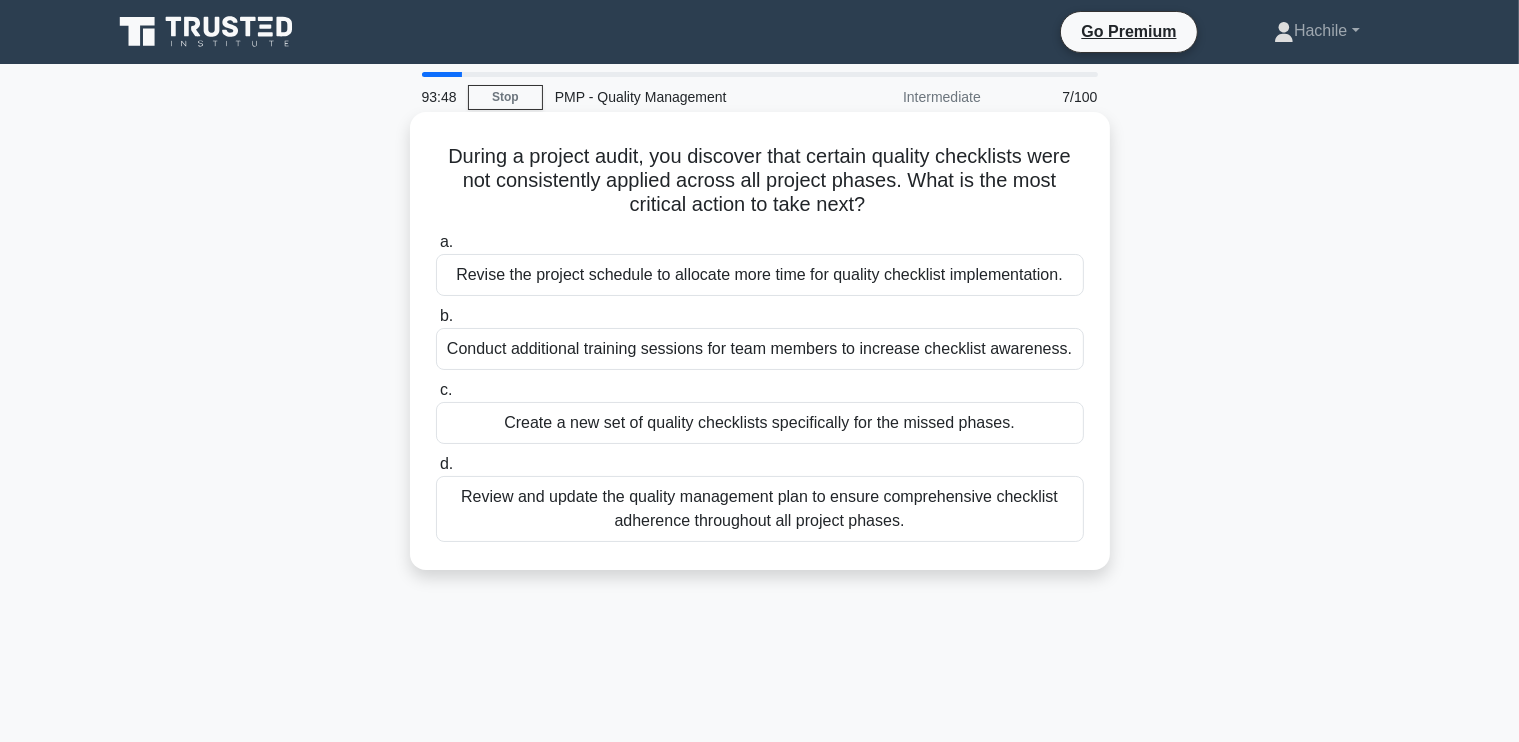 click on "Review and update the quality management plan to ensure comprehensive checklist adherence throughout all project phases." at bounding box center (760, 509) 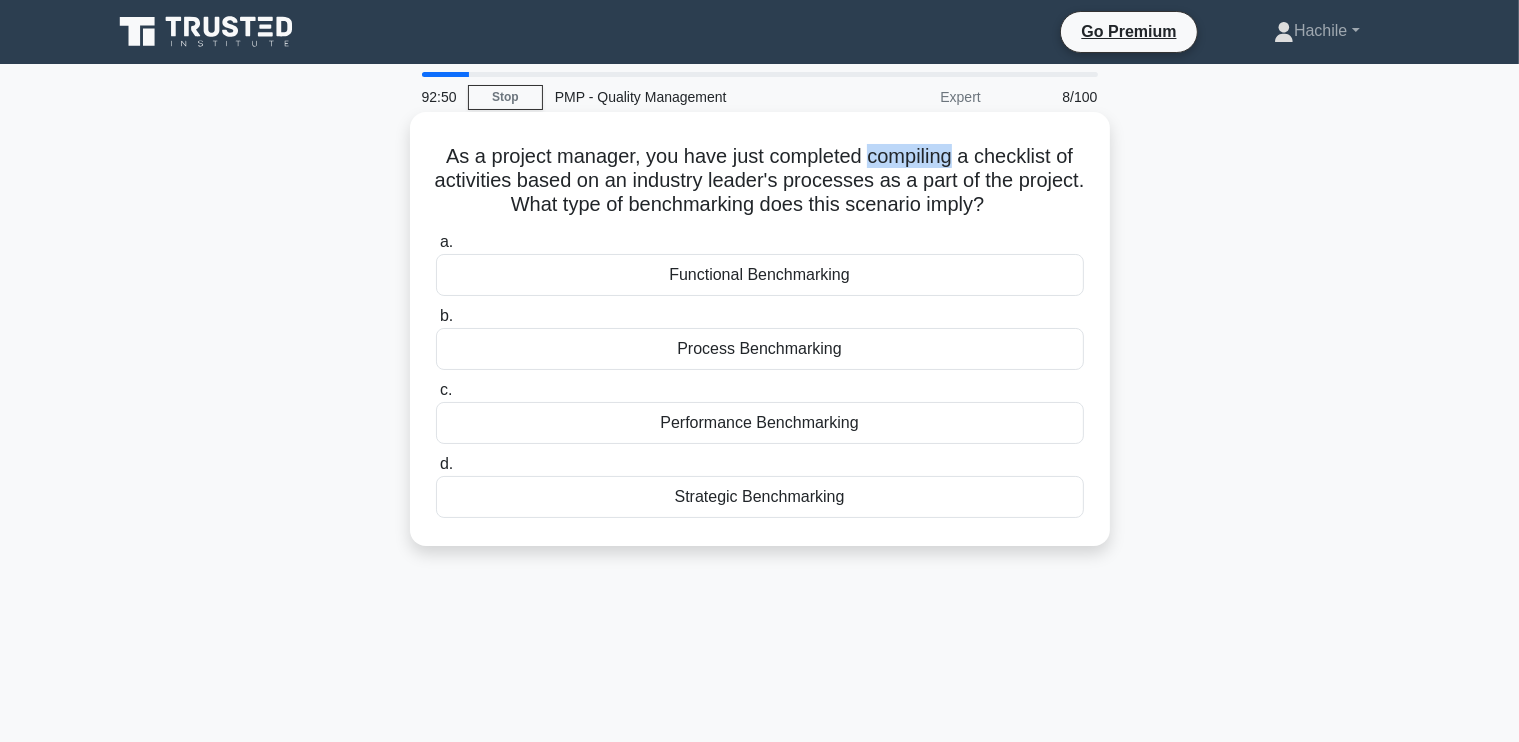 drag, startPoint x: 956, startPoint y: 159, endPoint x: 871, endPoint y: 164, distance: 85.146935 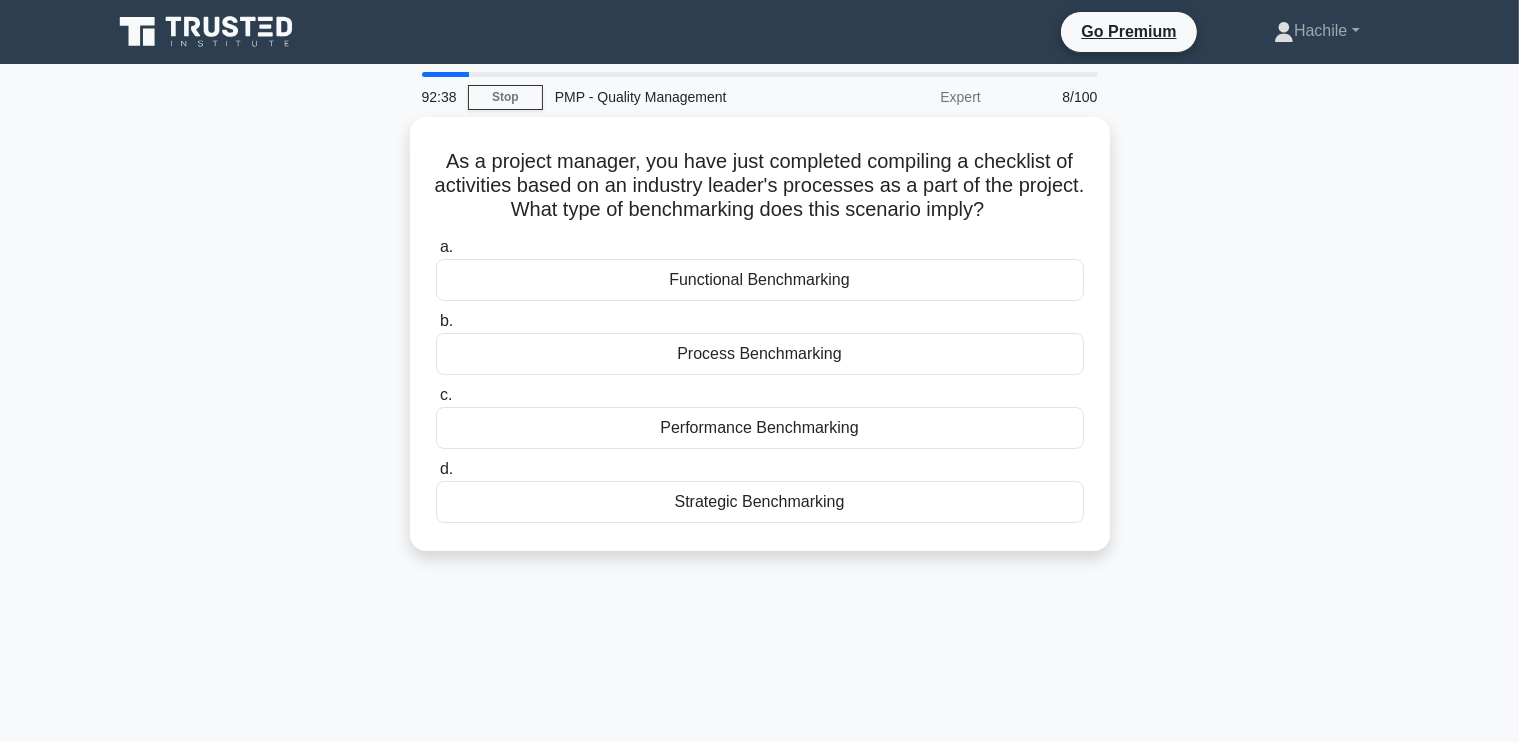 click on "As a project manager, you have just completed compiling a checklist of activities based on an industry leader's processes as a part of the project. What type of benchmarking does this scenario imply?
.spinner_0XTQ{transform-origin:center;animation:spinner_y6GP .75s linear infinite}@keyframes spinner_y6GP{100%{transform:rotate(360deg)}}
a.
Functional Benchmarking
b. c." at bounding box center [760, 346] 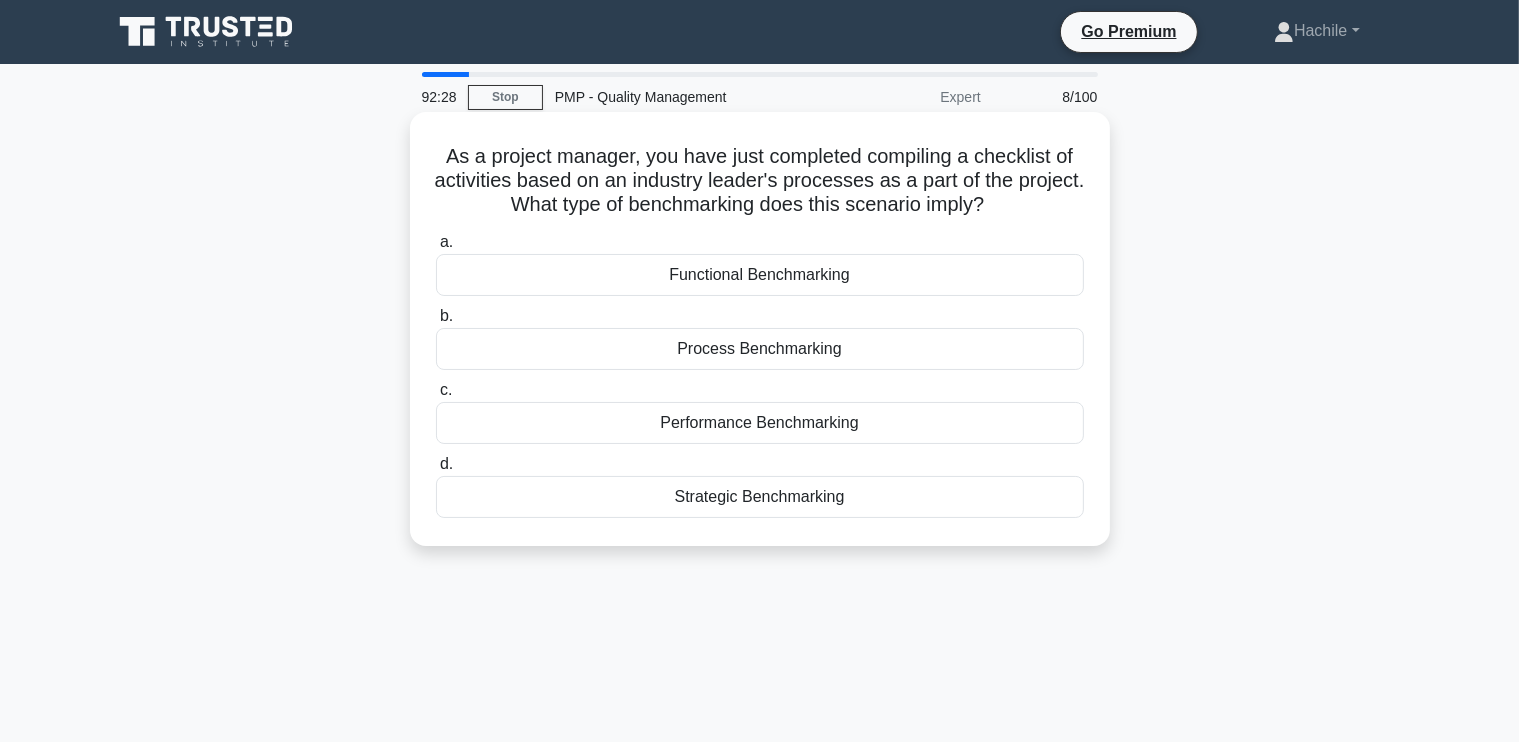 click on "Process Benchmarking" at bounding box center [760, 349] 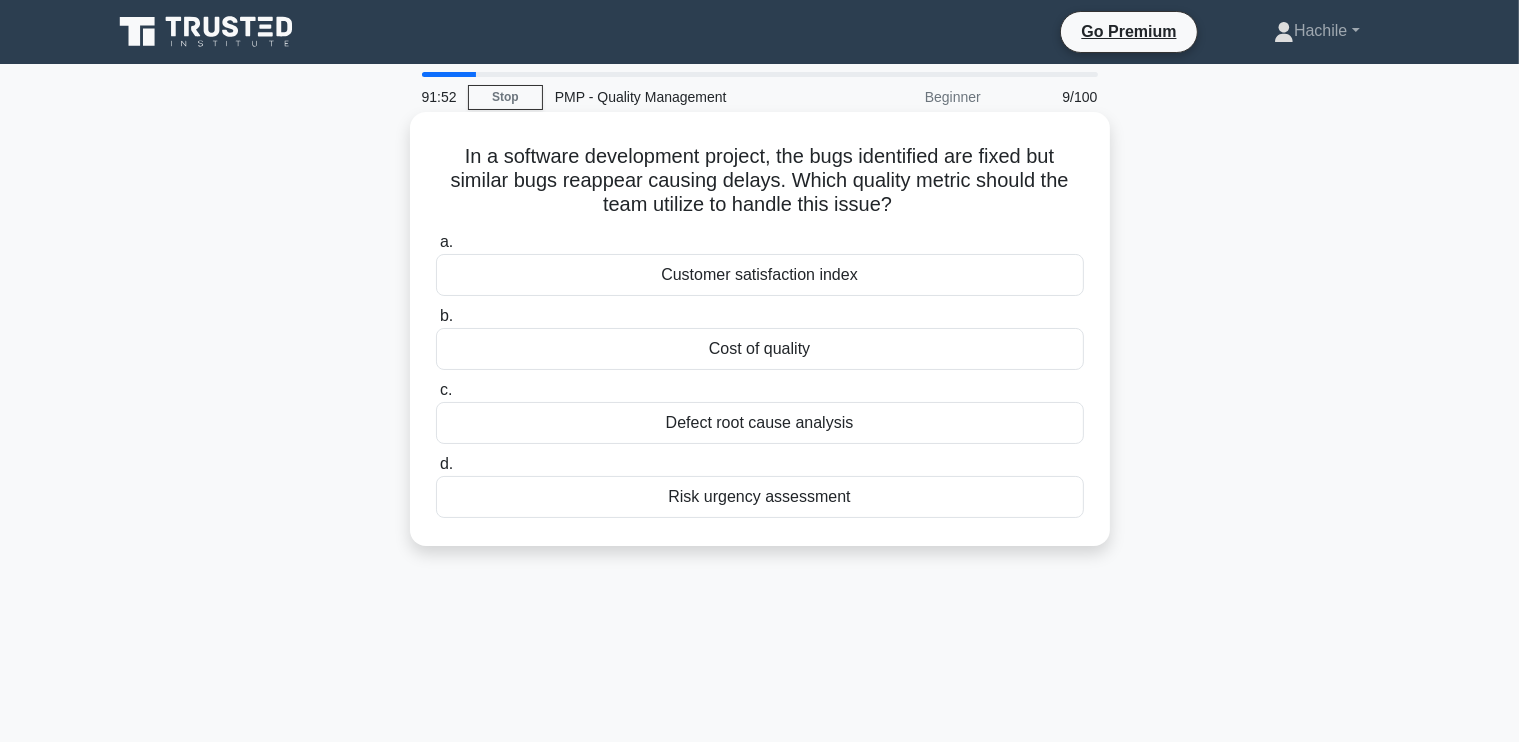 click on "Defect root cause analysis" at bounding box center [760, 423] 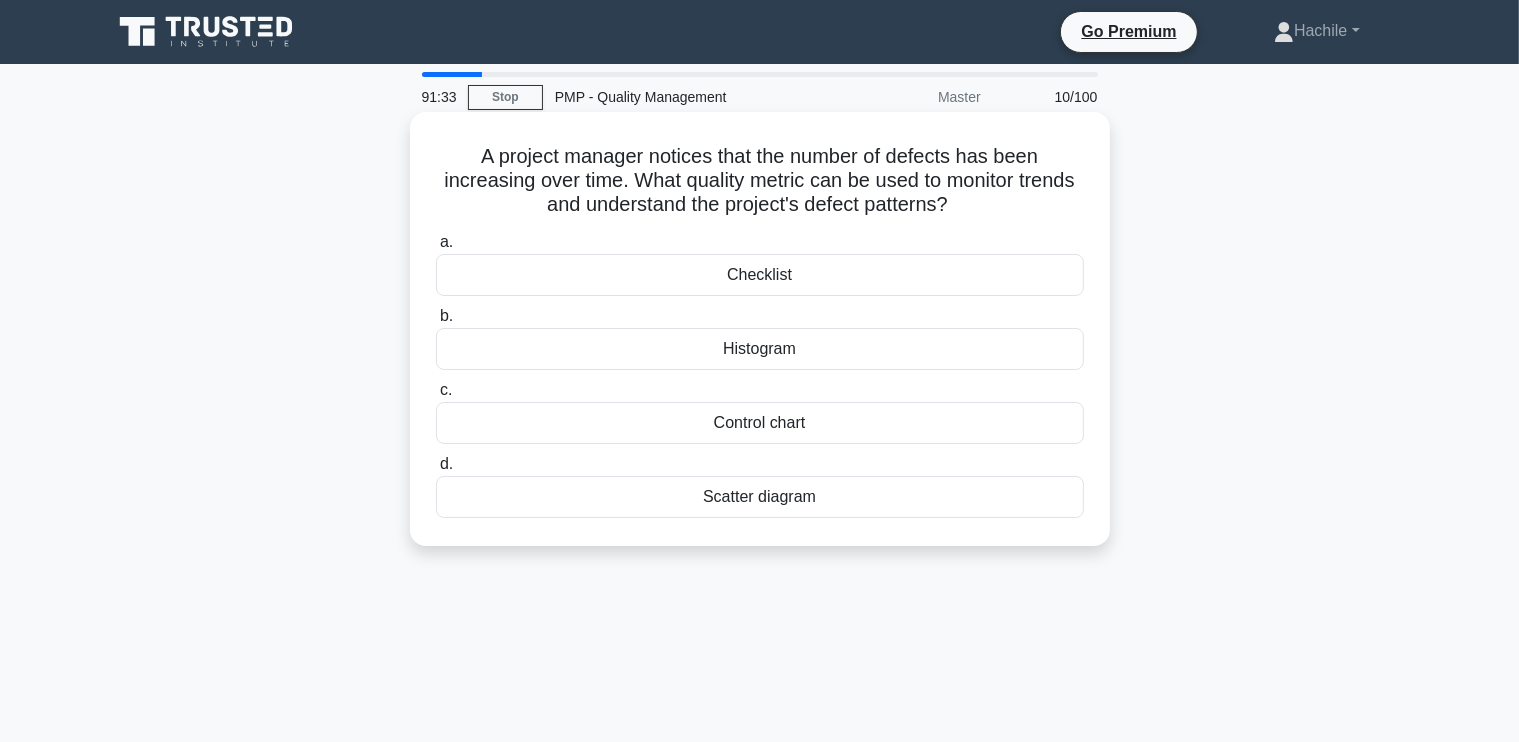 drag, startPoint x: 824, startPoint y: 500, endPoint x: 702, endPoint y: 506, distance: 122.14745 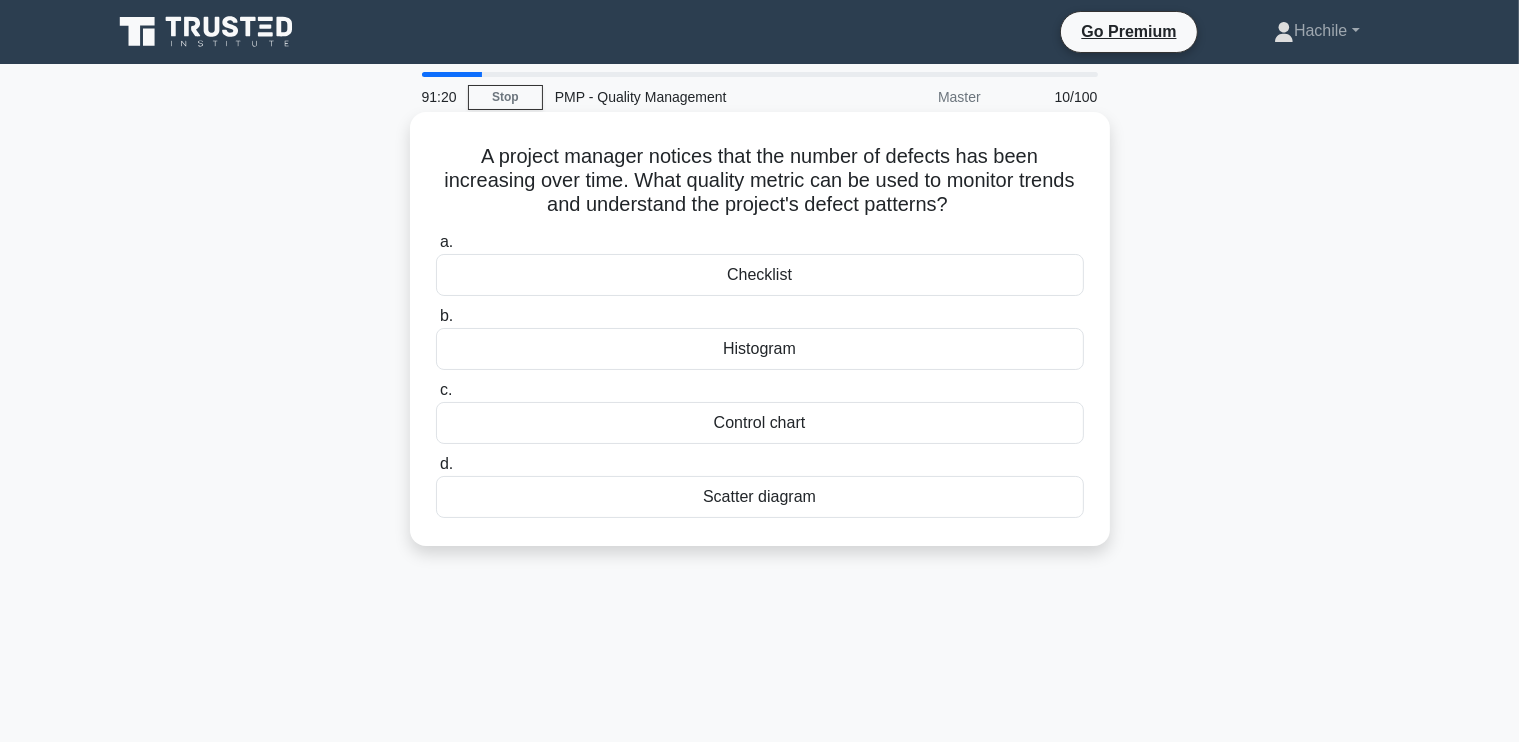 click on "Control chart" at bounding box center [760, 423] 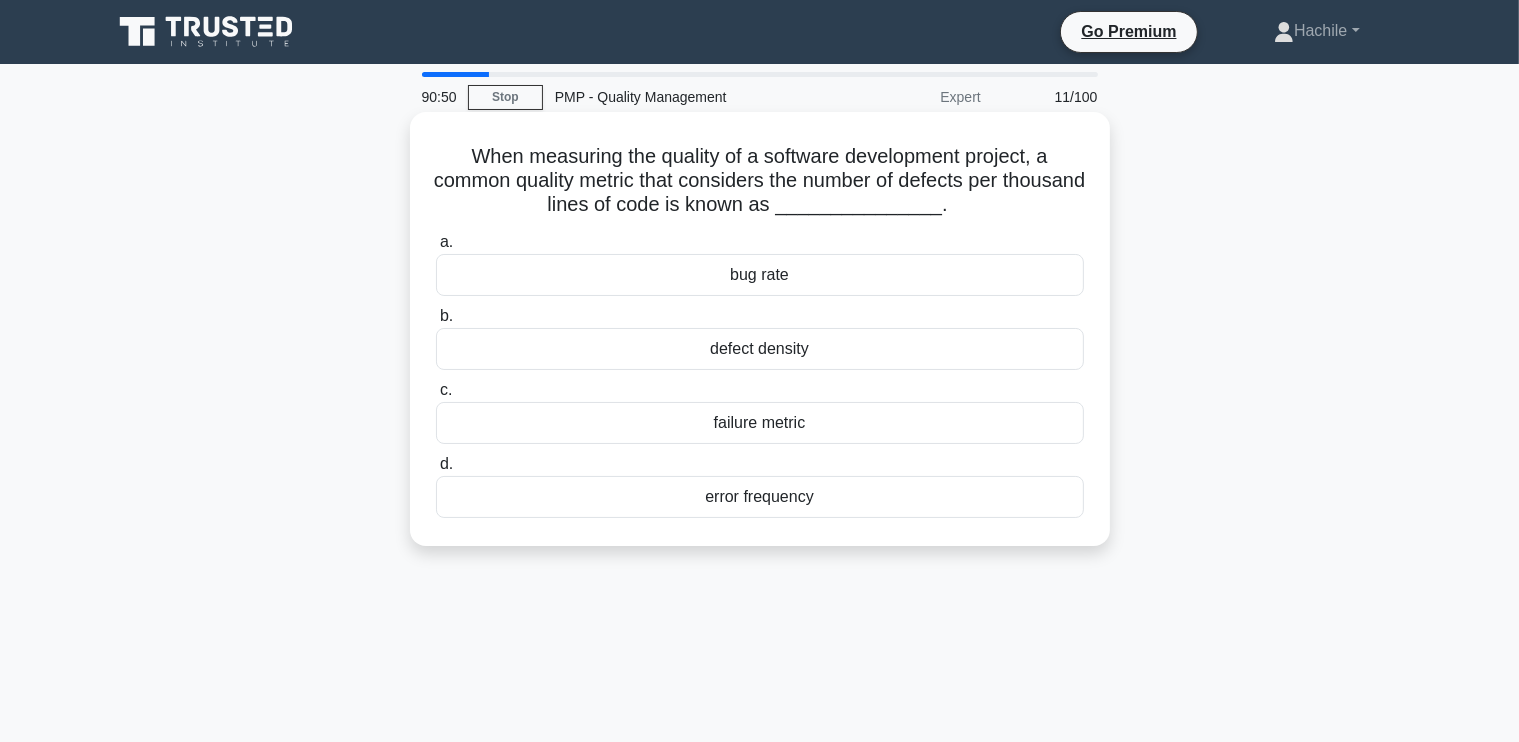 click on "defect density" at bounding box center (760, 349) 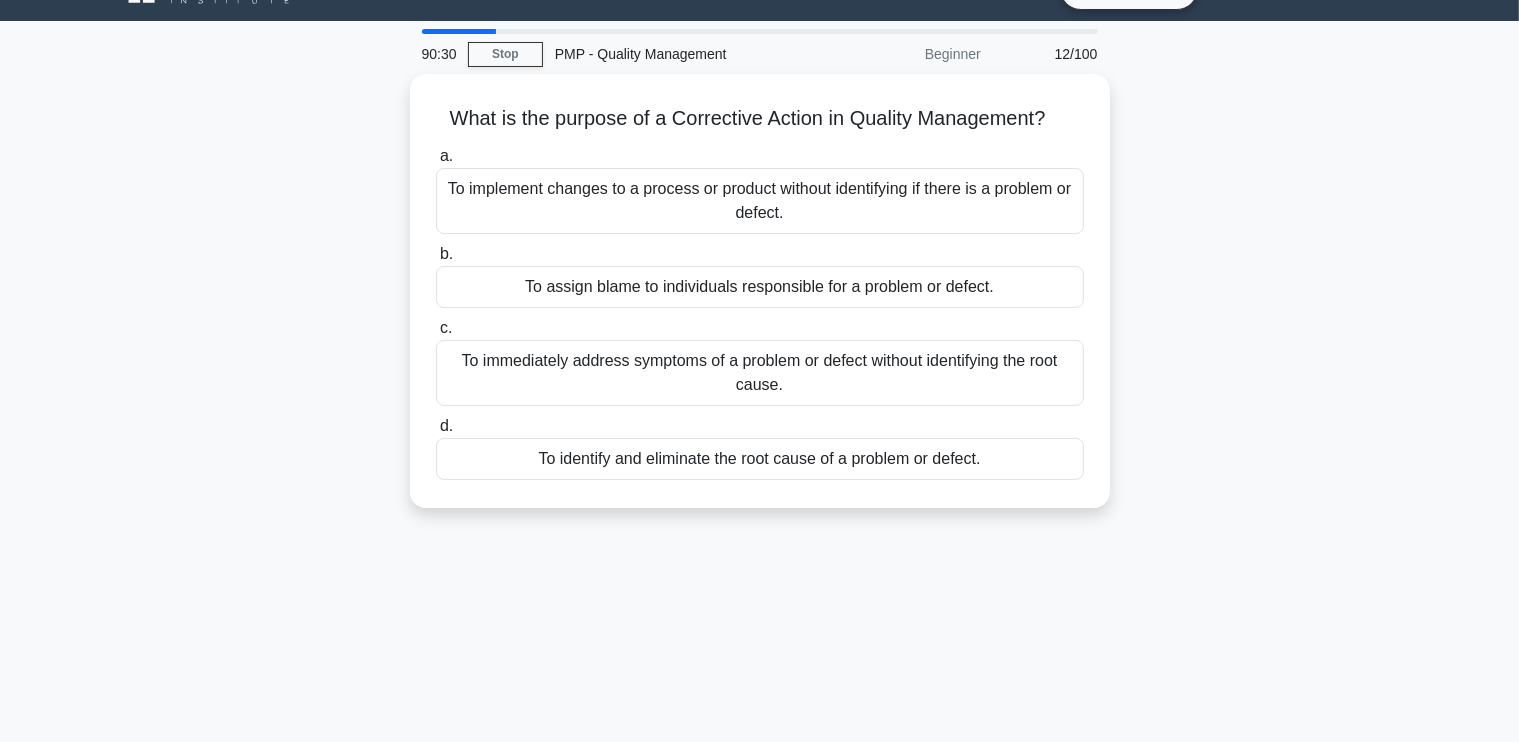 scroll, scrollTop: 44, scrollLeft: 0, axis: vertical 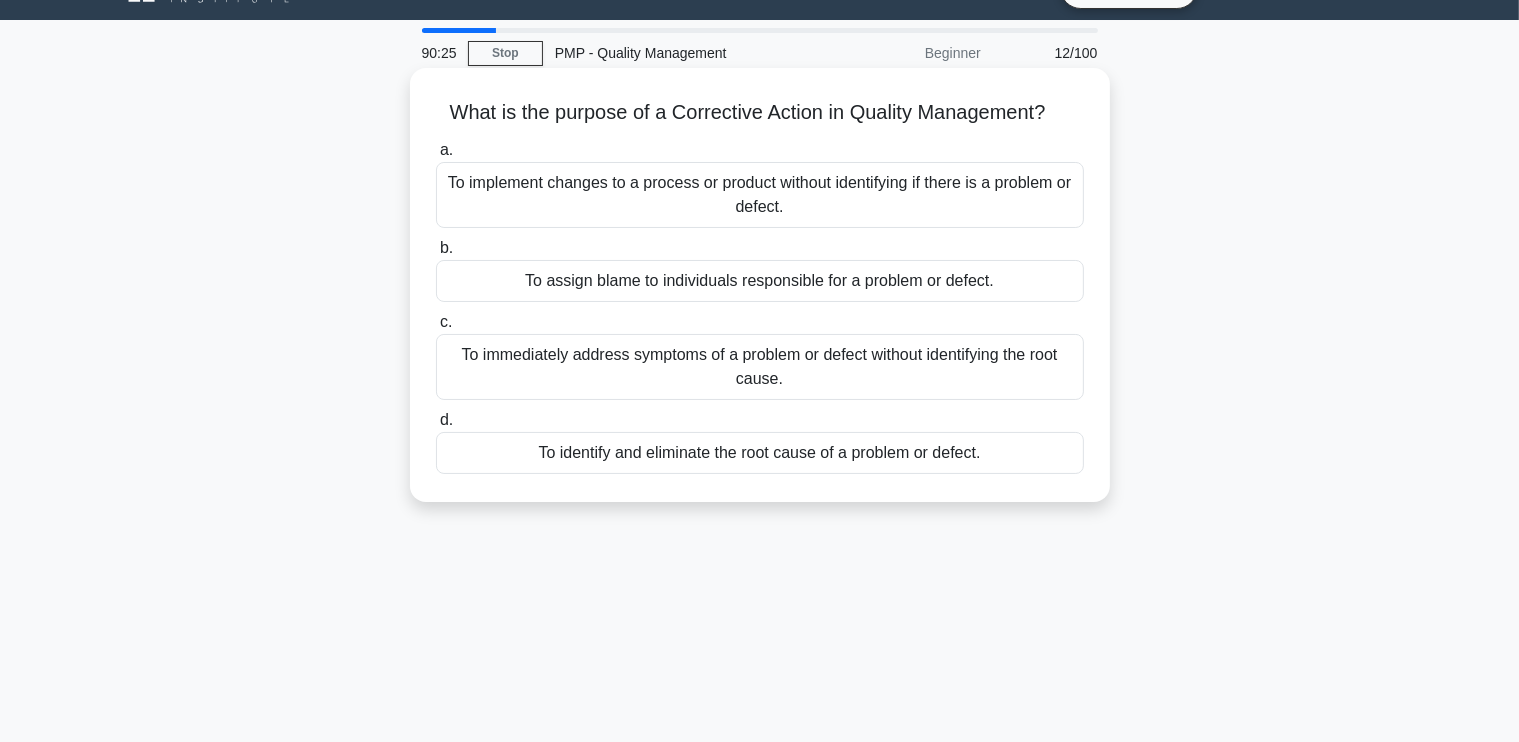 click on "To identify and eliminate the root cause of a problem or defect." at bounding box center [760, 453] 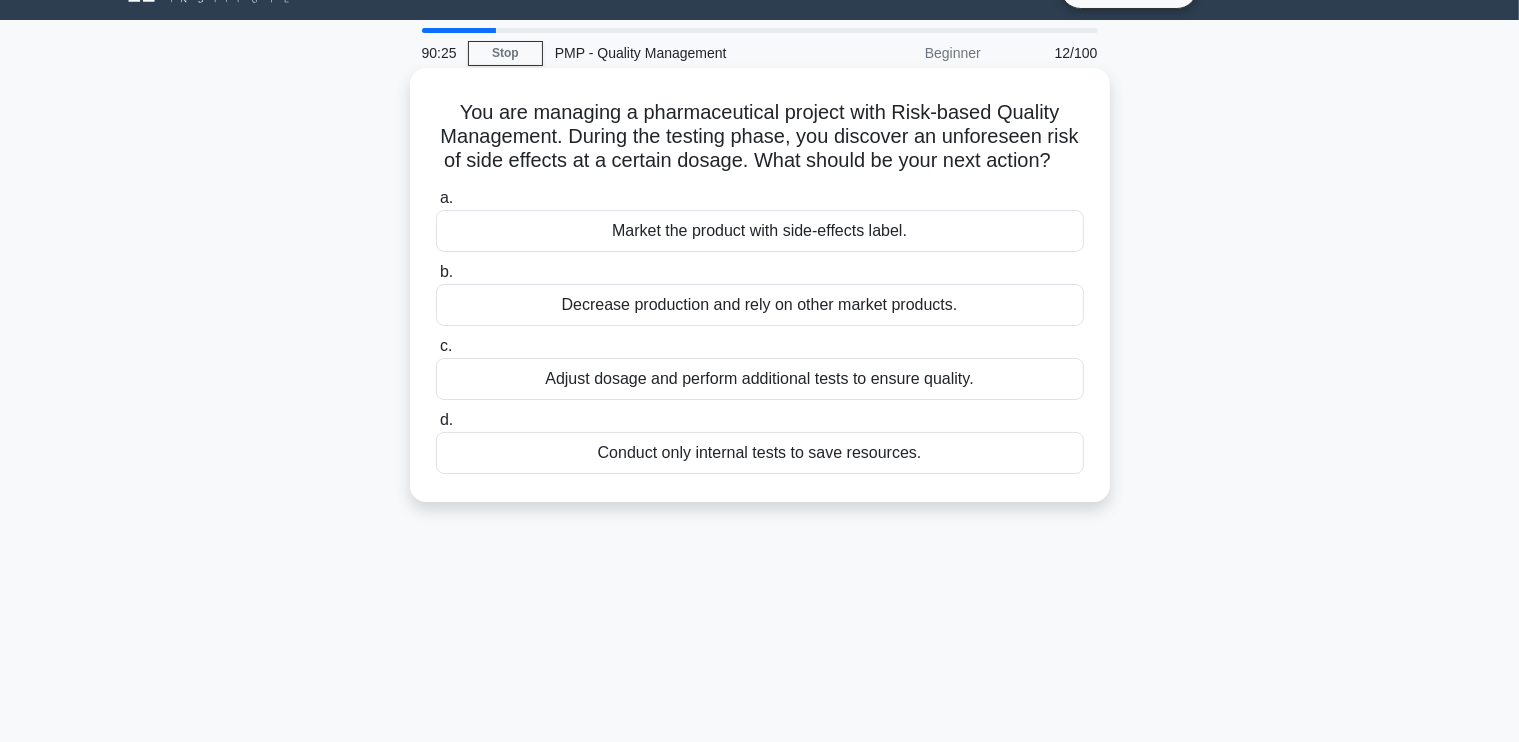 scroll, scrollTop: 0, scrollLeft: 0, axis: both 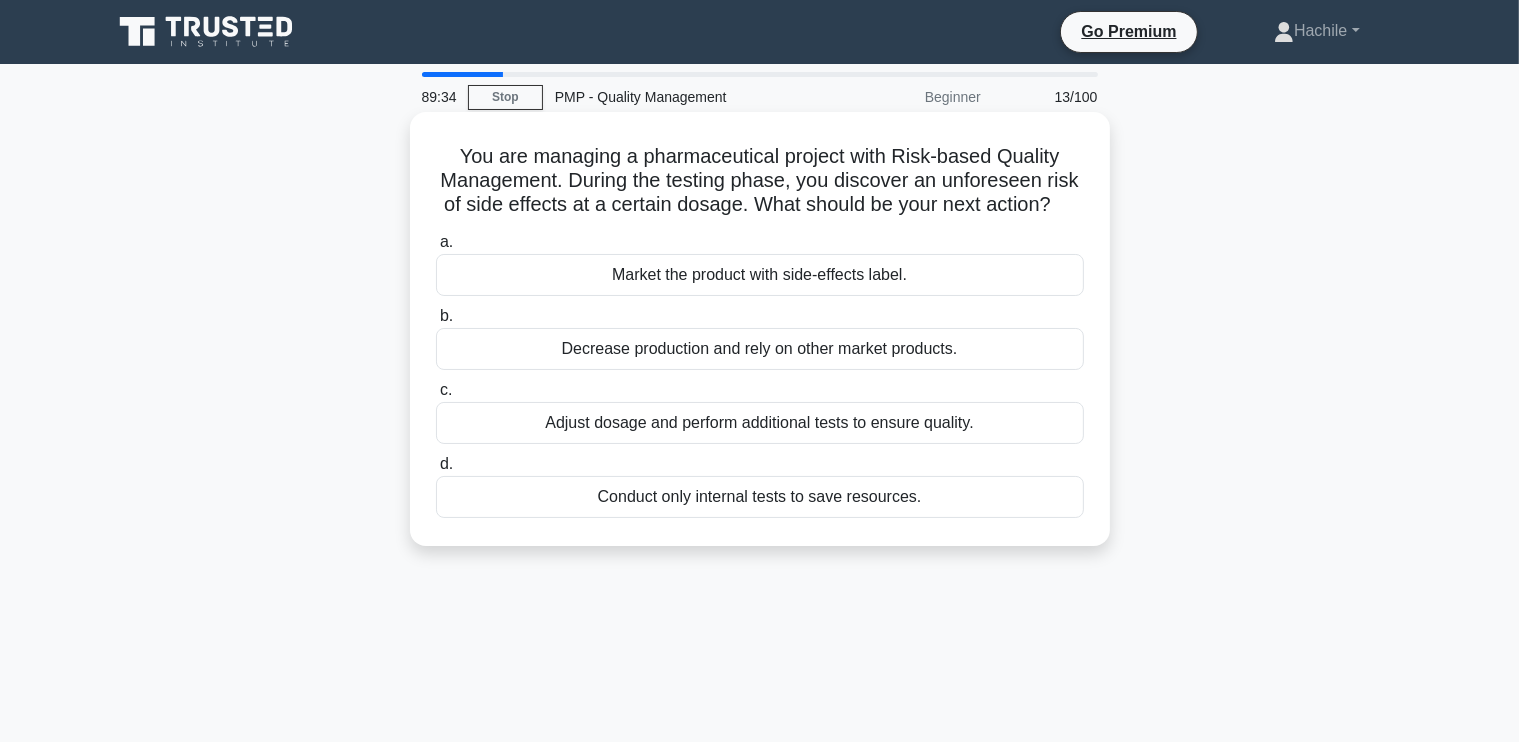 click on "Adjust dosage and perform additional tests to ensure quality." at bounding box center (760, 423) 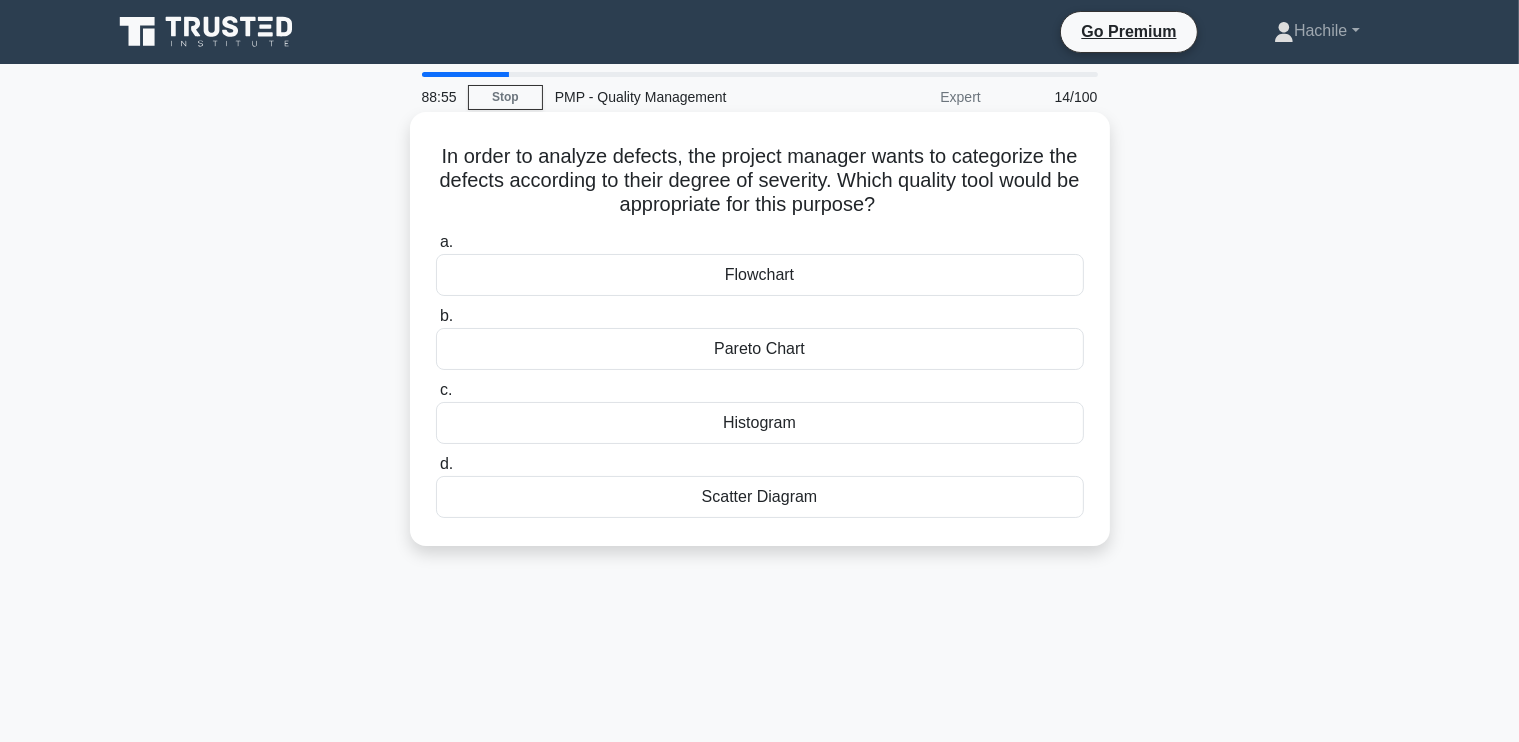 click on "Scatter Diagram" at bounding box center (760, 497) 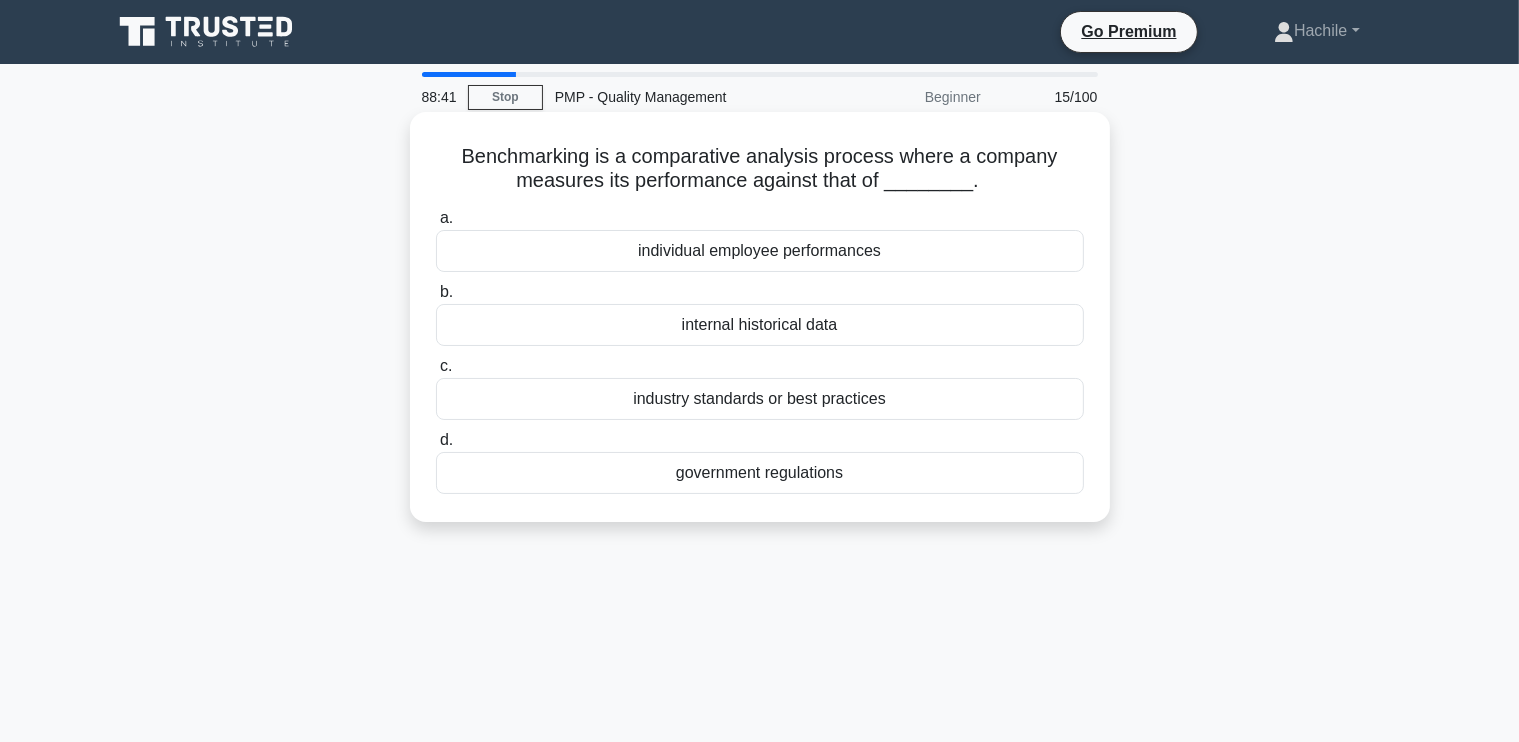 click on "industry standards or best practices" at bounding box center (760, 399) 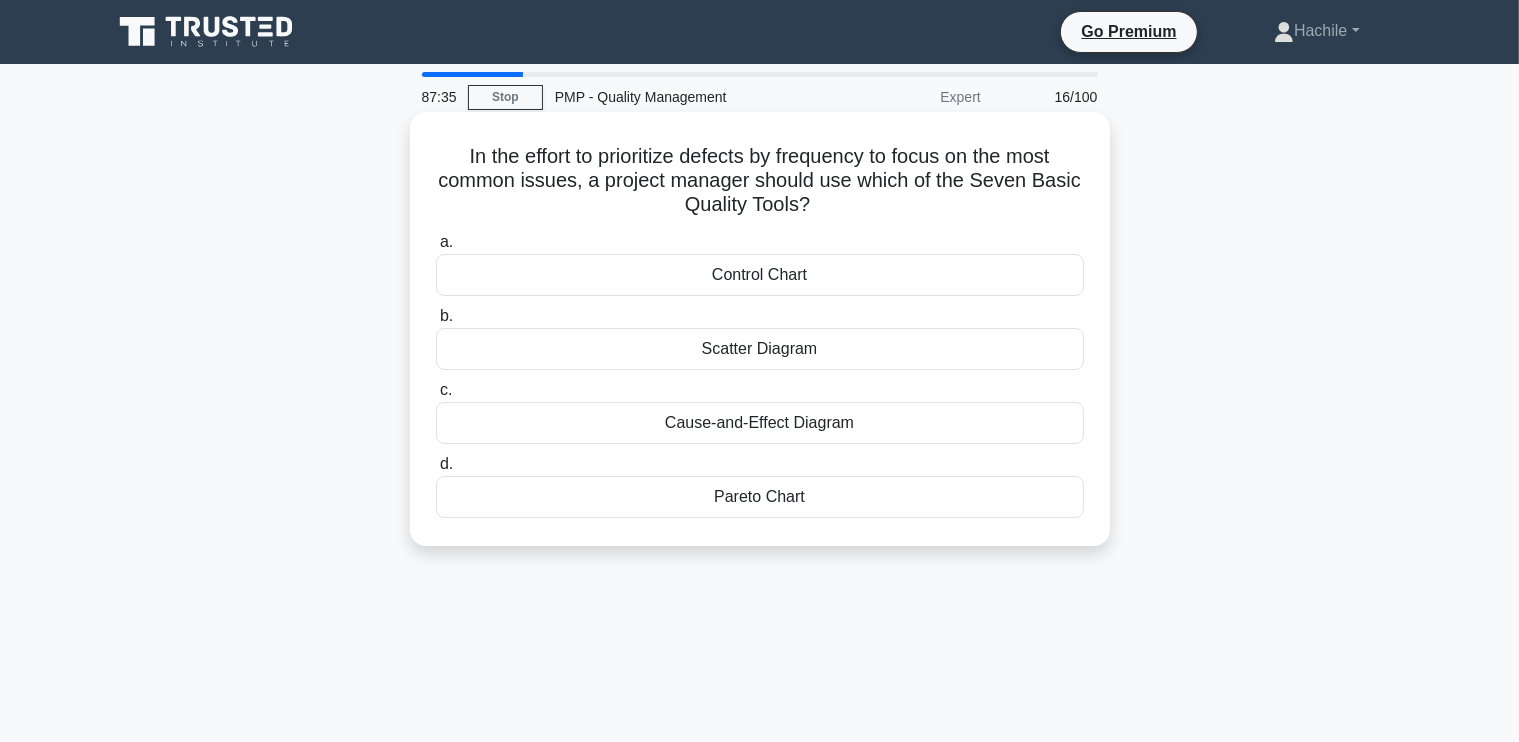 click on "Pareto Chart" at bounding box center (760, 497) 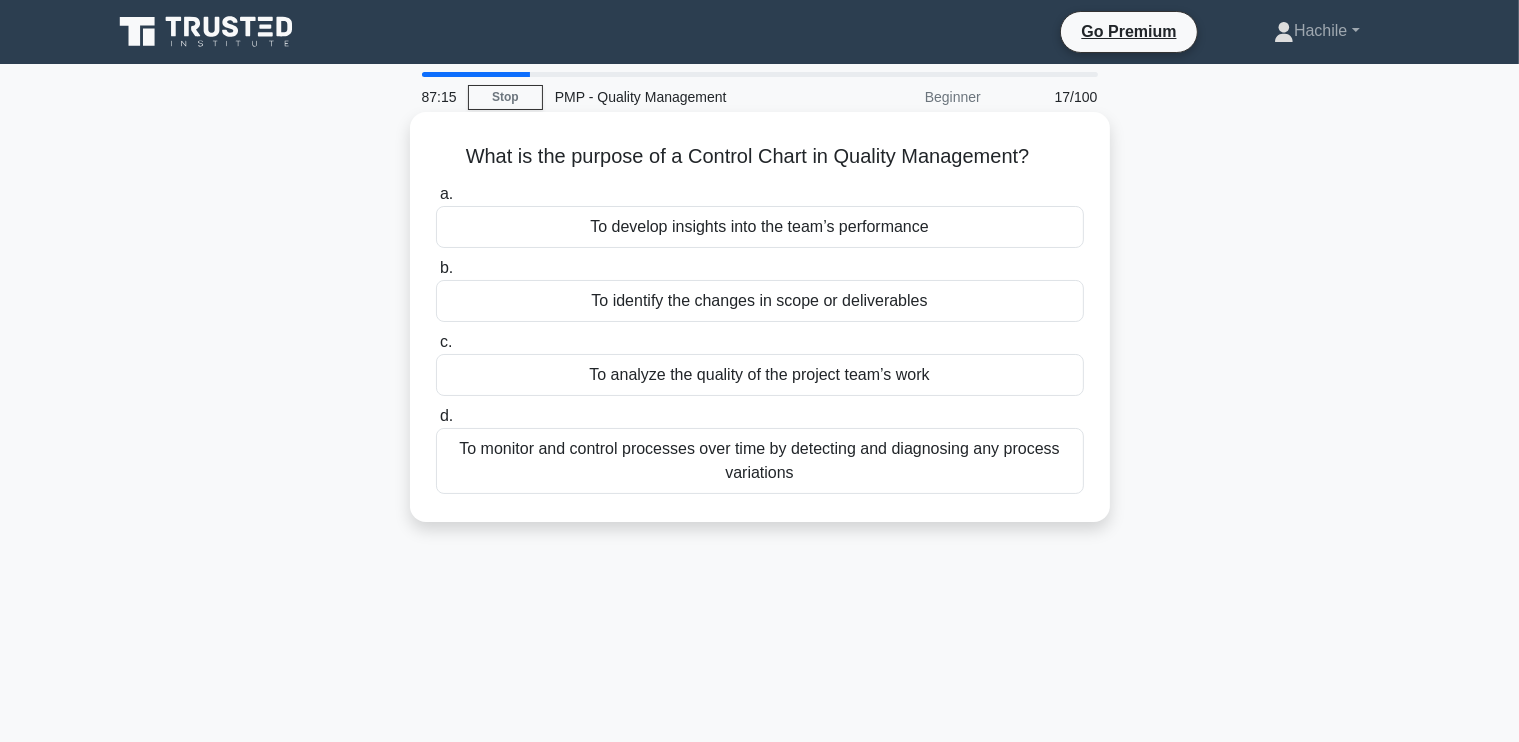 click on "To monitor and control processes over time by detecting and diagnosing any process variations" at bounding box center (760, 461) 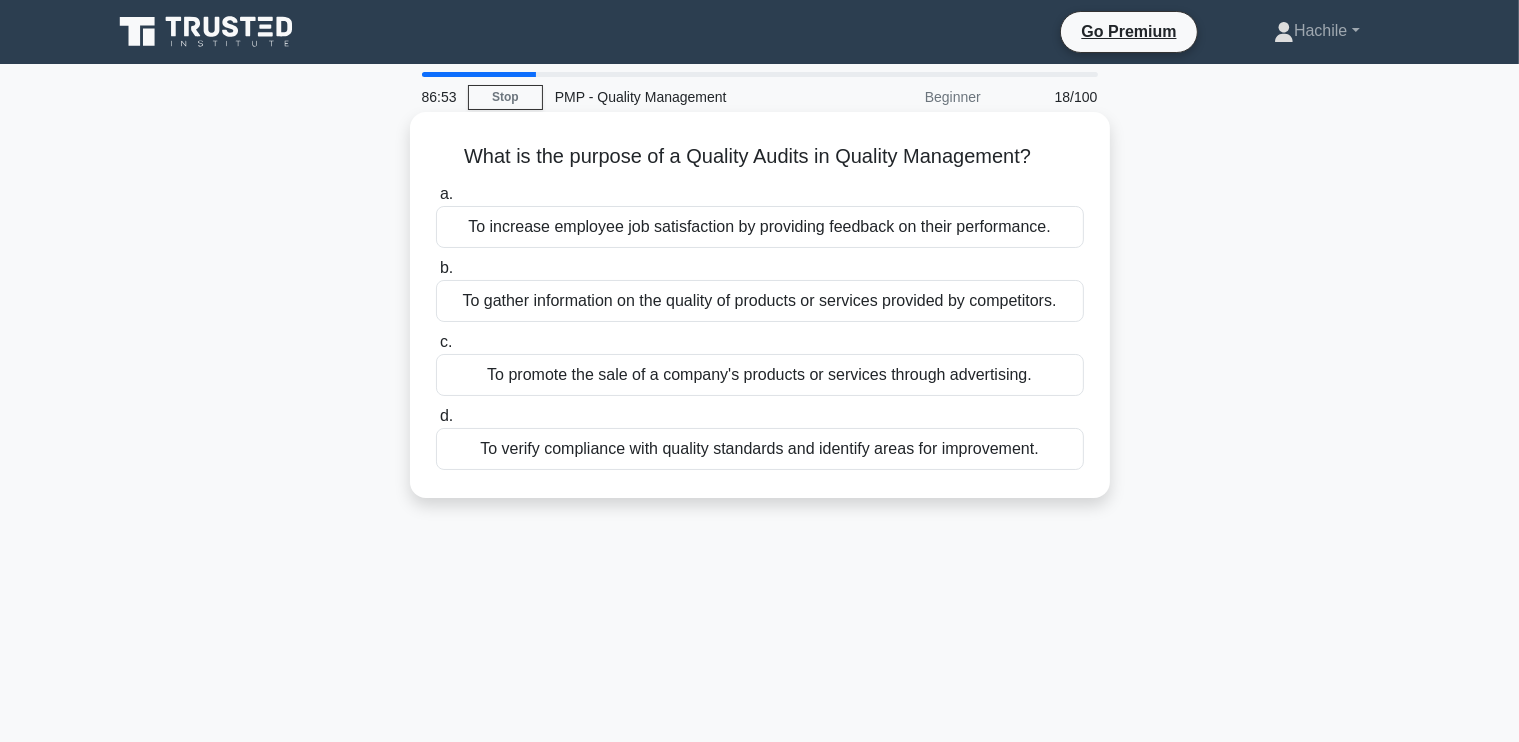 click on "To verify compliance with quality standards and identify areas for improvement." at bounding box center [760, 449] 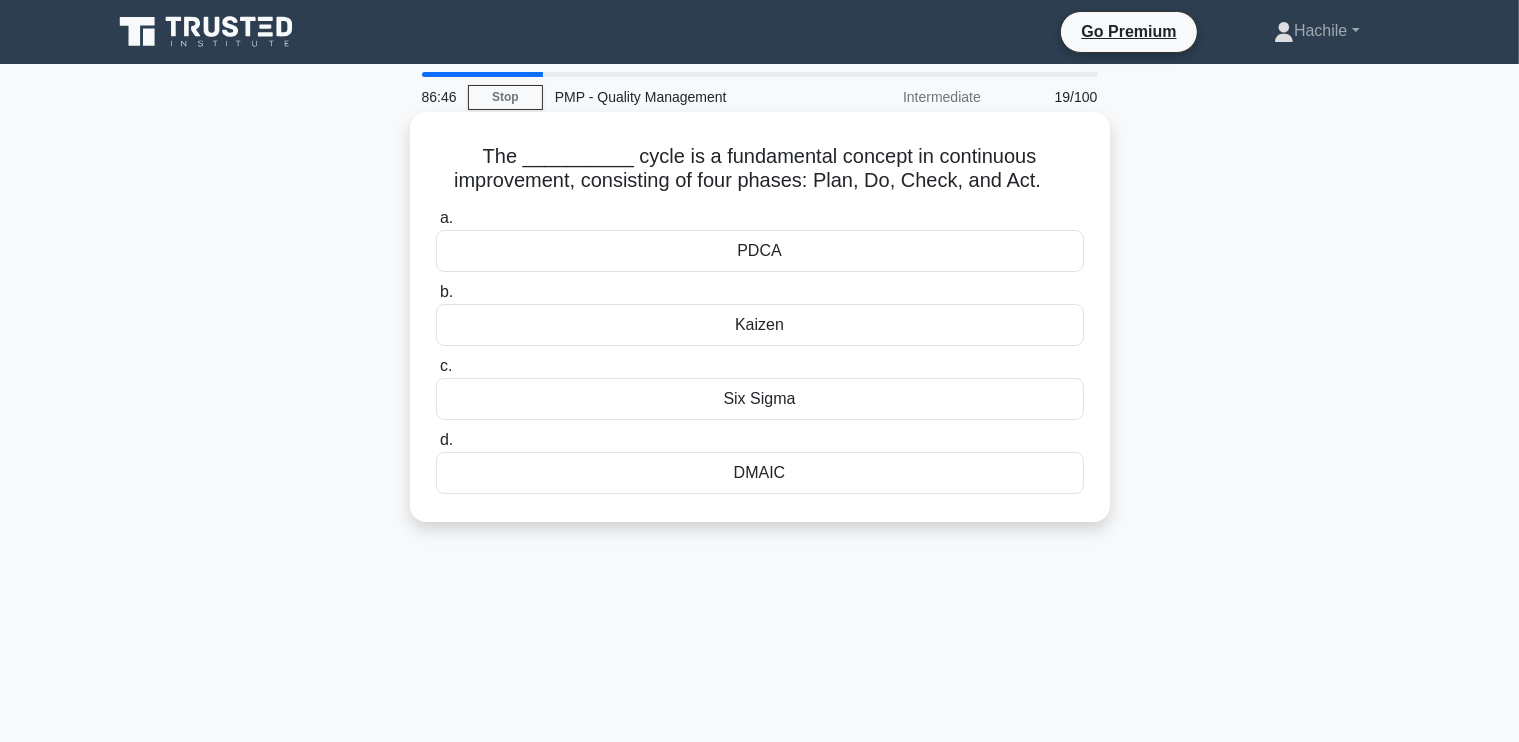 click on "PDCA" at bounding box center [760, 251] 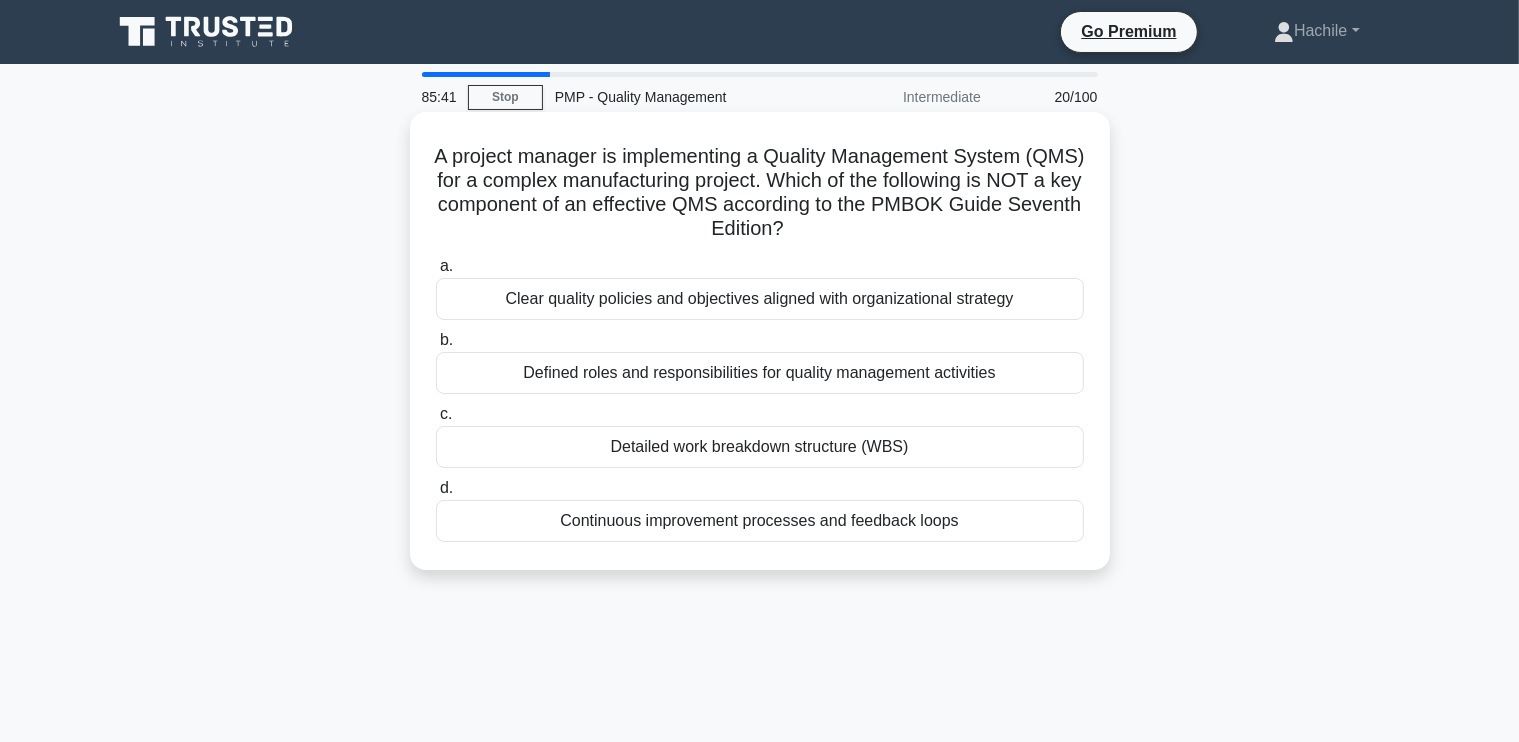 click on "Detailed work breakdown structure (WBS)" at bounding box center [760, 447] 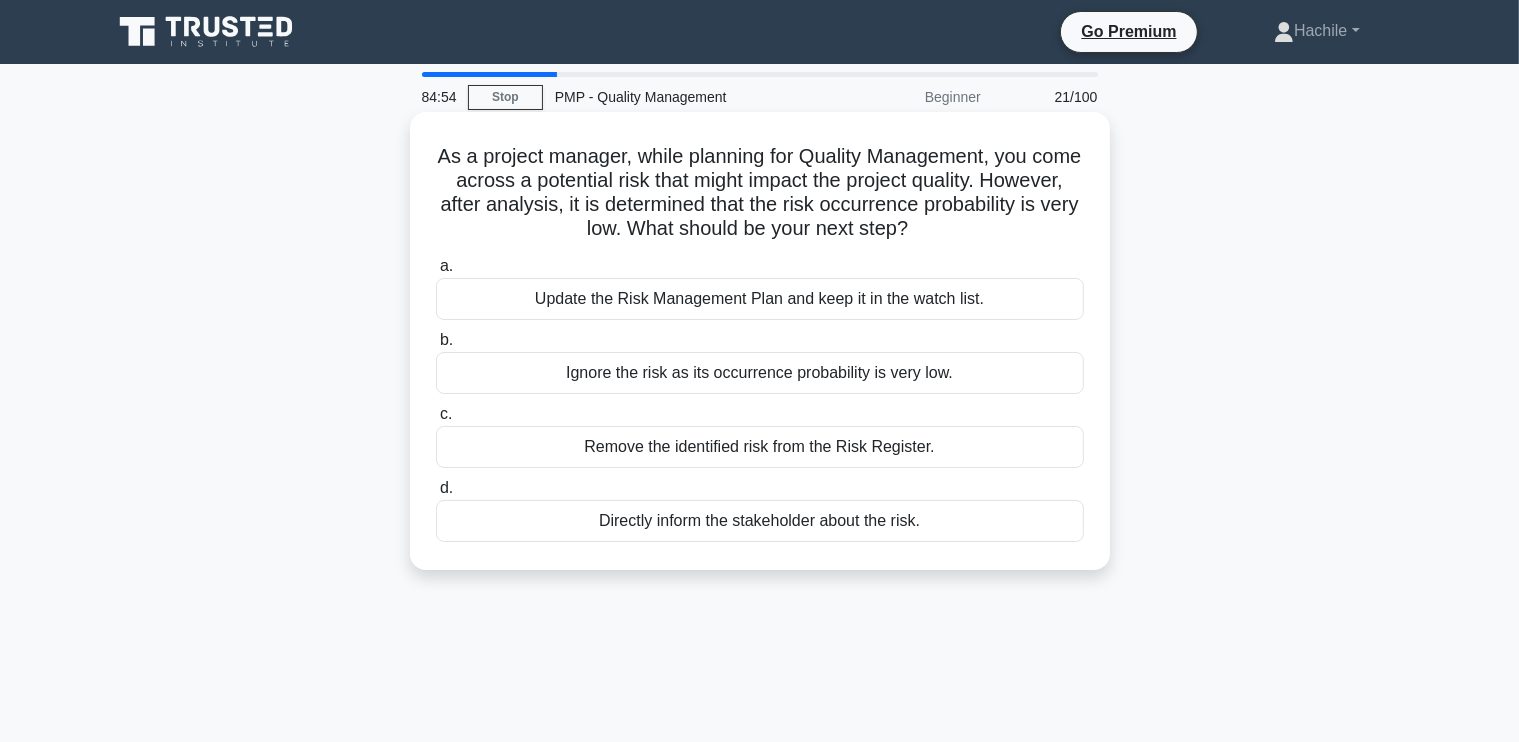 click on "Update the Risk Management Plan and keep it in the watch list." at bounding box center [760, 299] 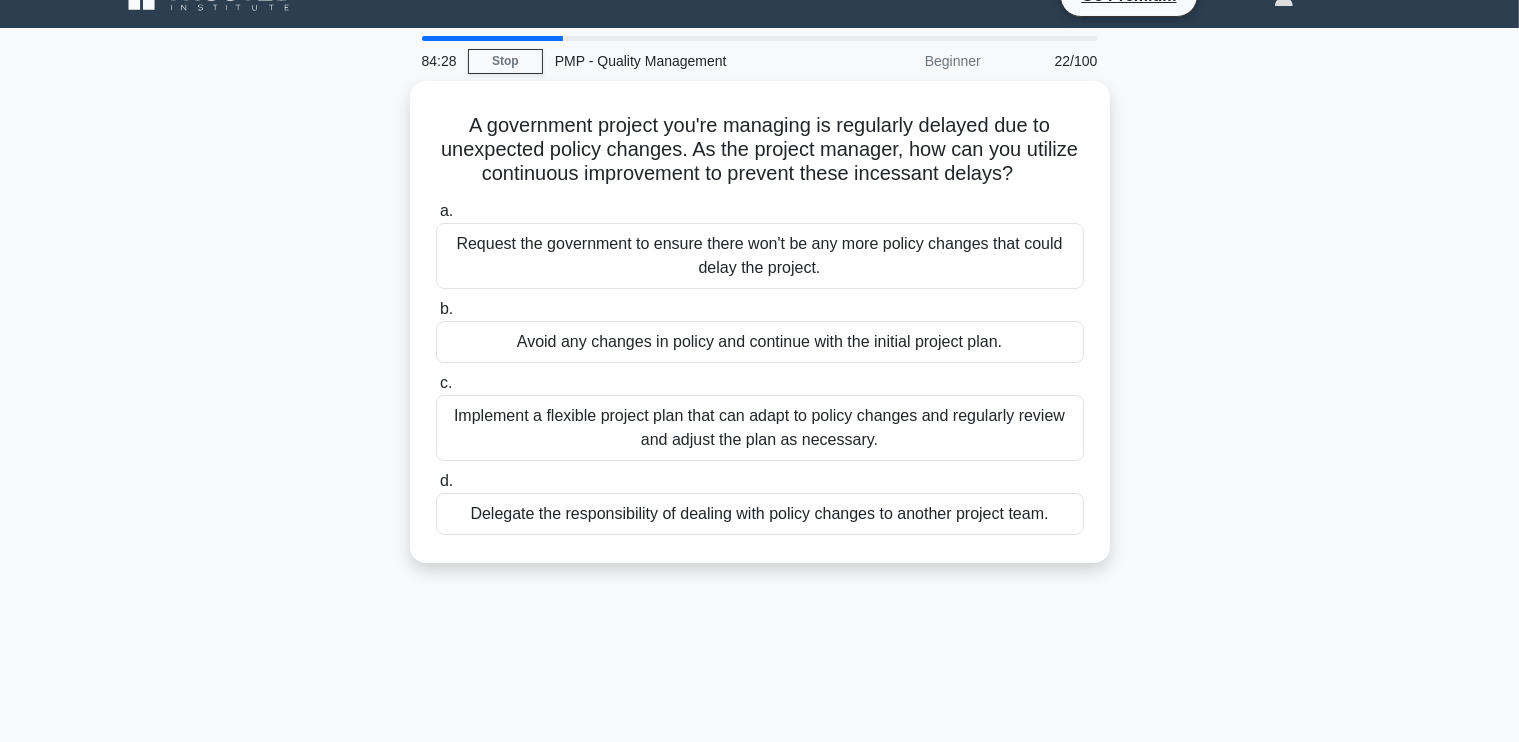 scroll, scrollTop: 0, scrollLeft: 0, axis: both 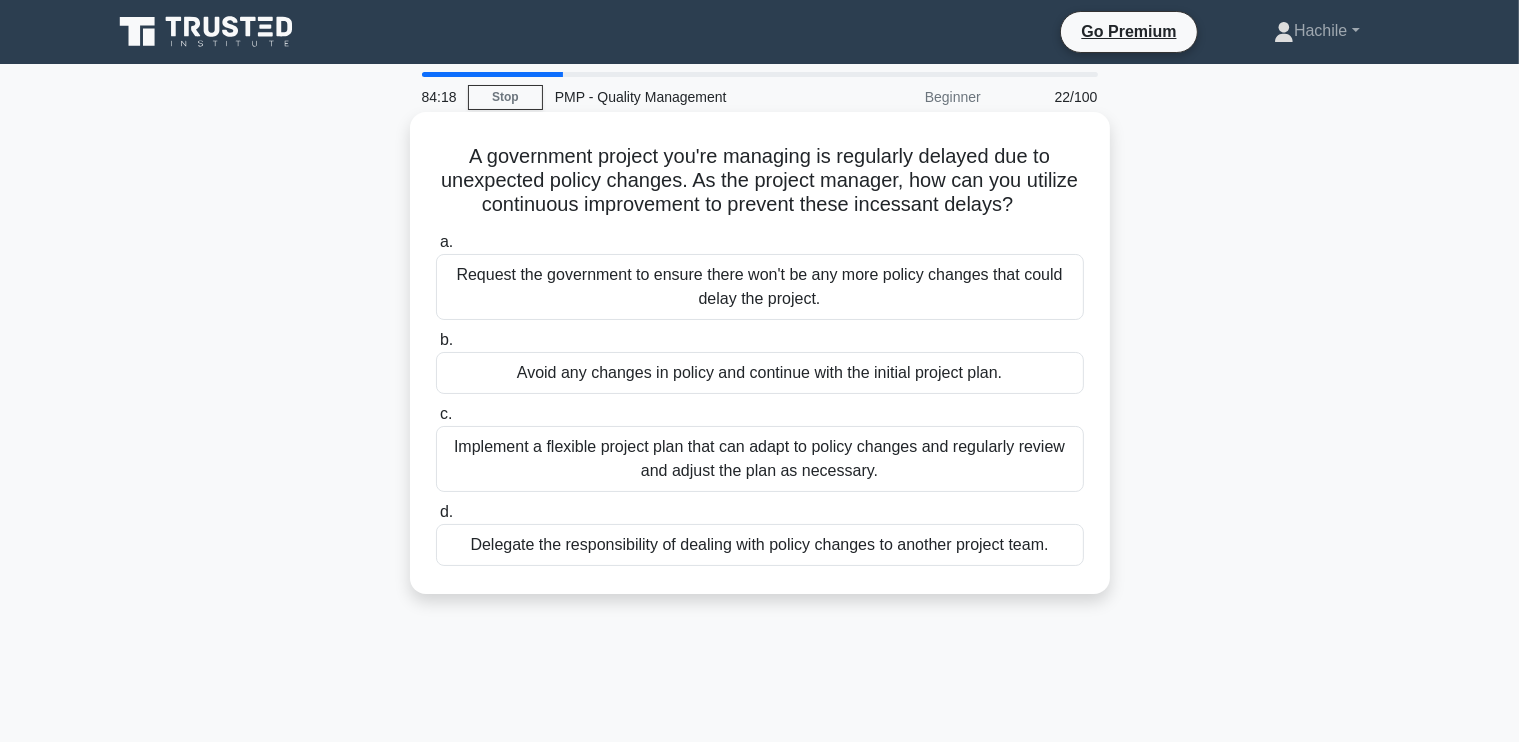 click on "Implement a flexible project plan that can adapt to policy changes and regularly review and adjust the plan as necessary." at bounding box center [760, 459] 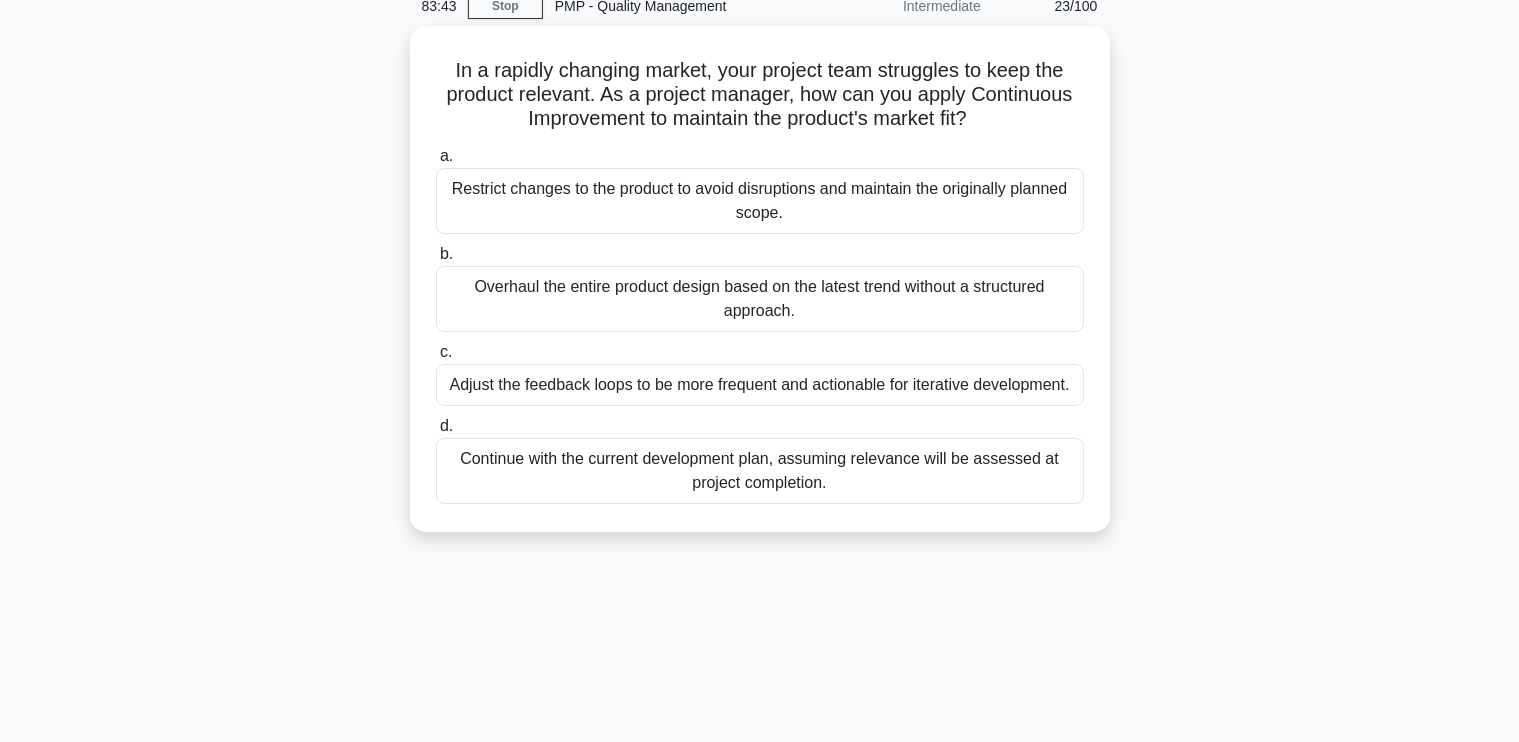 scroll, scrollTop: 86, scrollLeft: 0, axis: vertical 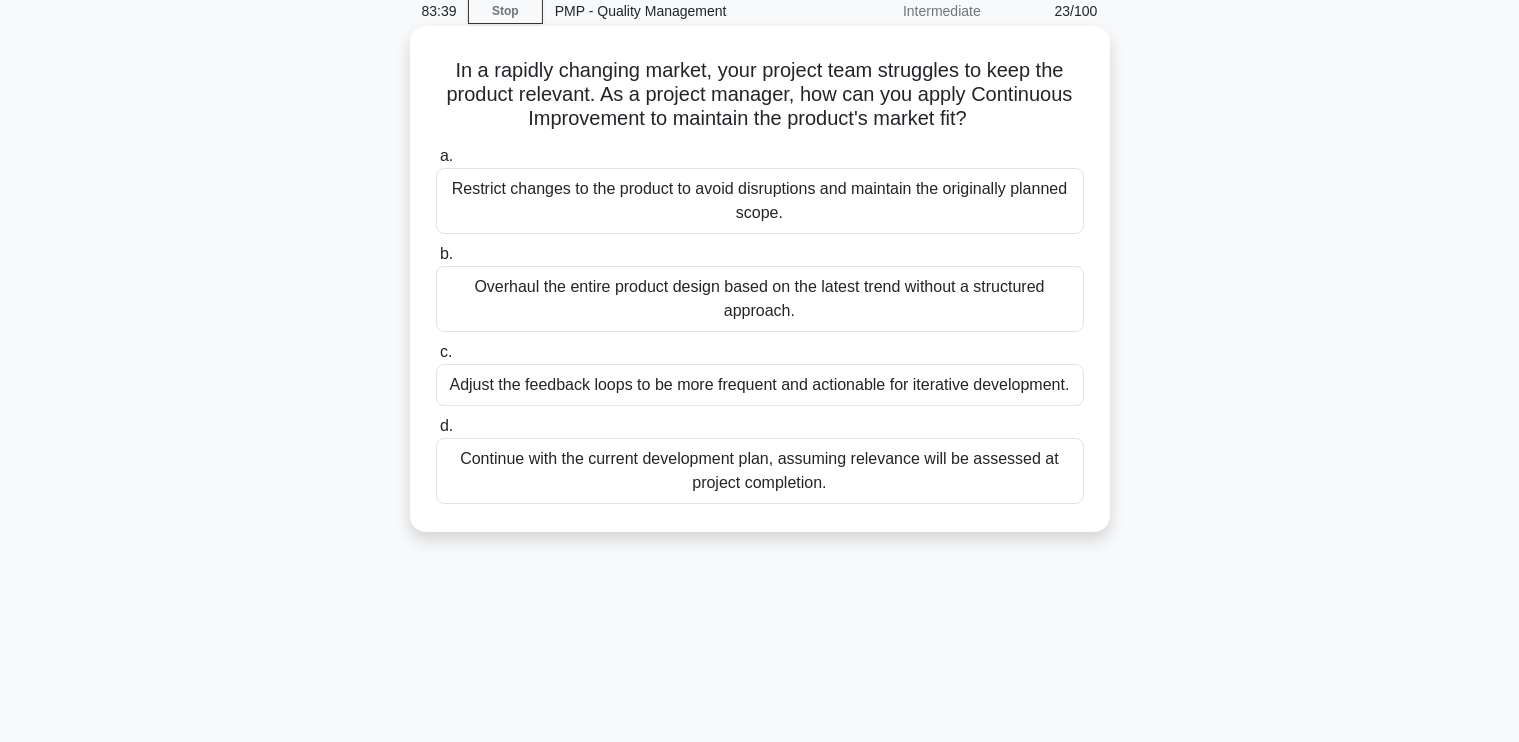 click on "Adjust the feedback loops to be more frequent and actionable for iterative development." at bounding box center (760, 385) 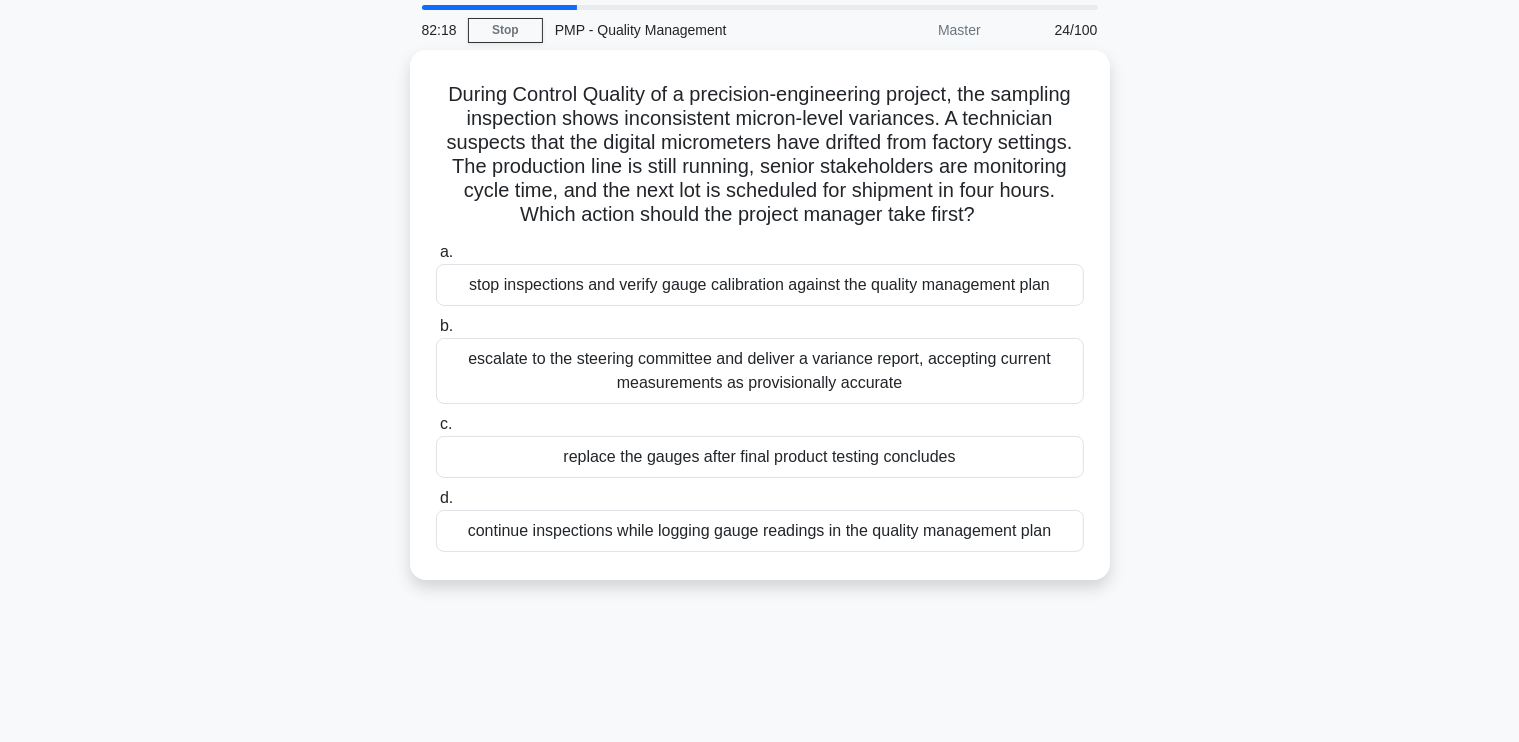 scroll, scrollTop: 39, scrollLeft: 0, axis: vertical 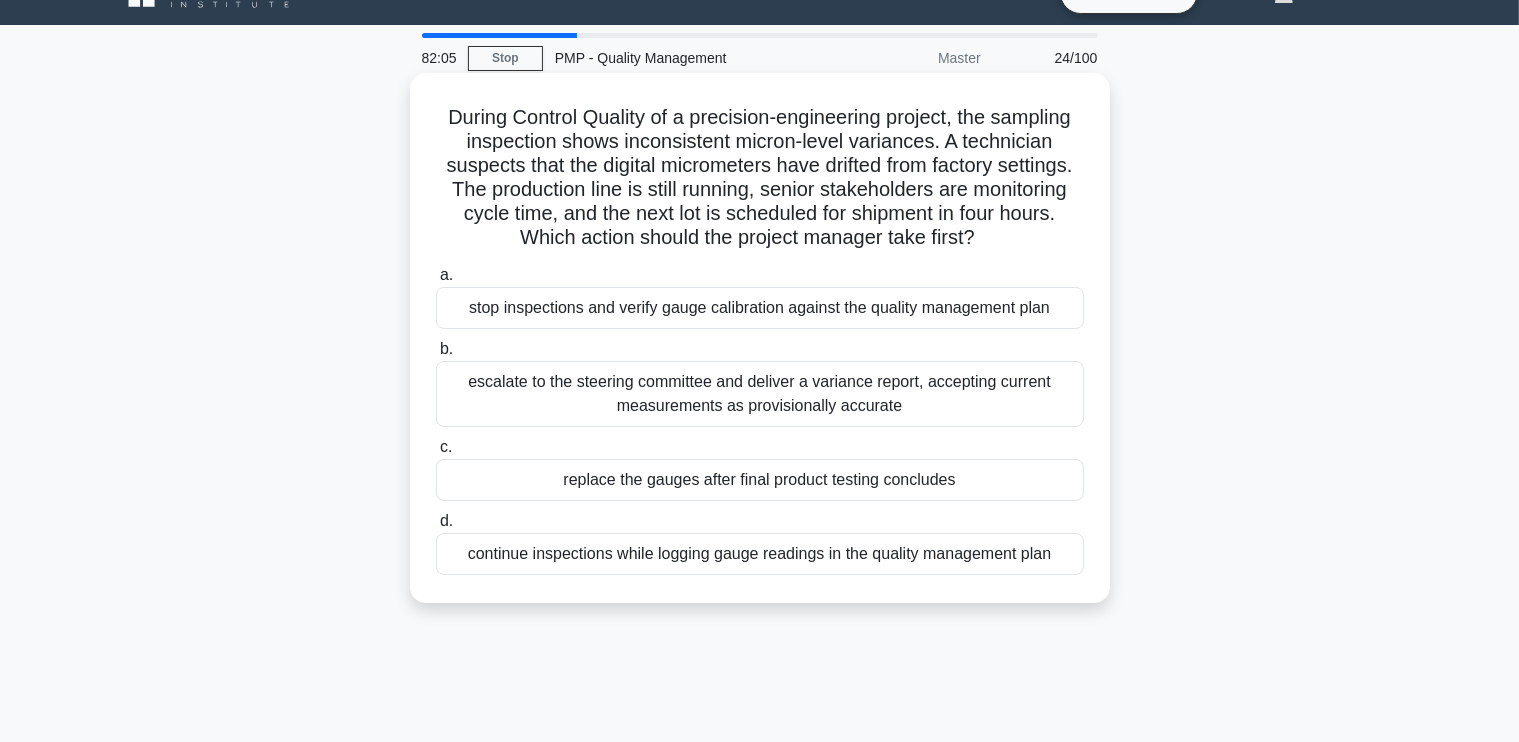drag, startPoint x: 761, startPoint y: 559, endPoint x: 656, endPoint y: 549, distance: 105.47511 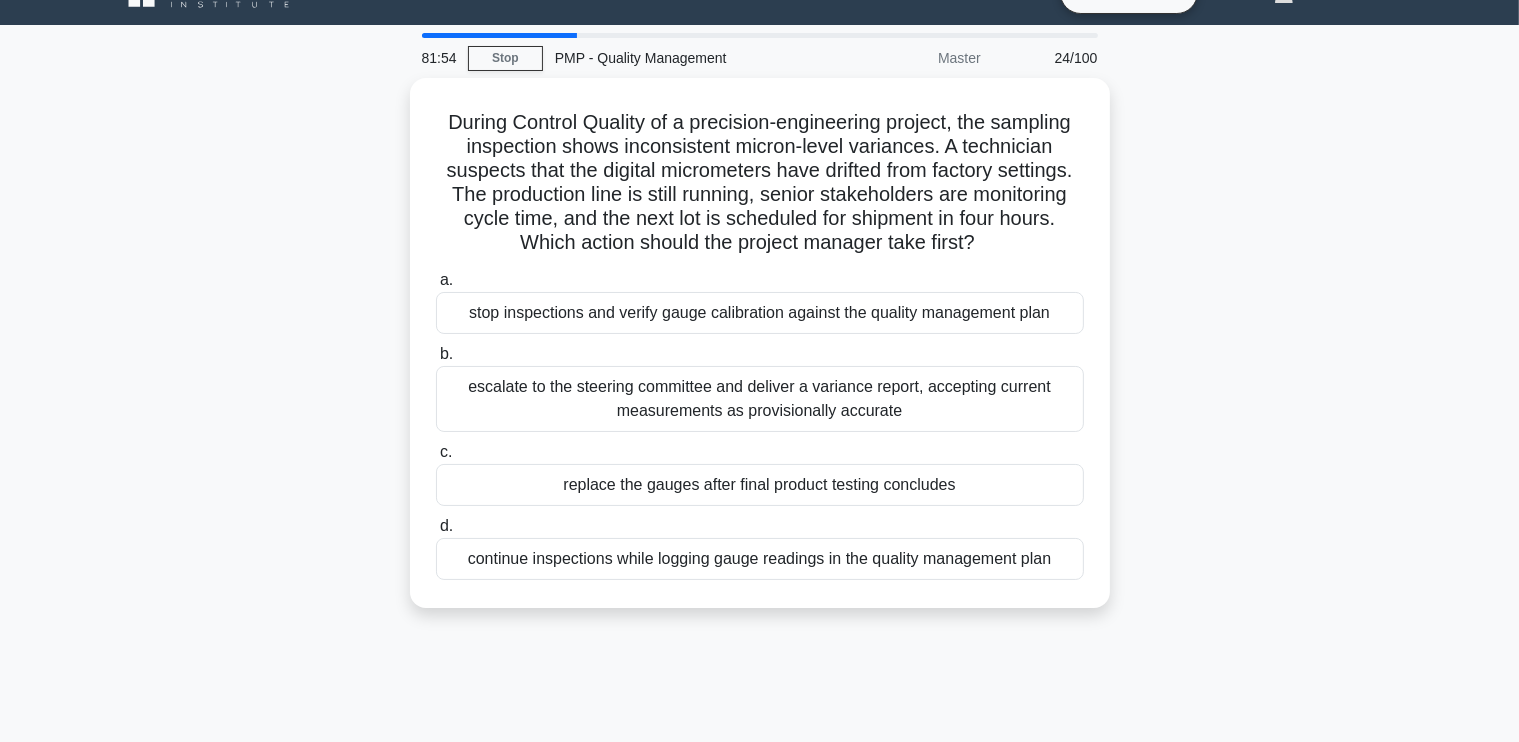 click on "During Control Quality of a precision-engineering project, the sampling inspection shows inconsistent micron-level variances. A technician suspects that the digital micrometers have drifted from factory settings. The production line is still running, senior stakeholders are monitoring cycle time, and the next lot is scheduled for shipment in four hours. Which action should the project manager take first?
.spinner_0XTQ{transform-origin:center;animation:spinner_y6GP .75s linear infinite}@keyframes spinner_y6GP{100%{transform:rotate(360deg)}}
a.
b." at bounding box center (760, 355) 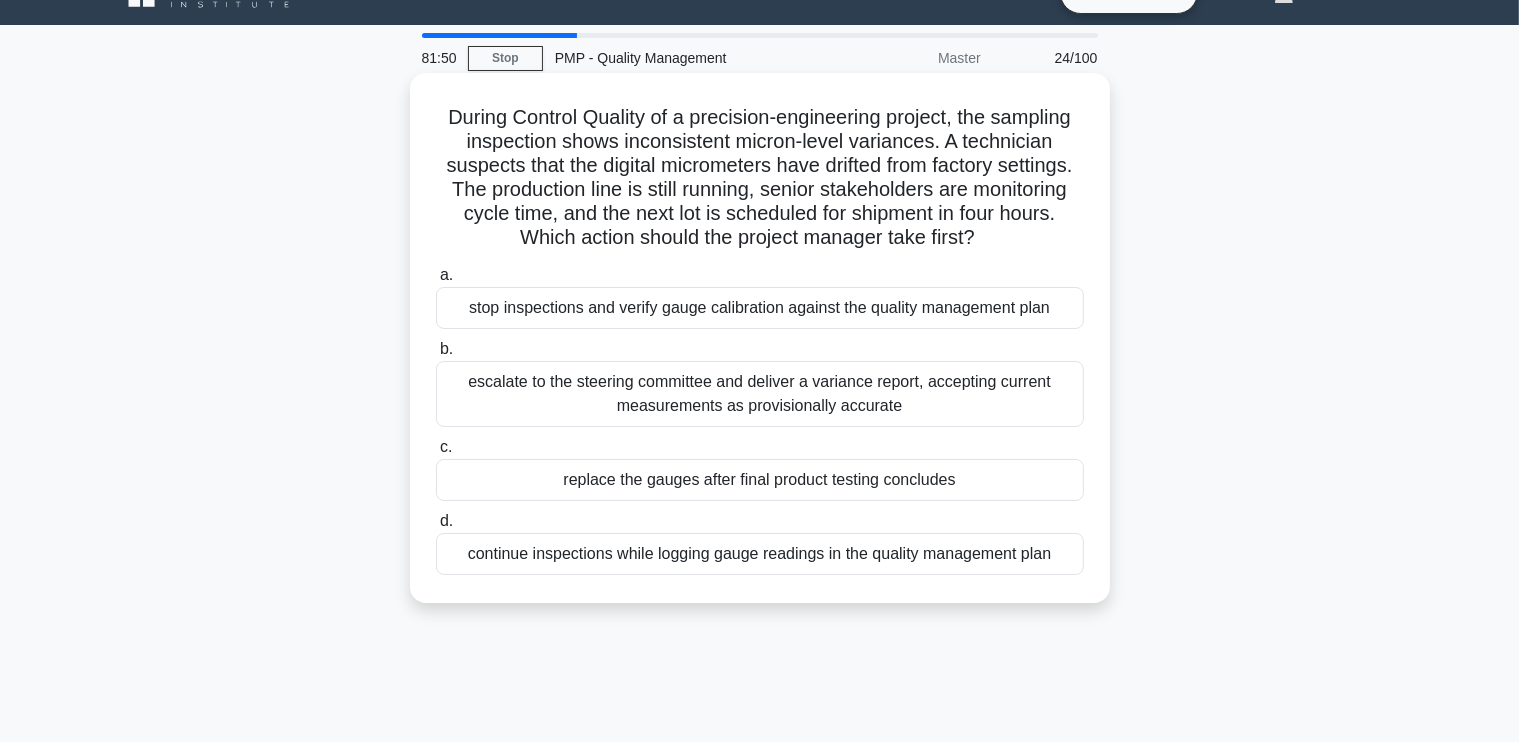 drag, startPoint x: 826, startPoint y: 557, endPoint x: 613, endPoint y: 551, distance: 213.08449 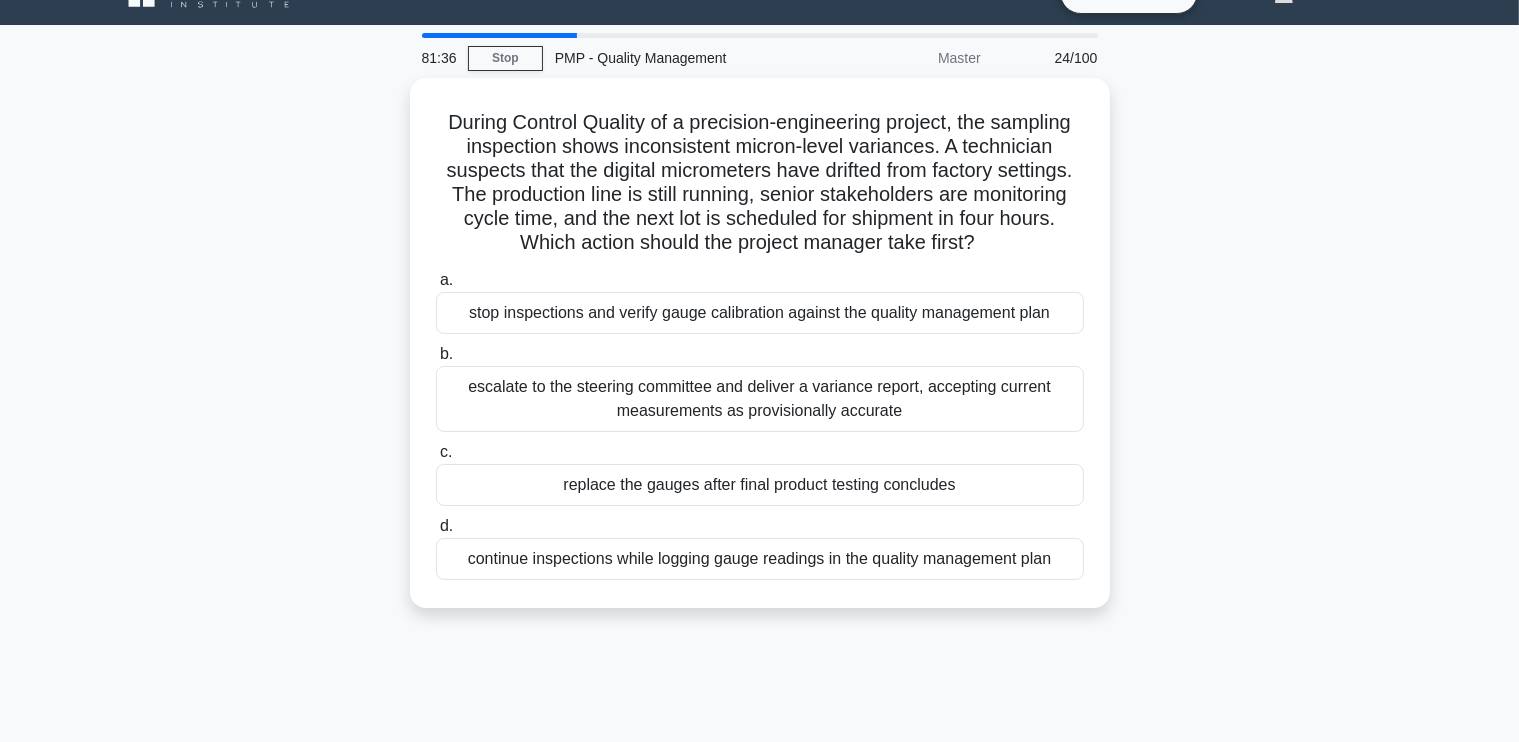 click on "During Control Quality of a precision-engineering project, the sampling inspection shows inconsistent micron-level variances. A technician suspects that the digital micrometers have drifted from factory settings. The production line is still running, senior stakeholders are monitoring cycle time, and the next lot is scheduled for shipment in four hours. Which action should the project manager take first?
.spinner_0XTQ{transform-origin:center;animation:spinner_y6GP .75s linear infinite}@keyframes spinner_y6GP{100%{transform:rotate(360deg)}}
a.
b." at bounding box center [760, 355] 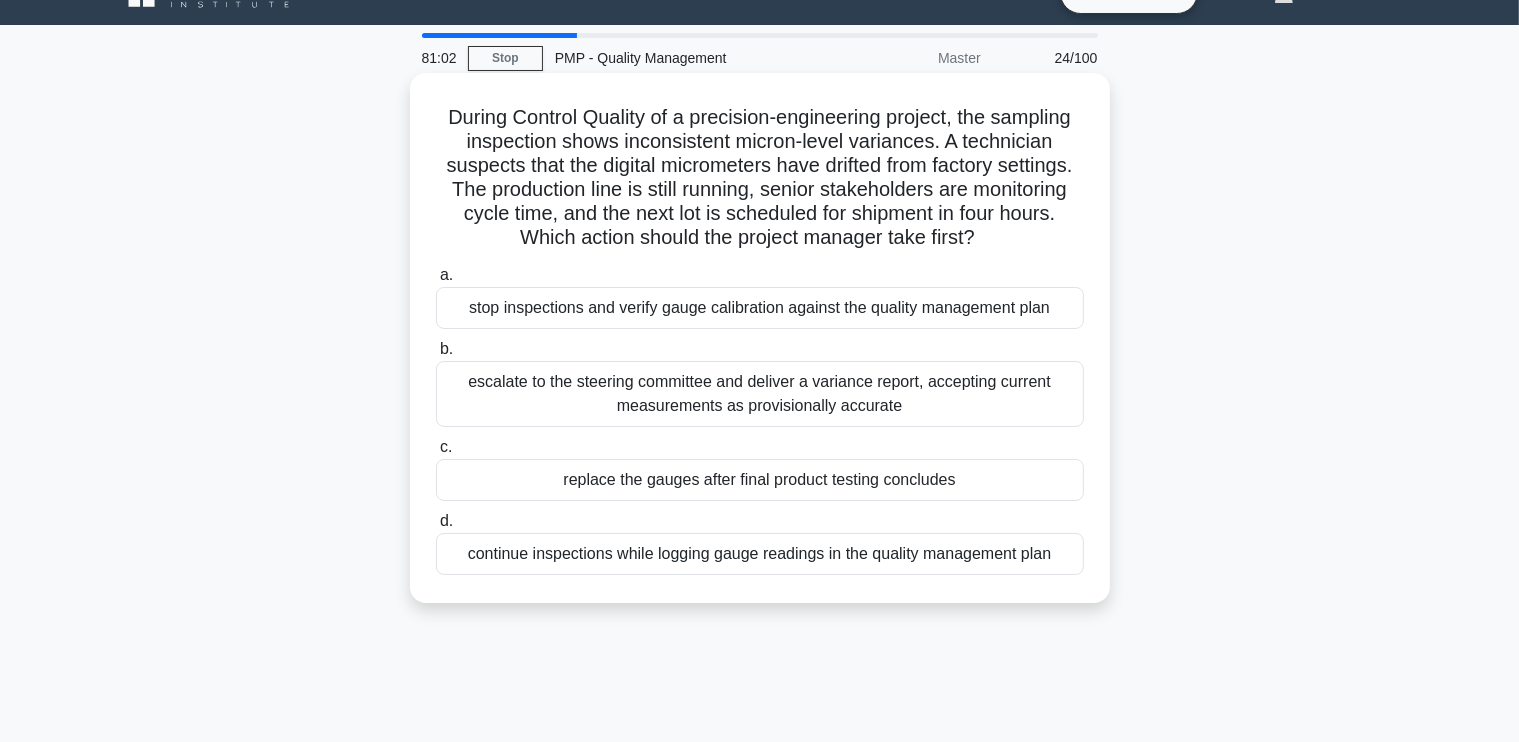 drag, startPoint x: 1058, startPoint y: 555, endPoint x: 619, endPoint y: 558, distance: 439.01025 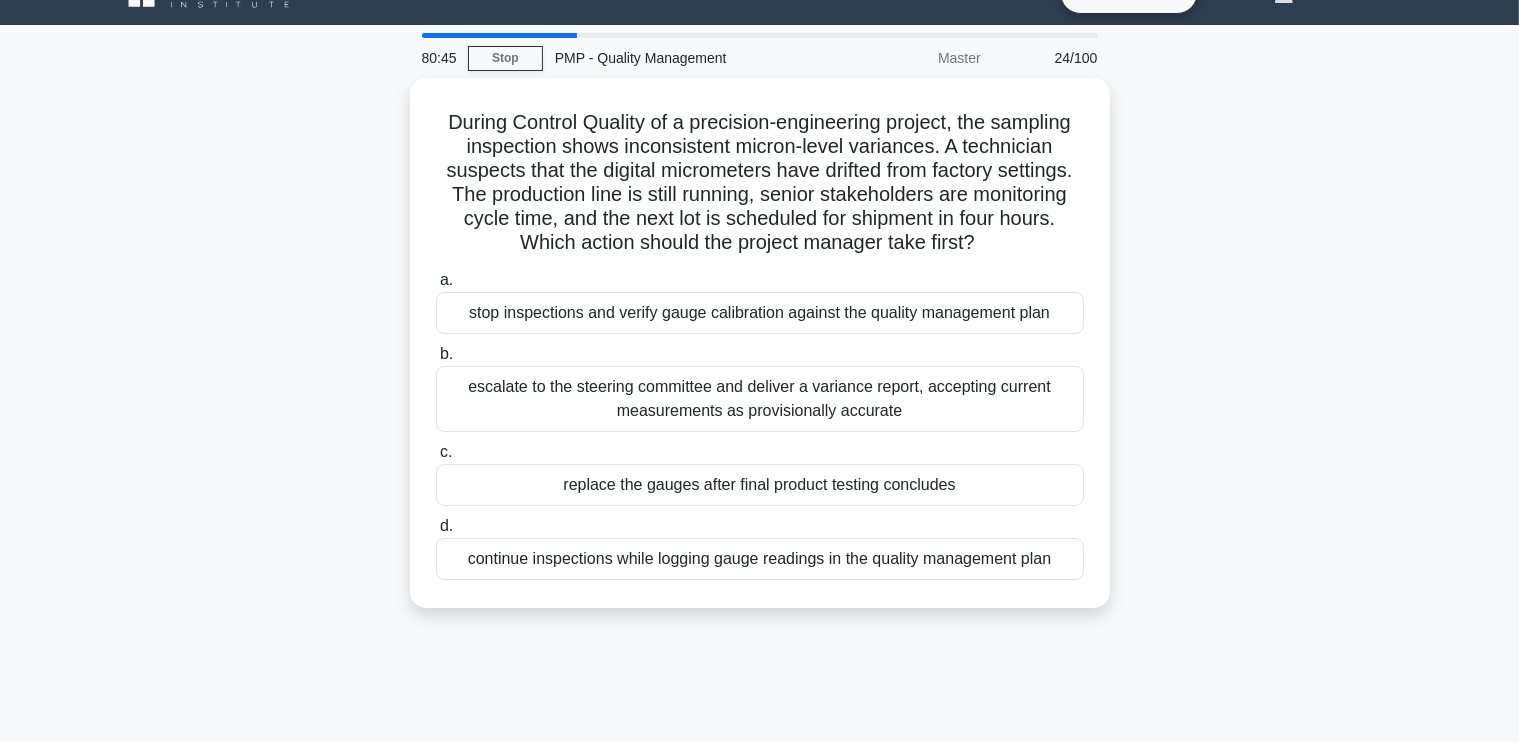 click on "During Control Quality of a precision-engineering project, the sampling inspection shows inconsistent micron-level variances. A technician suspects that the digital micrometers have drifted from factory settings. The production line is still running, senior stakeholders are monitoring cycle time, and the next lot is scheduled for shipment in four hours. Which action should the project manager take first?
.spinner_0XTQ{transform-origin:center;animation:spinner_y6GP .75s linear infinite}@keyframes spinner_y6GP{100%{transform:rotate(360deg)}}
a.
b." at bounding box center [760, 355] 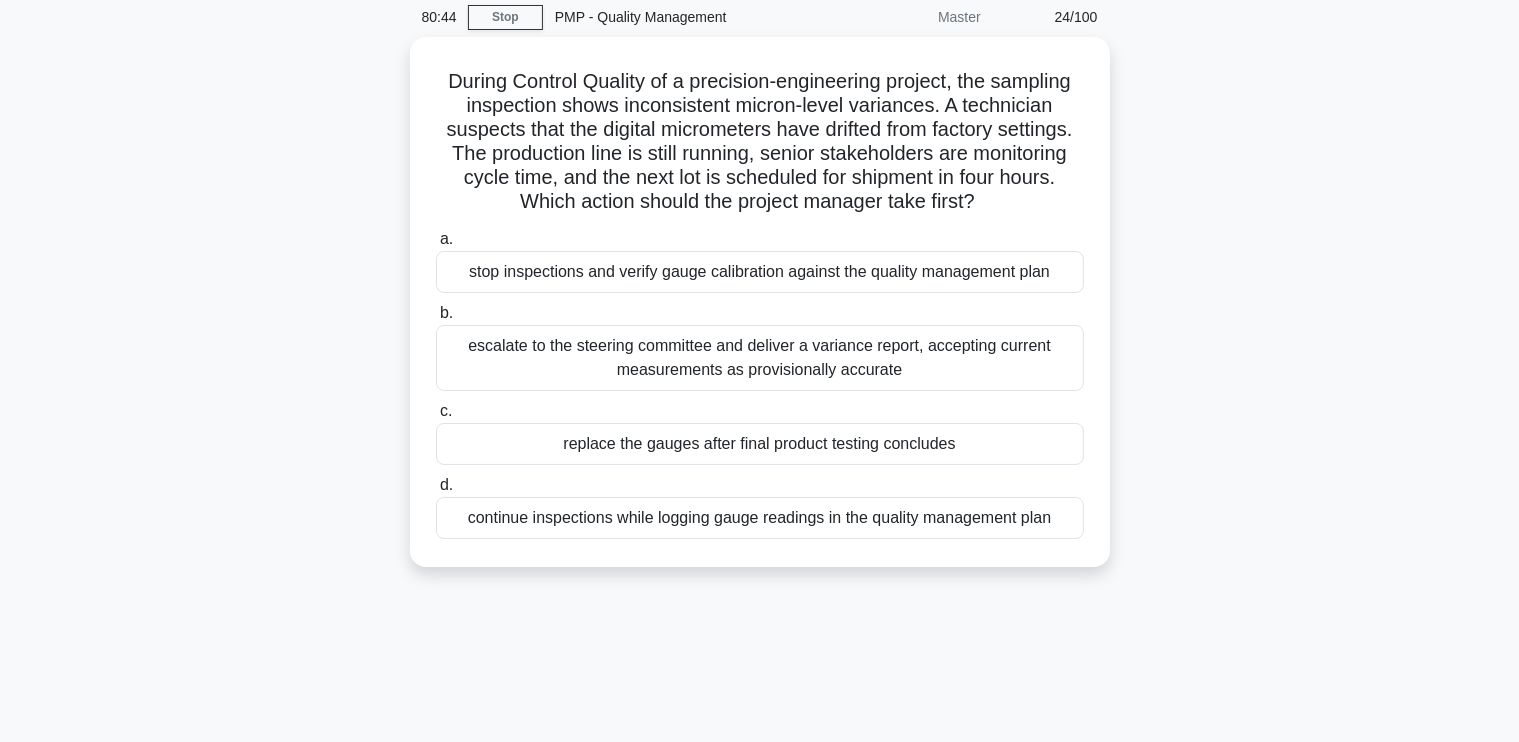 scroll, scrollTop: 82, scrollLeft: 0, axis: vertical 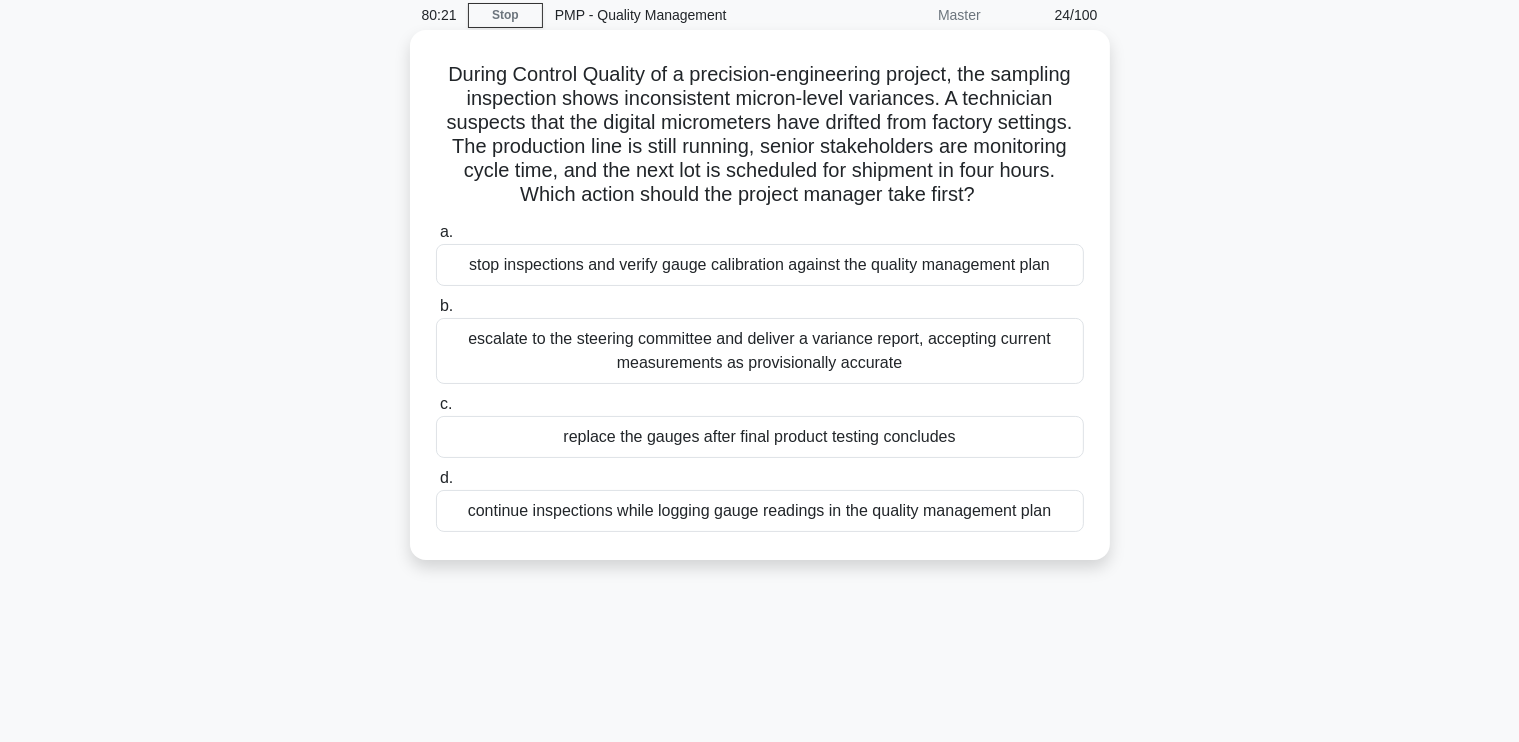 drag, startPoint x: 1061, startPoint y: 515, endPoint x: 461, endPoint y: 518, distance: 600.0075 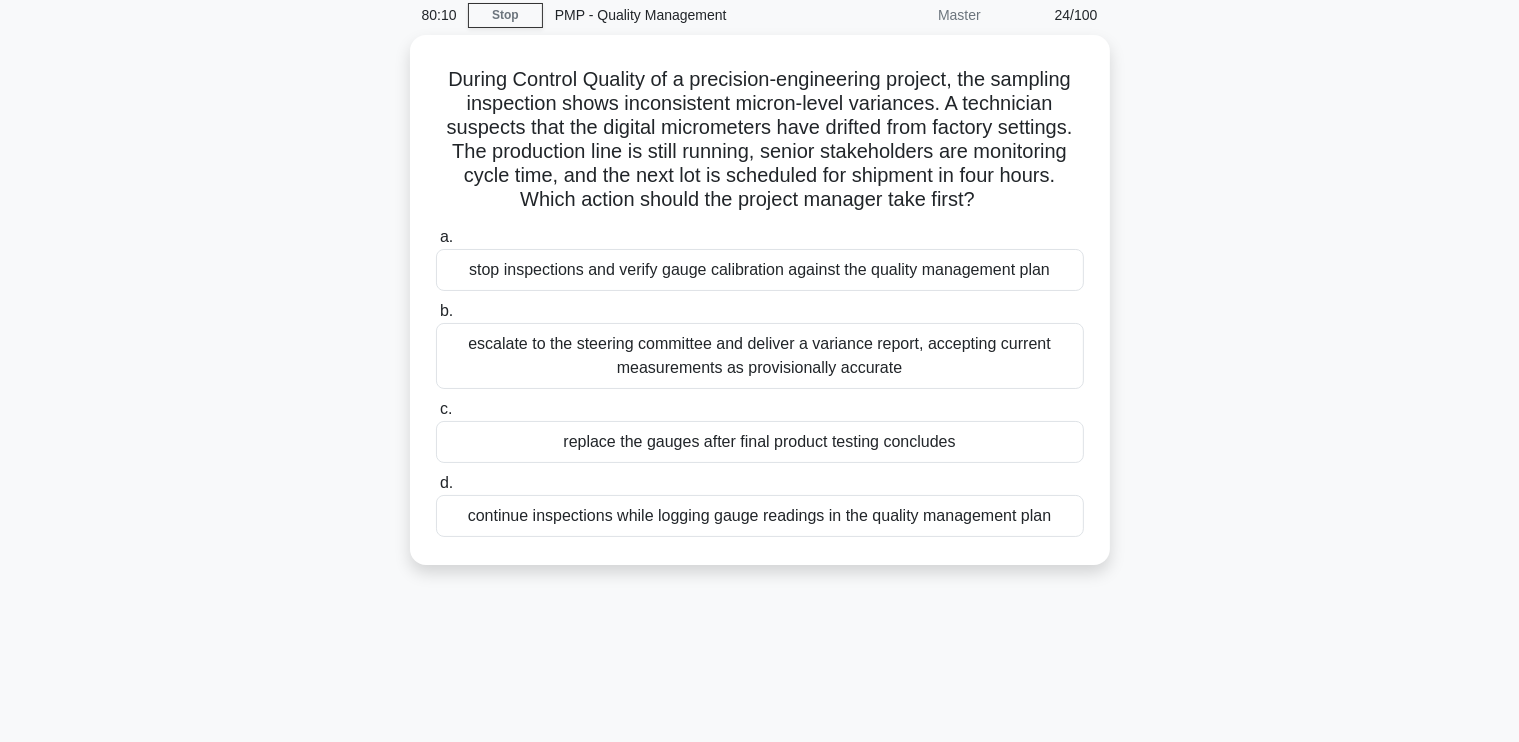 click on "During Control Quality of a precision-engineering project, the sampling inspection shows inconsistent micron-level variances. A technician suspects that the digital micrometers have drifted from factory settings. The production line is still running, senior stakeholders are monitoring cycle time, and the next lot is scheduled for shipment in four hours. Which action should the project manager take first?
.spinner_0XTQ{transform-origin:center;animation:spinner_y6GP .75s linear infinite}@keyframes spinner_y6GP{100%{transform:rotate(360deg)}}
a.
b." at bounding box center [760, 312] 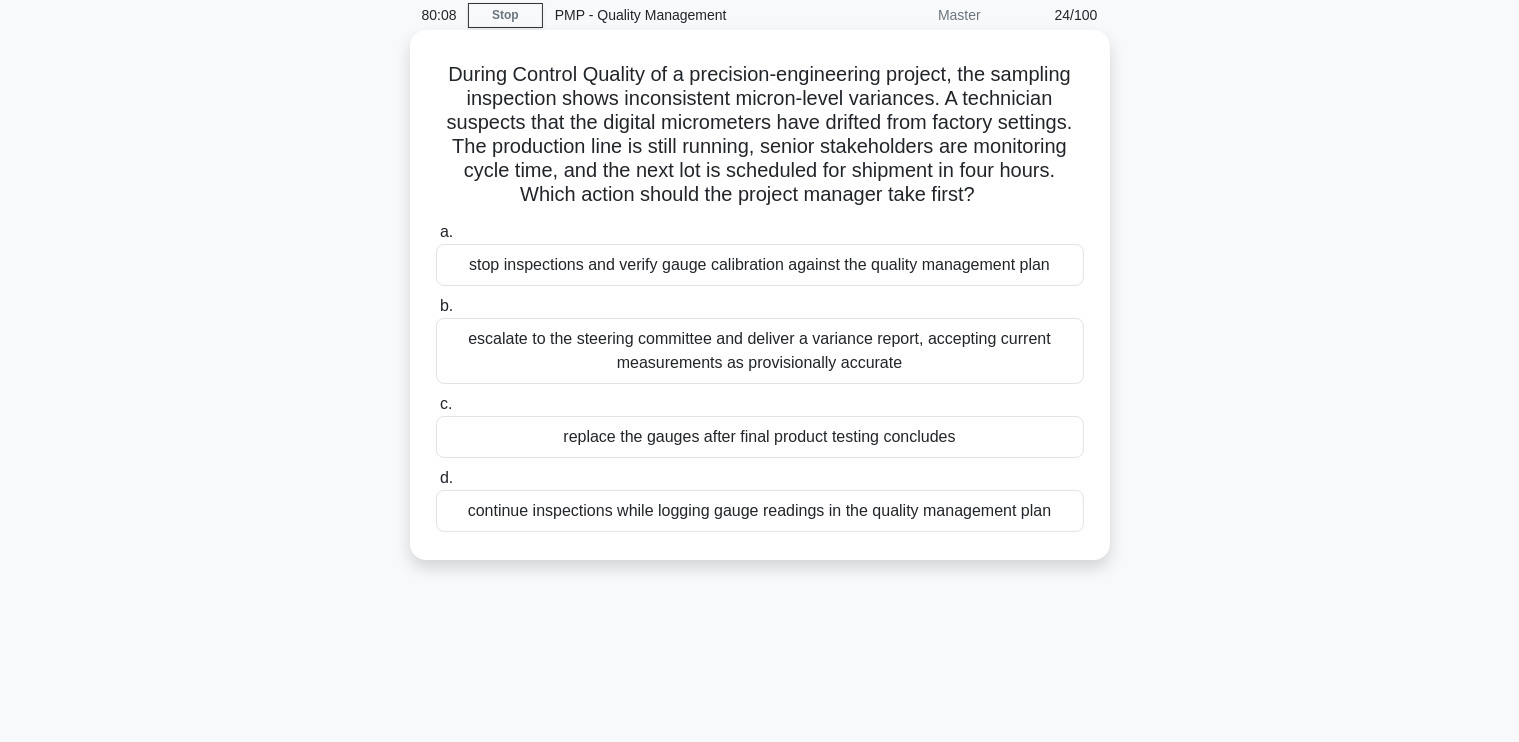 click on "continue inspections while logging gauge readings in the quality management plan" at bounding box center (760, 511) 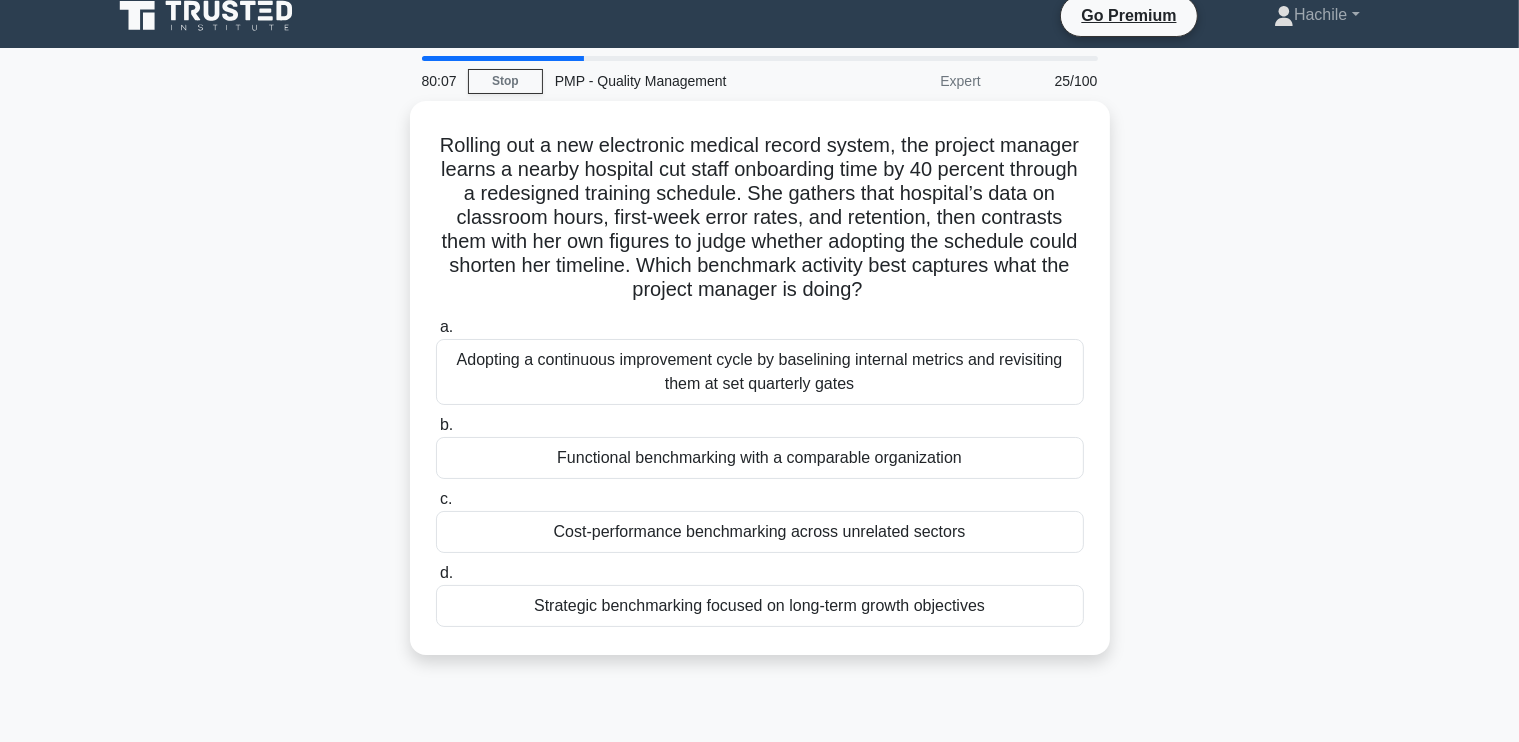 scroll, scrollTop: 0, scrollLeft: 0, axis: both 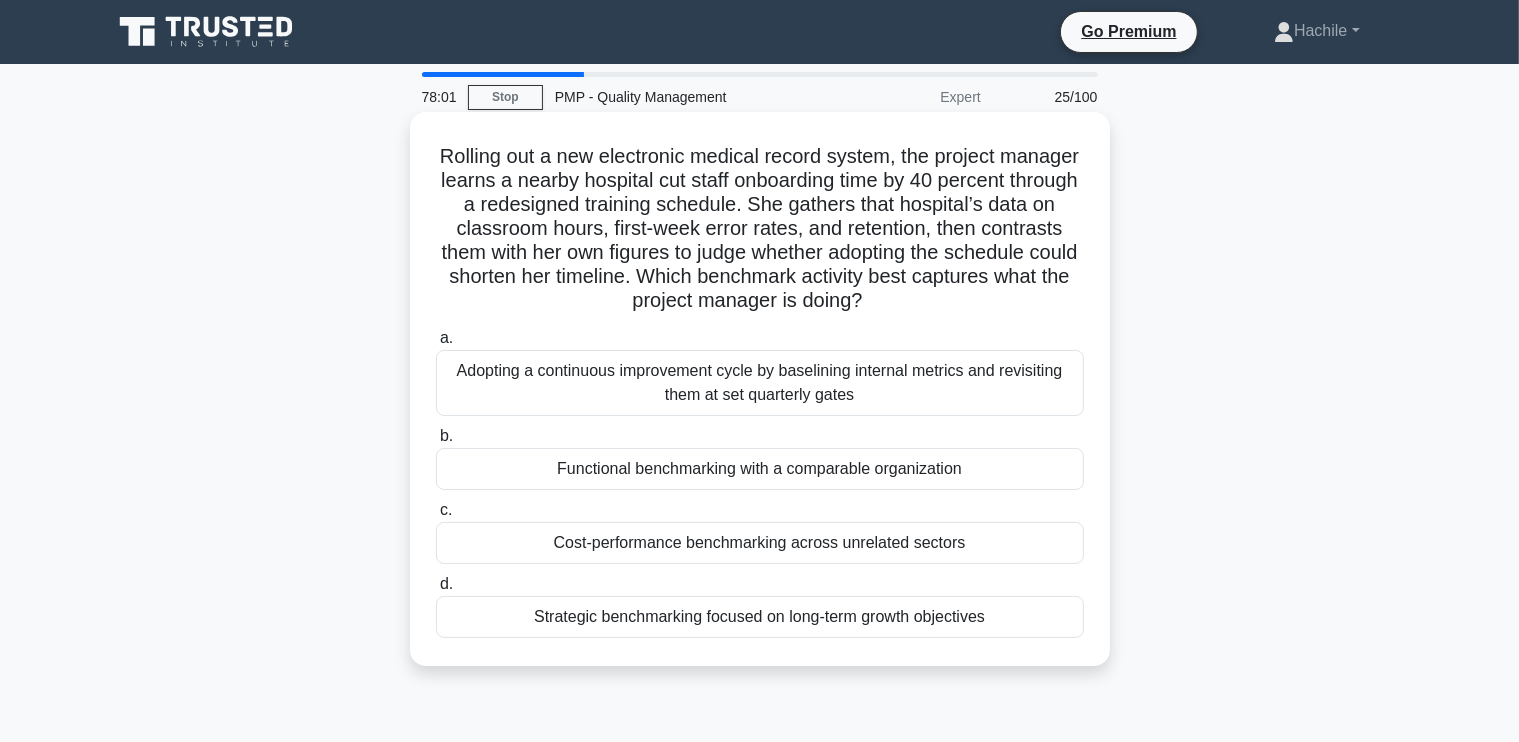 click on "Functional benchmarking with a comparable organization" at bounding box center [760, 469] 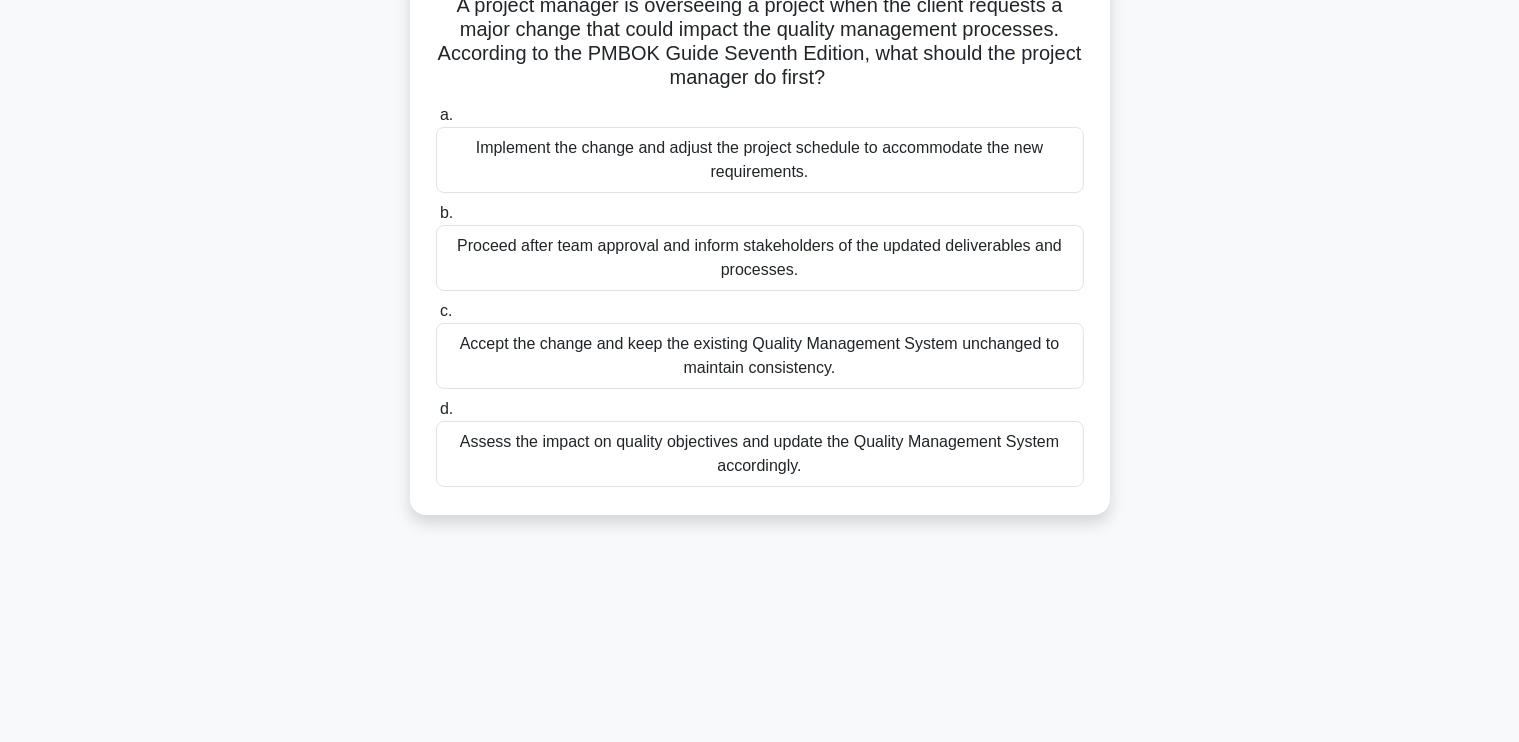 scroll, scrollTop: 155, scrollLeft: 0, axis: vertical 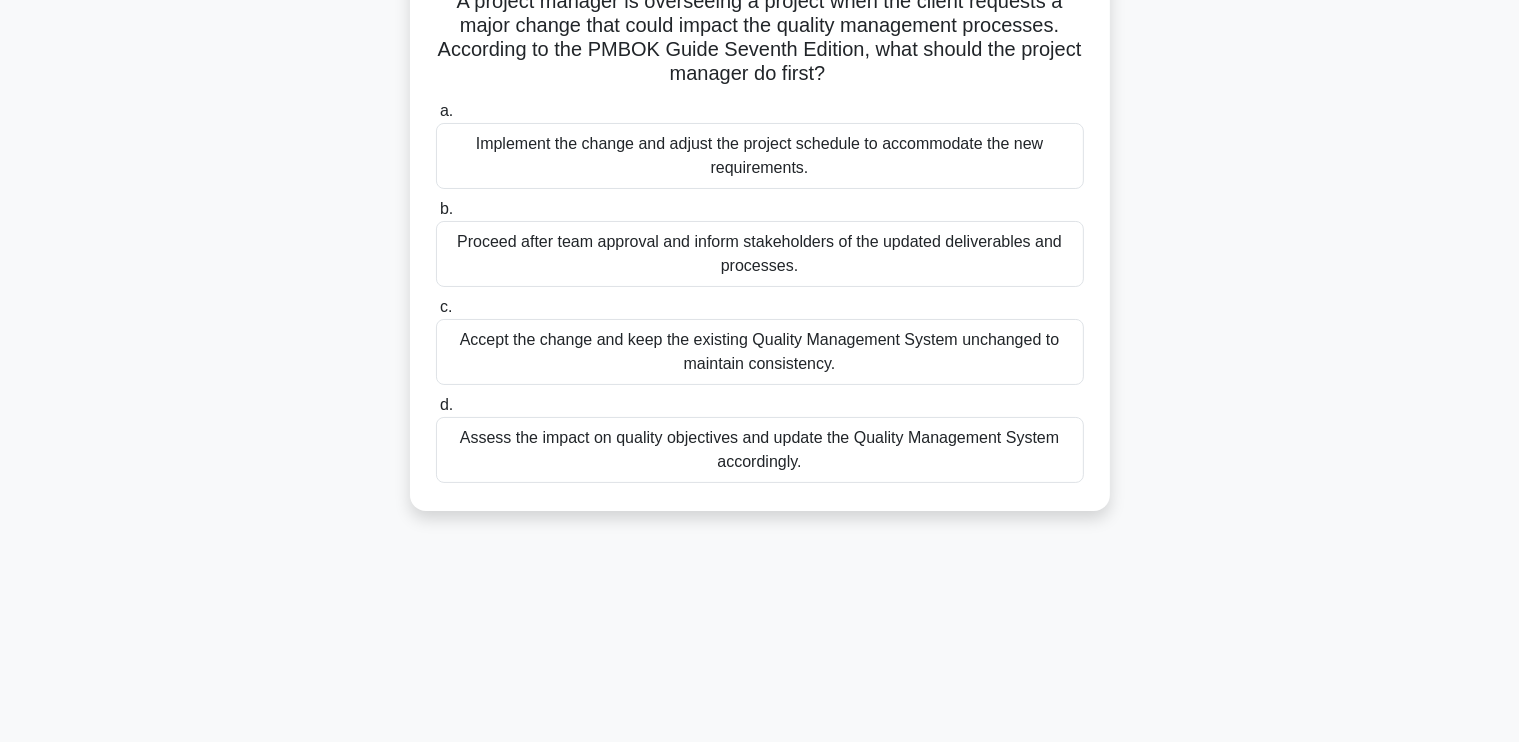 click on "Assess the impact on quality objectives and update the Quality Management System accordingly." at bounding box center [760, 450] 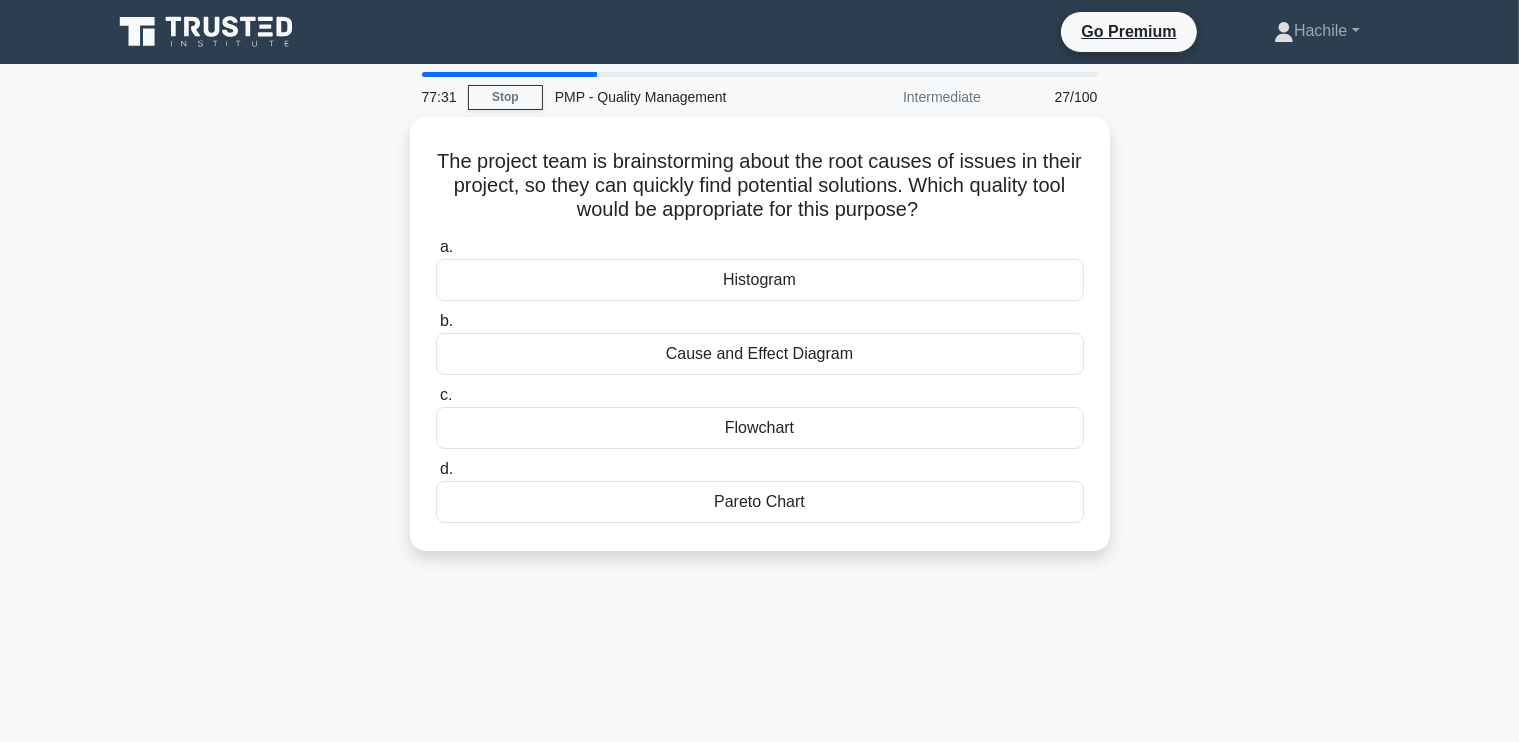 scroll, scrollTop: 0, scrollLeft: 0, axis: both 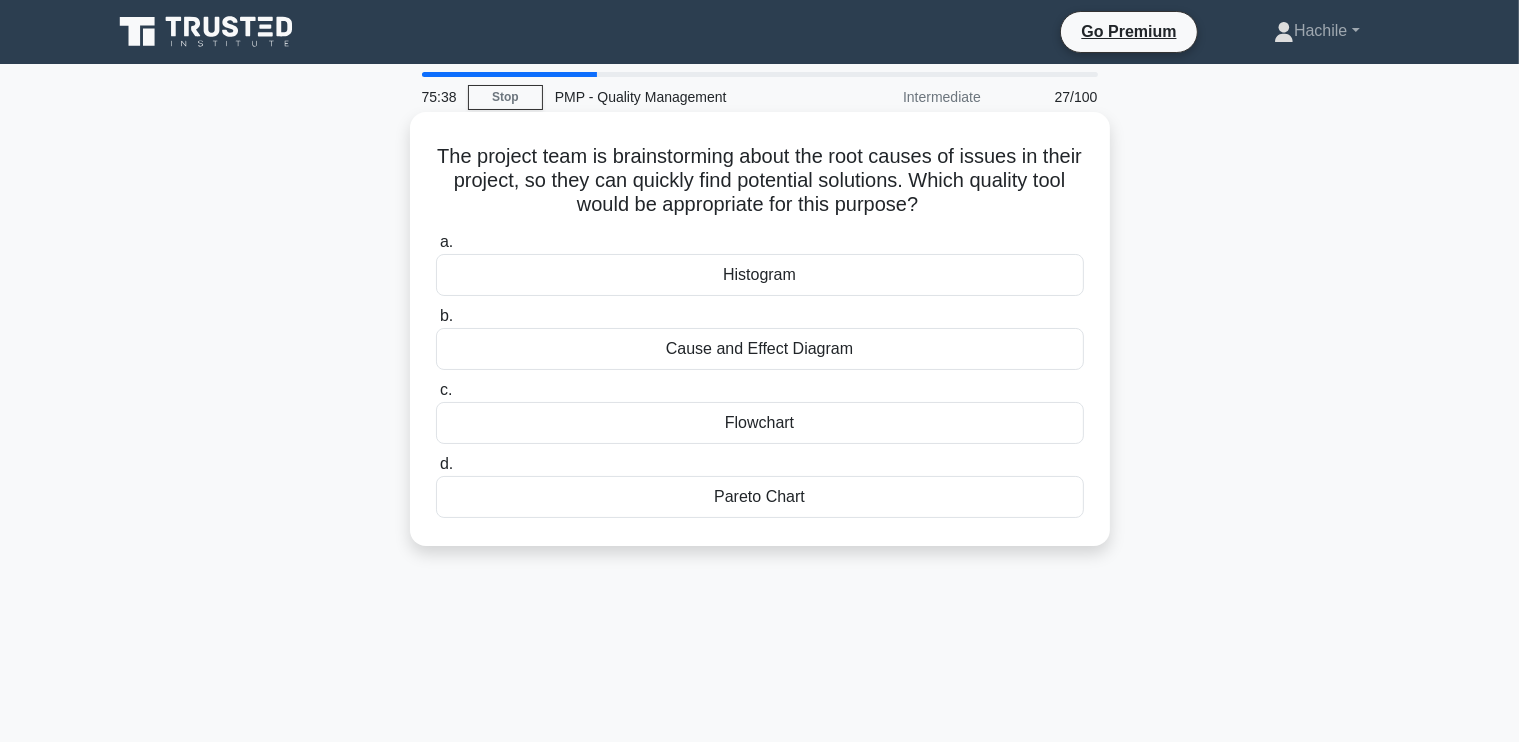 click on "Cause and Effect Diagram" at bounding box center (760, 349) 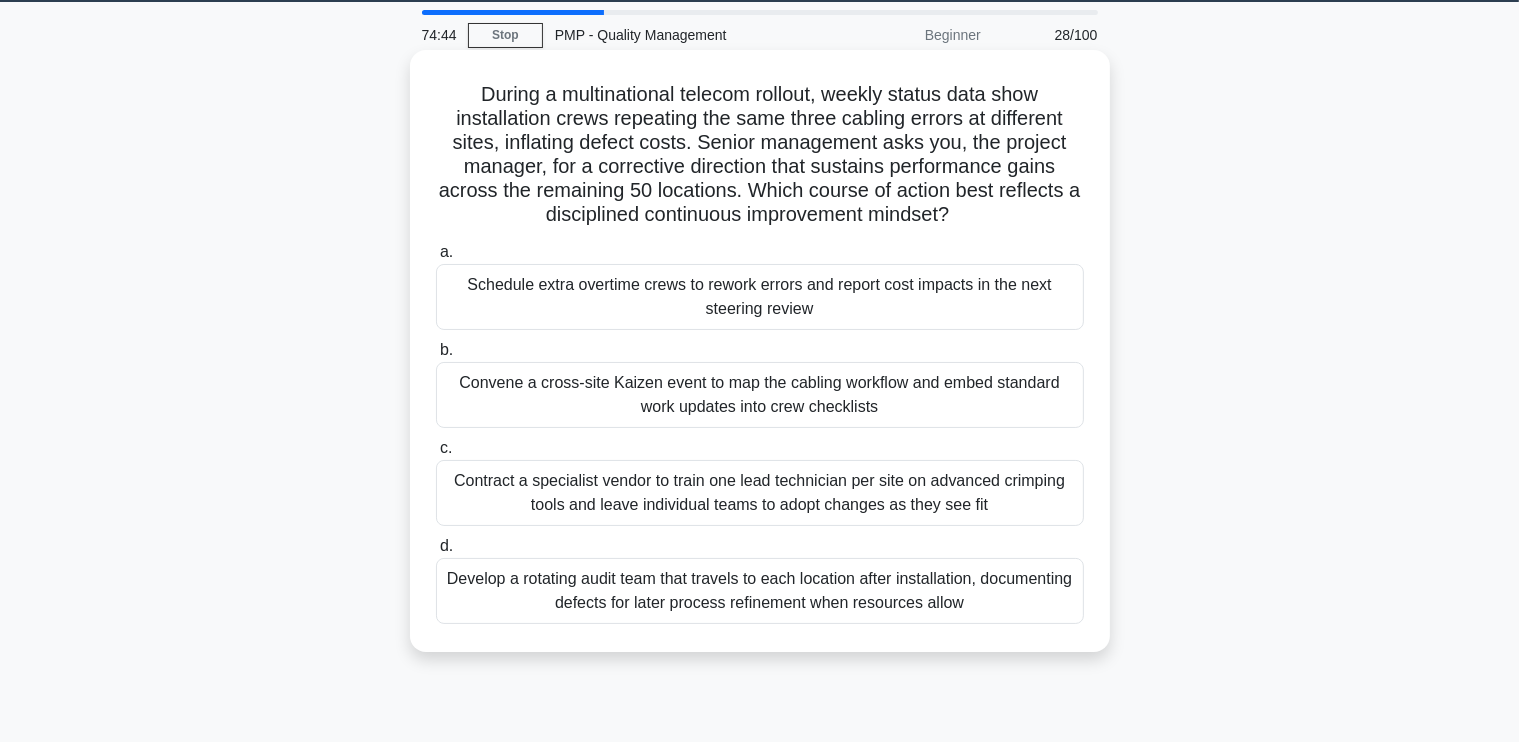 scroll, scrollTop: 83, scrollLeft: 0, axis: vertical 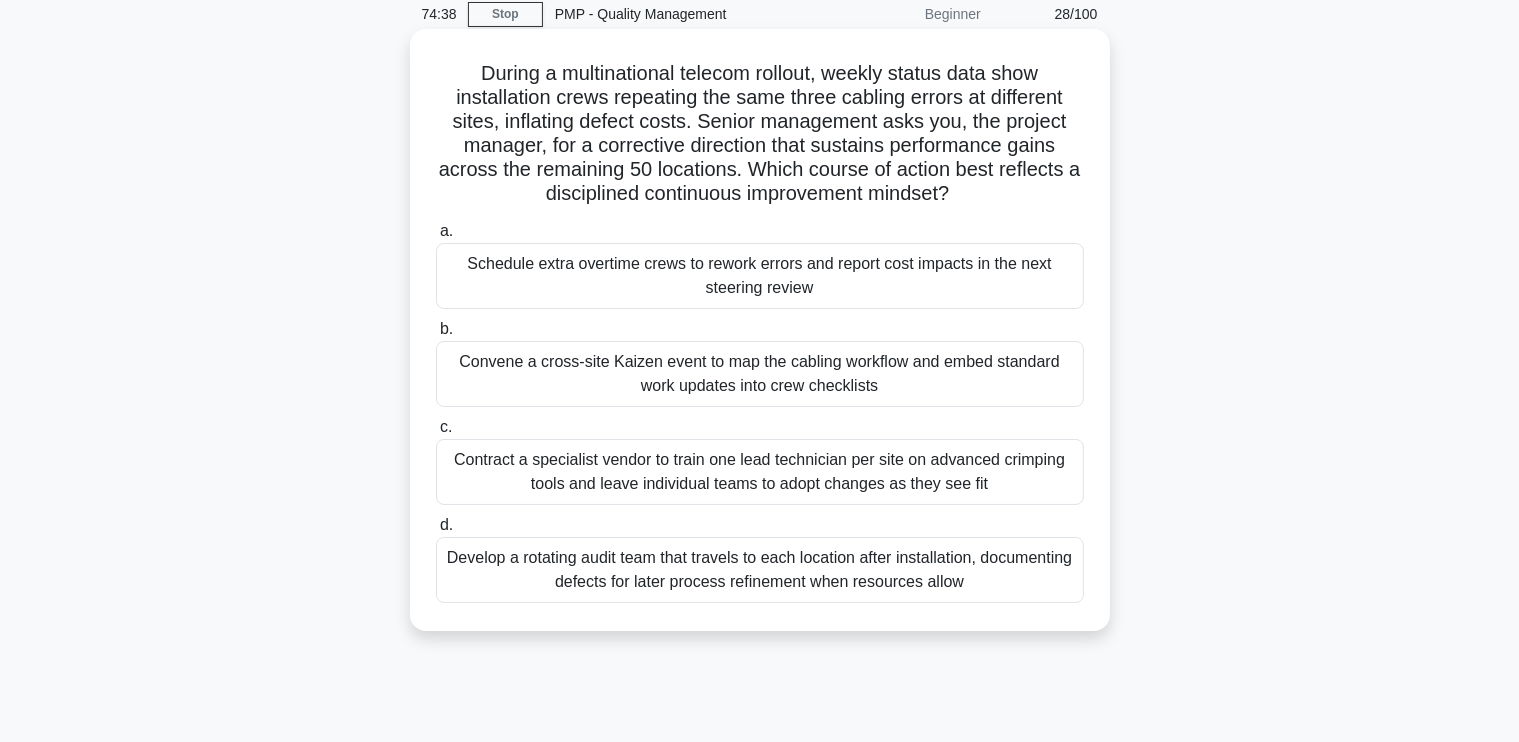 click on "Convene a cross-site Kaizen event to map the cabling workflow and embed standard work updates into crew checklists" at bounding box center [760, 374] 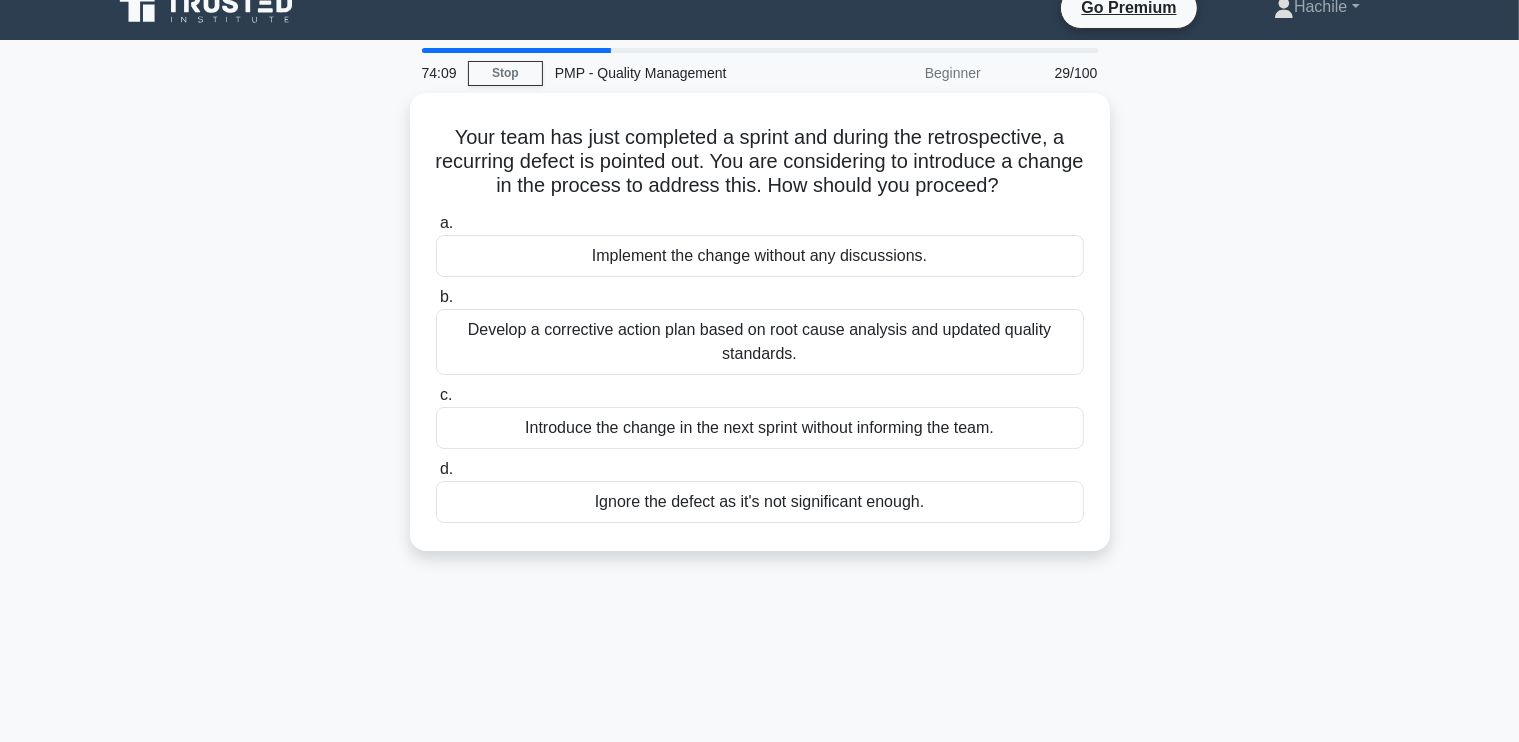 scroll, scrollTop: 24, scrollLeft: 0, axis: vertical 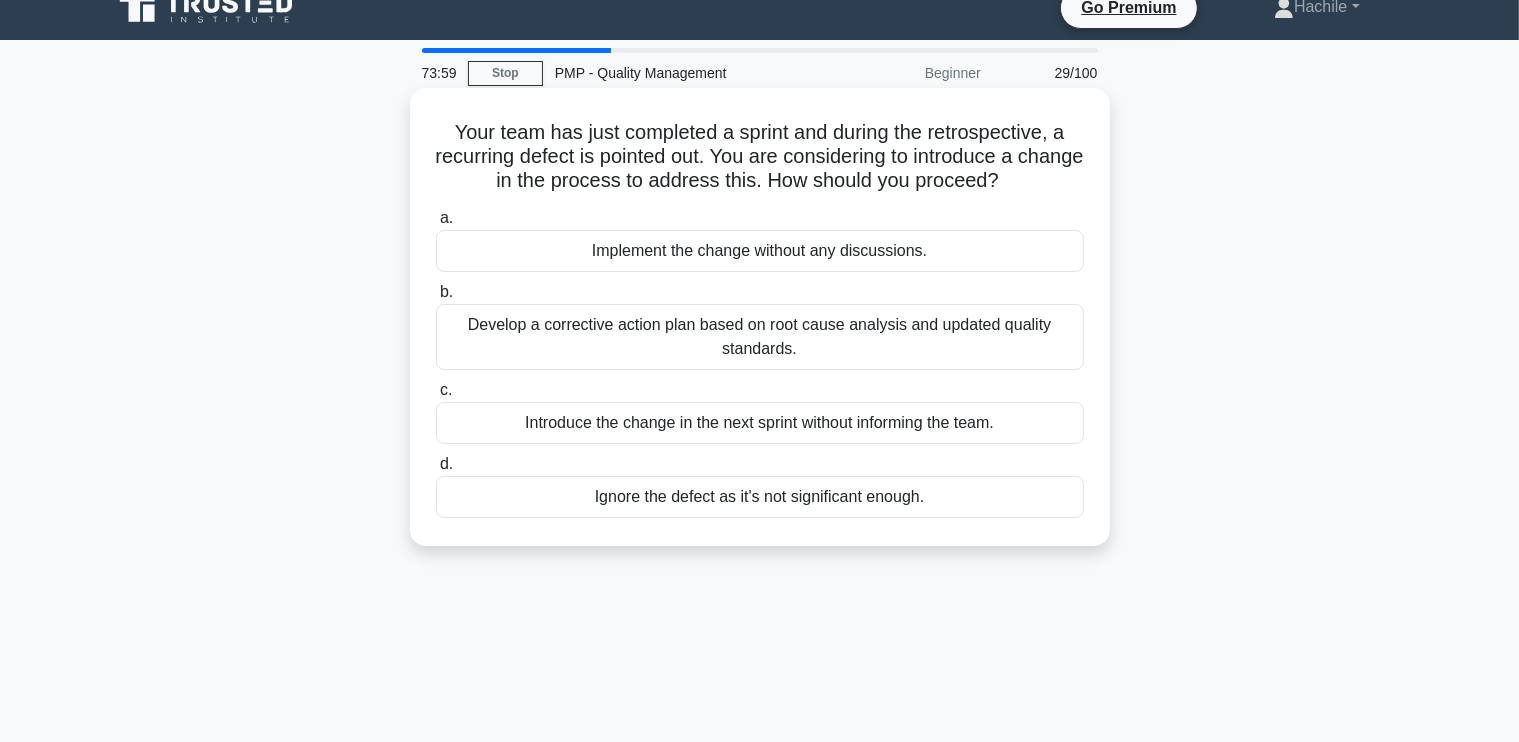 click on "Develop a corrective action plan based on root cause analysis and updated quality standards." at bounding box center (760, 337) 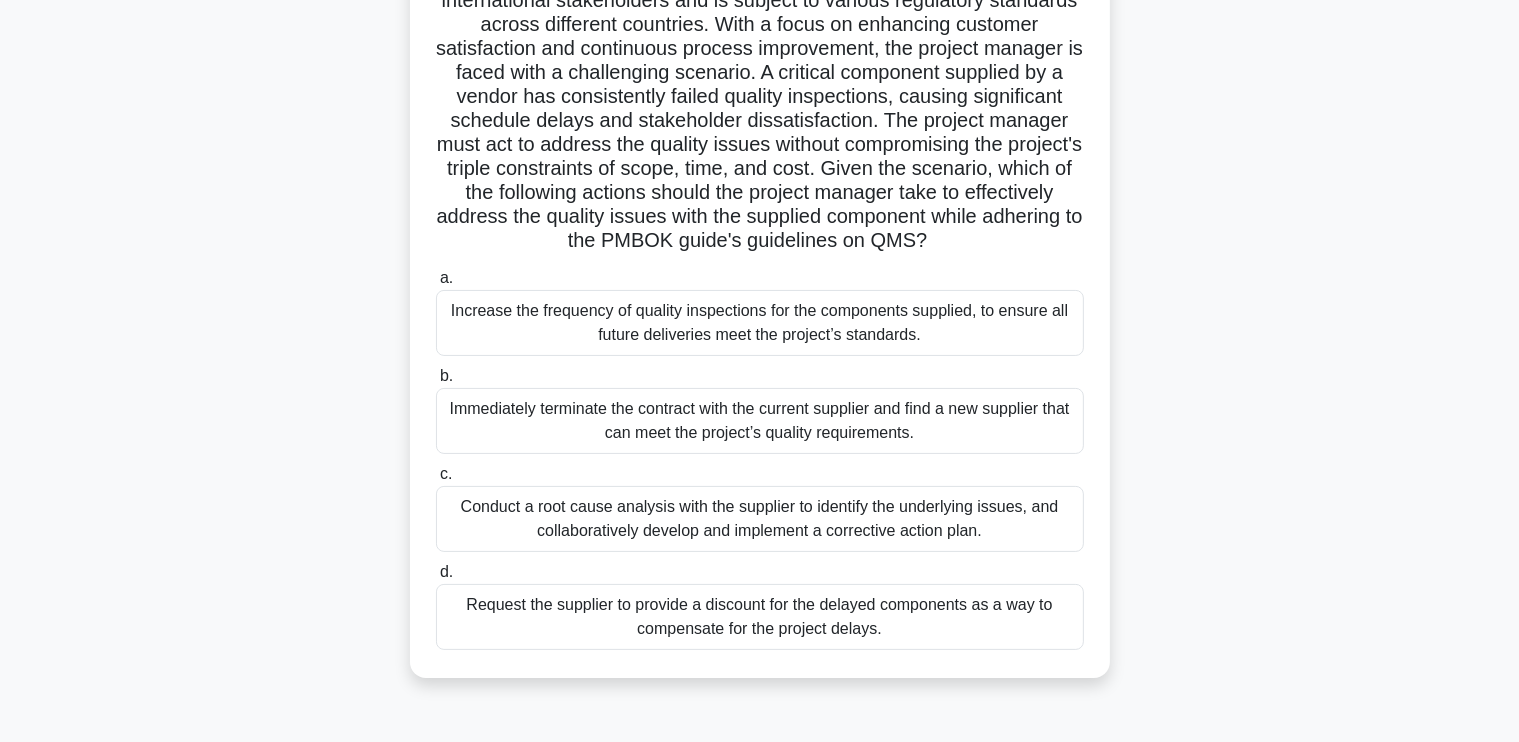 scroll, scrollTop: 229, scrollLeft: 0, axis: vertical 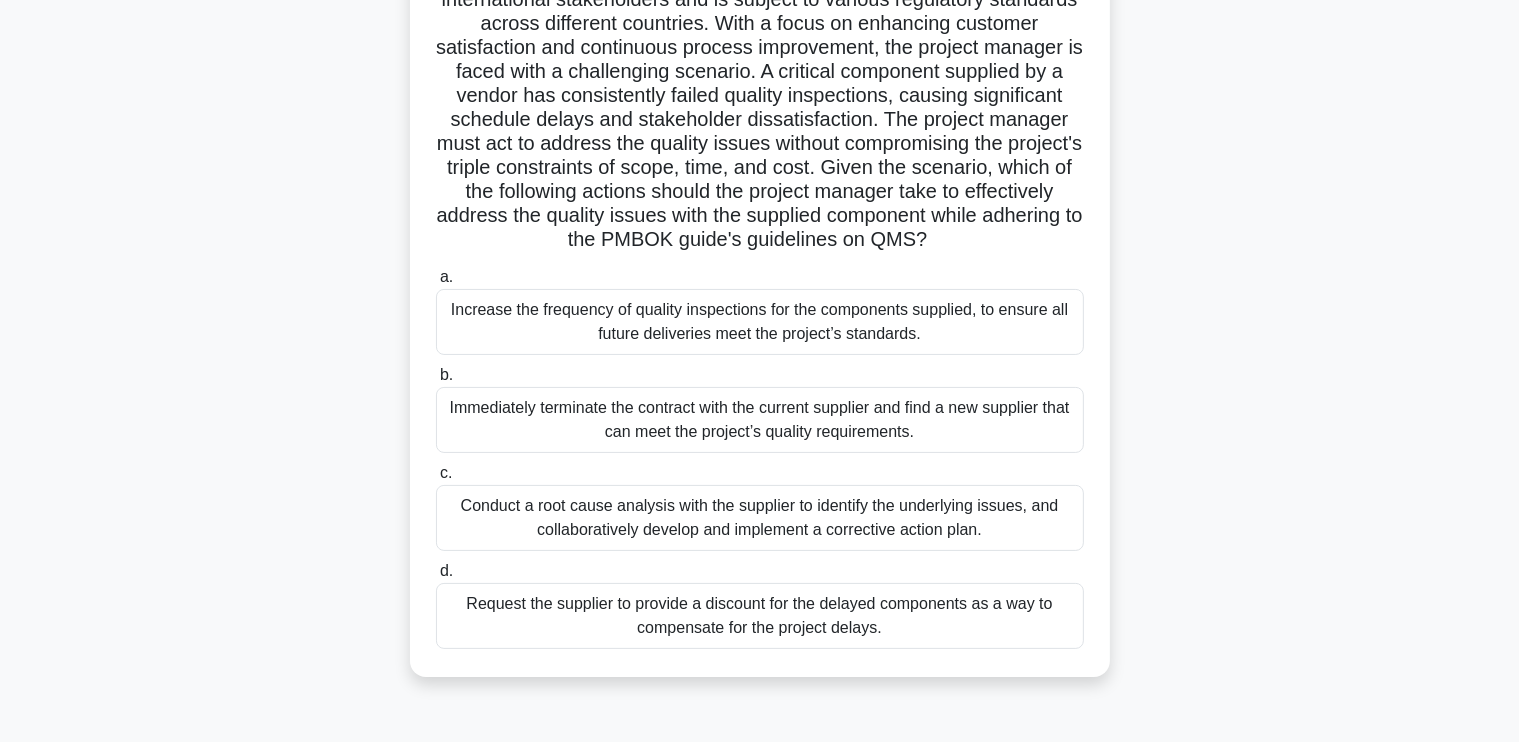click on "Conduct a root cause analysis with the supplier to identify the underlying issues, and collaboratively develop and implement a corrective action plan." at bounding box center [760, 518] 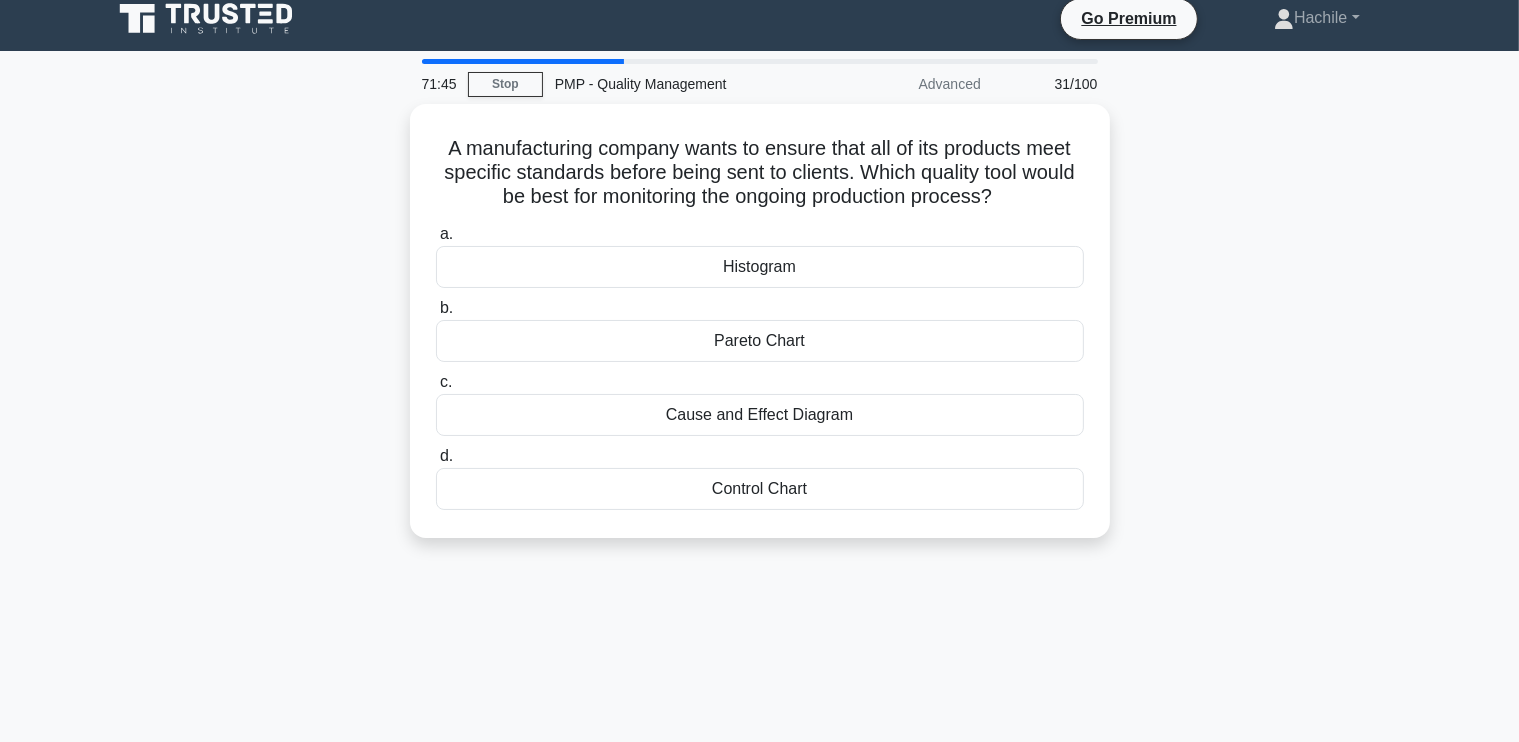 scroll, scrollTop: 0, scrollLeft: 0, axis: both 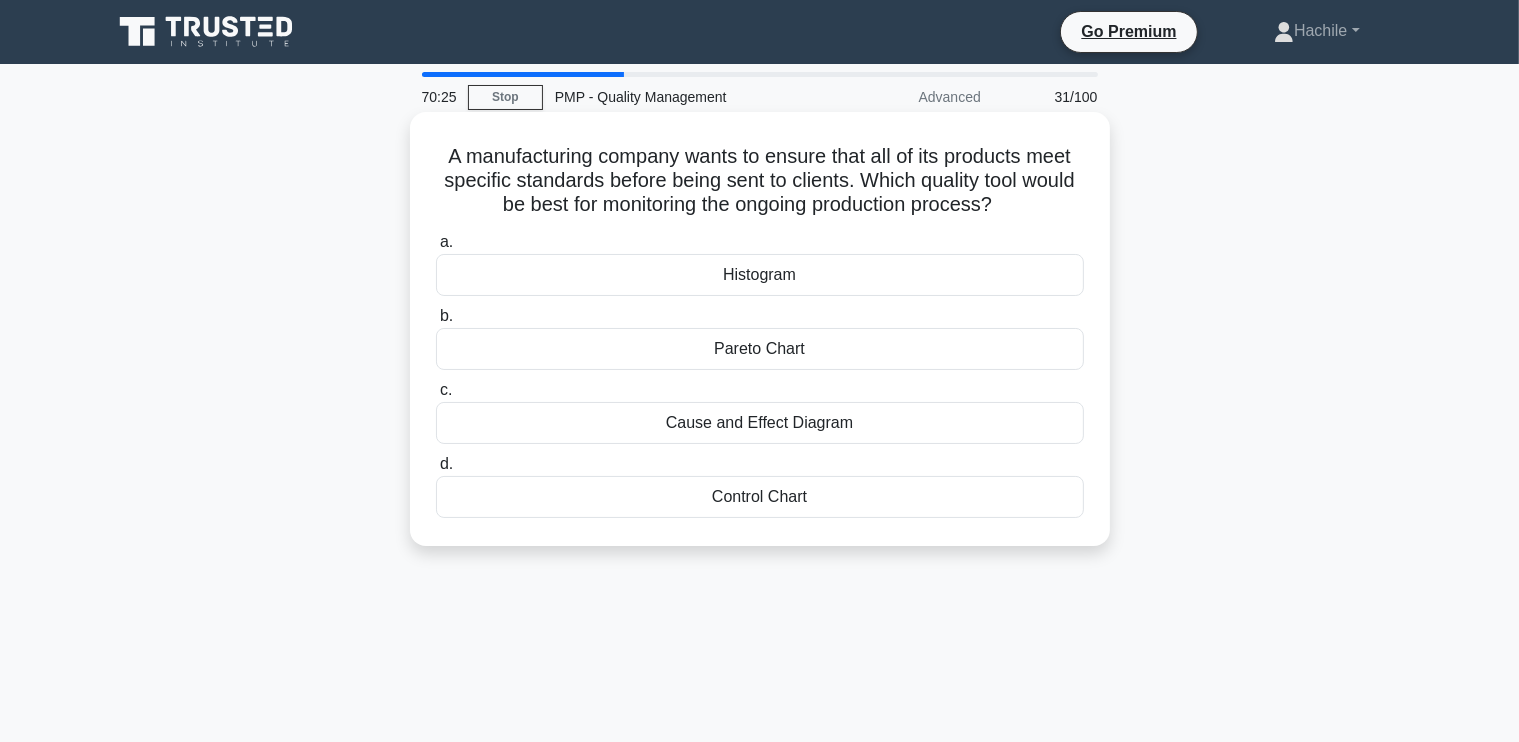 click on "Control Chart" at bounding box center (760, 497) 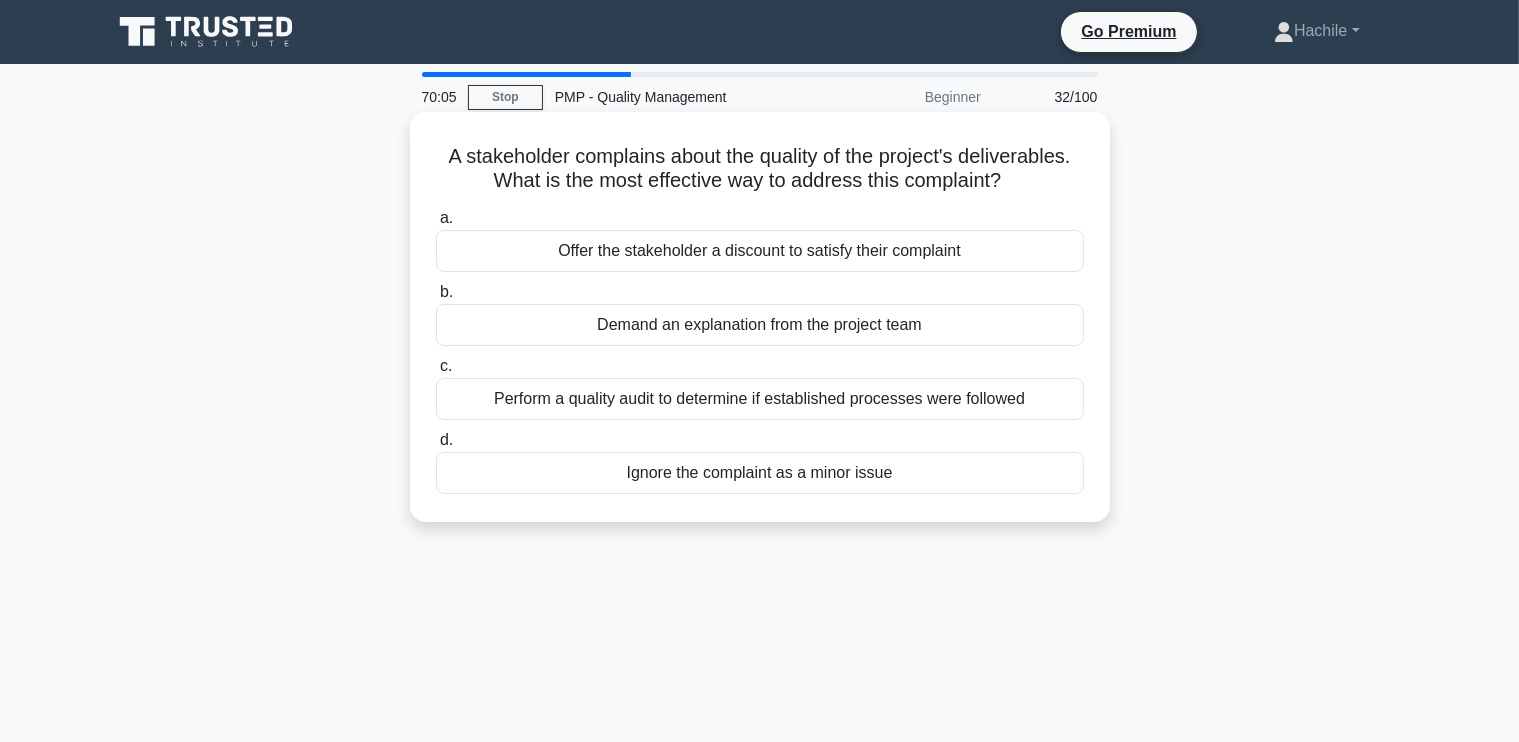 click on "Perform a quality audit to determine if established processes were followed" at bounding box center (760, 399) 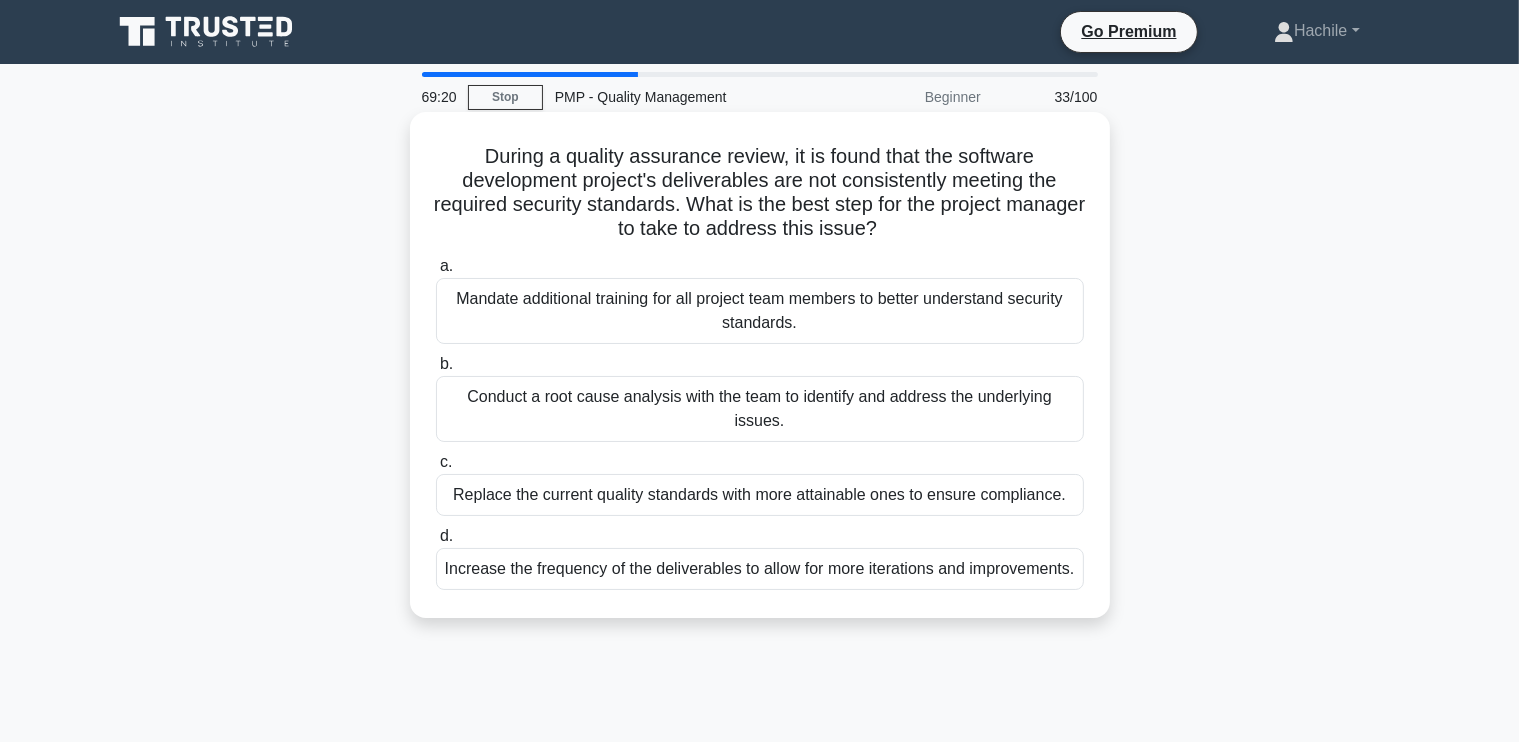 click on "Conduct a root cause analysis with the team to identify and address the underlying issues." at bounding box center (760, 409) 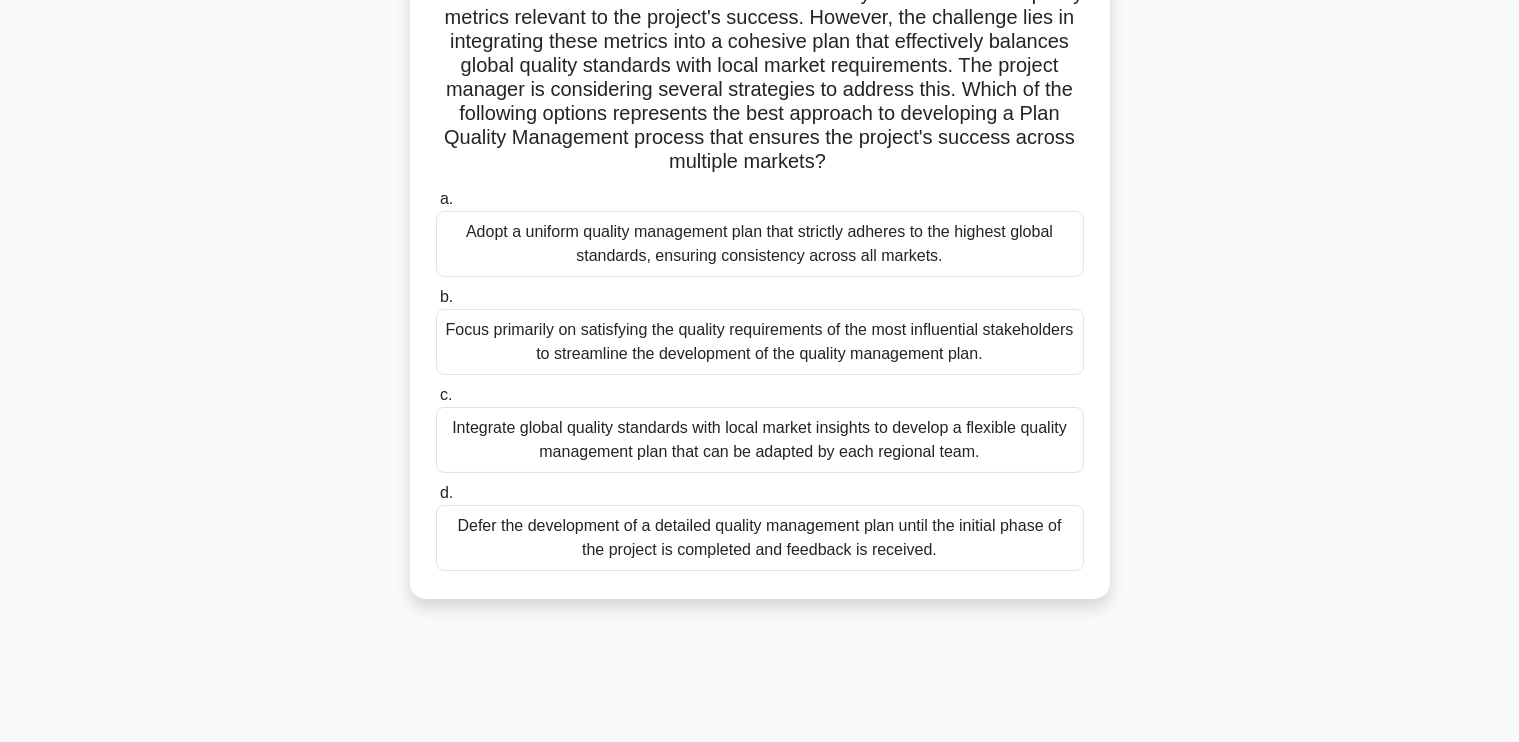 scroll, scrollTop: 338, scrollLeft: 0, axis: vertical 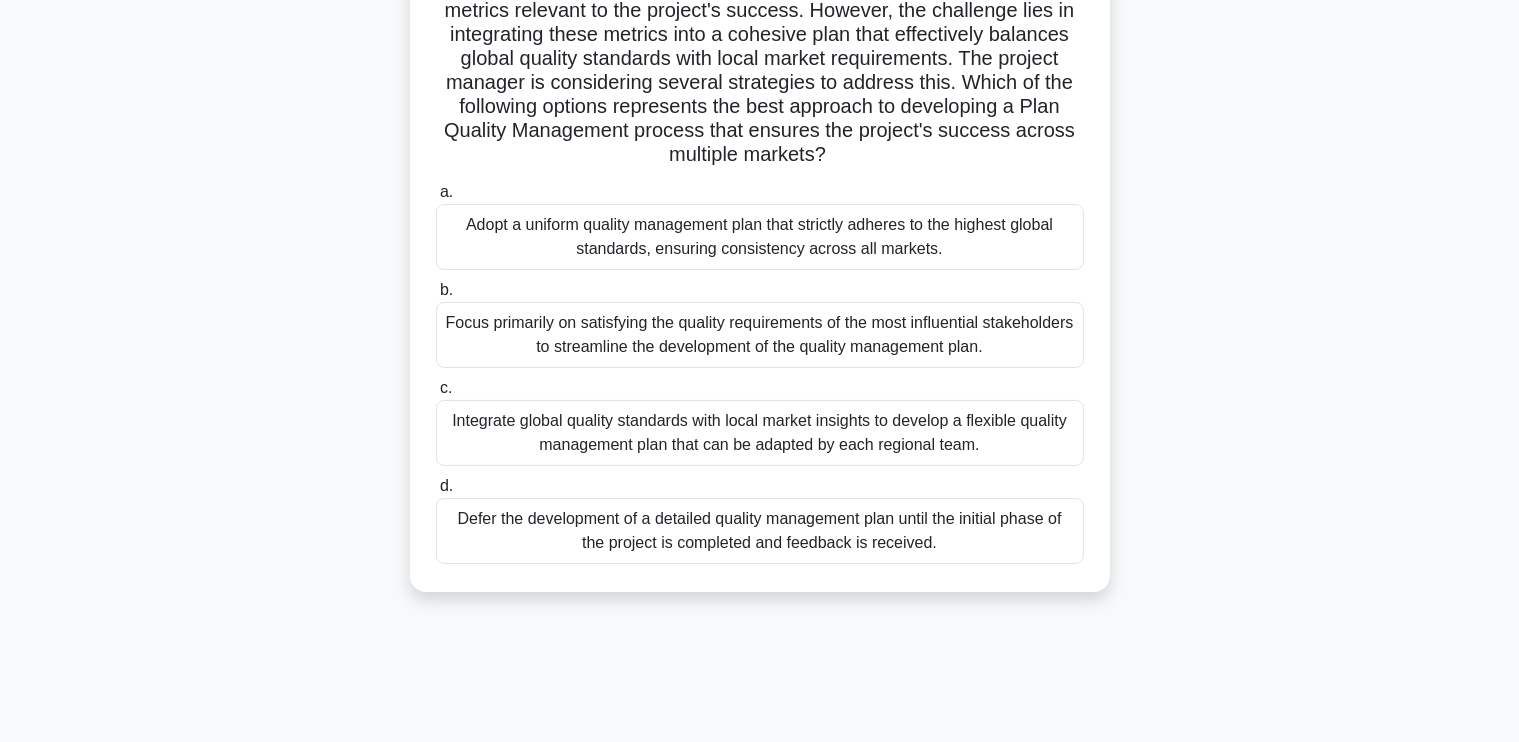 click on "Integrate global quality standards with local market insights to develop a flexible quality management plan that can be adapted by each regional team." at bounding box center (760, 433) 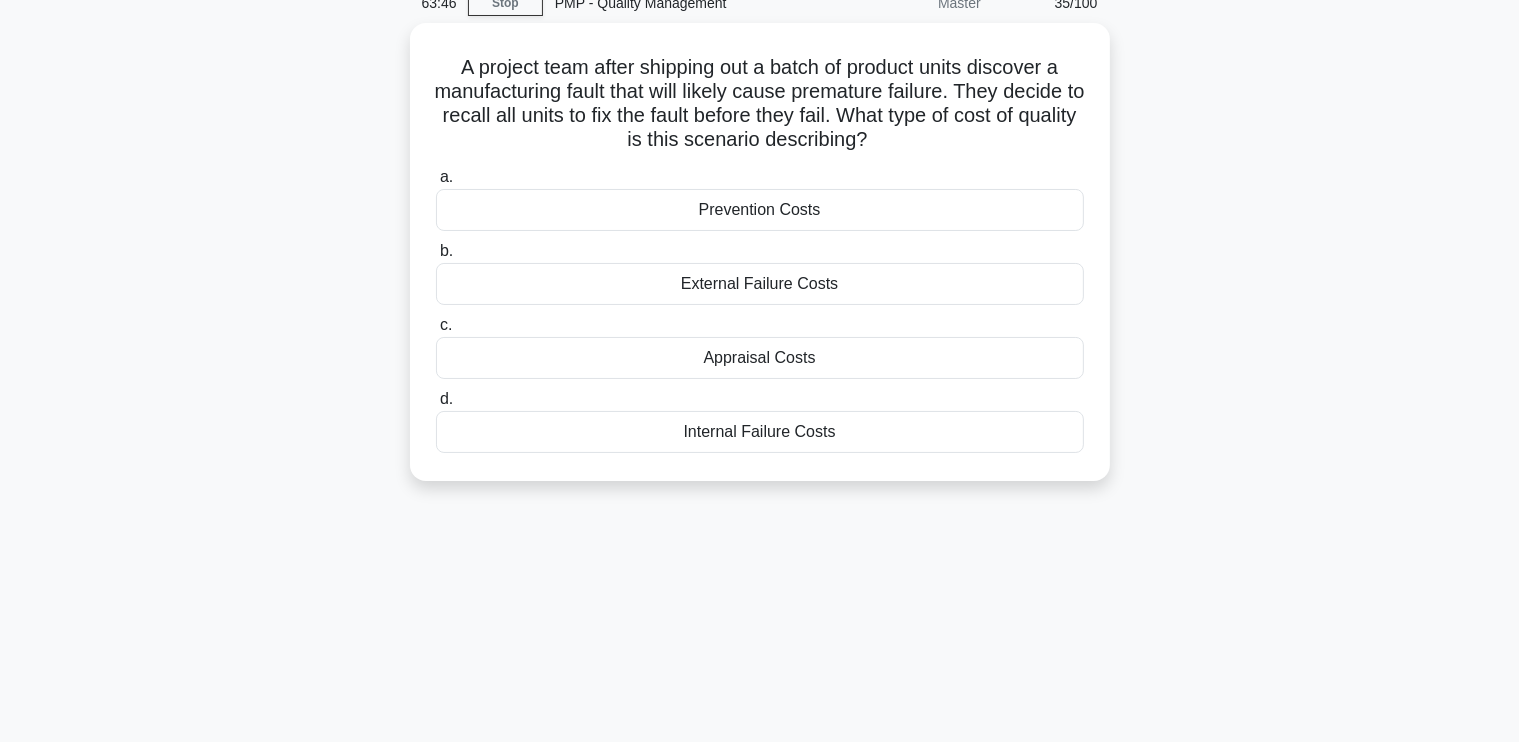 scroll, scrollTop: 0, scrollLeft: 0, axis: both 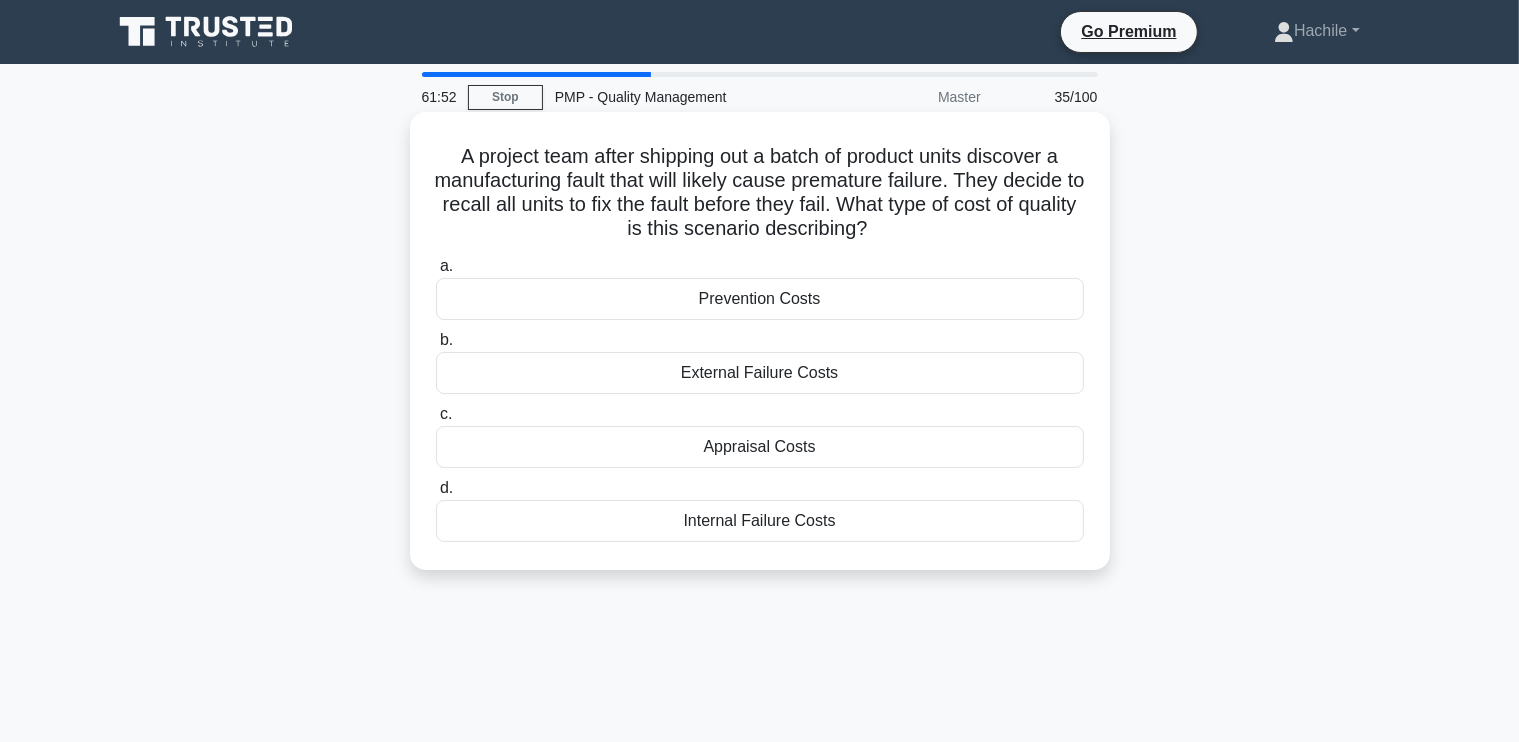 click on "Prevention Costs" at bounding box center [760, 299] 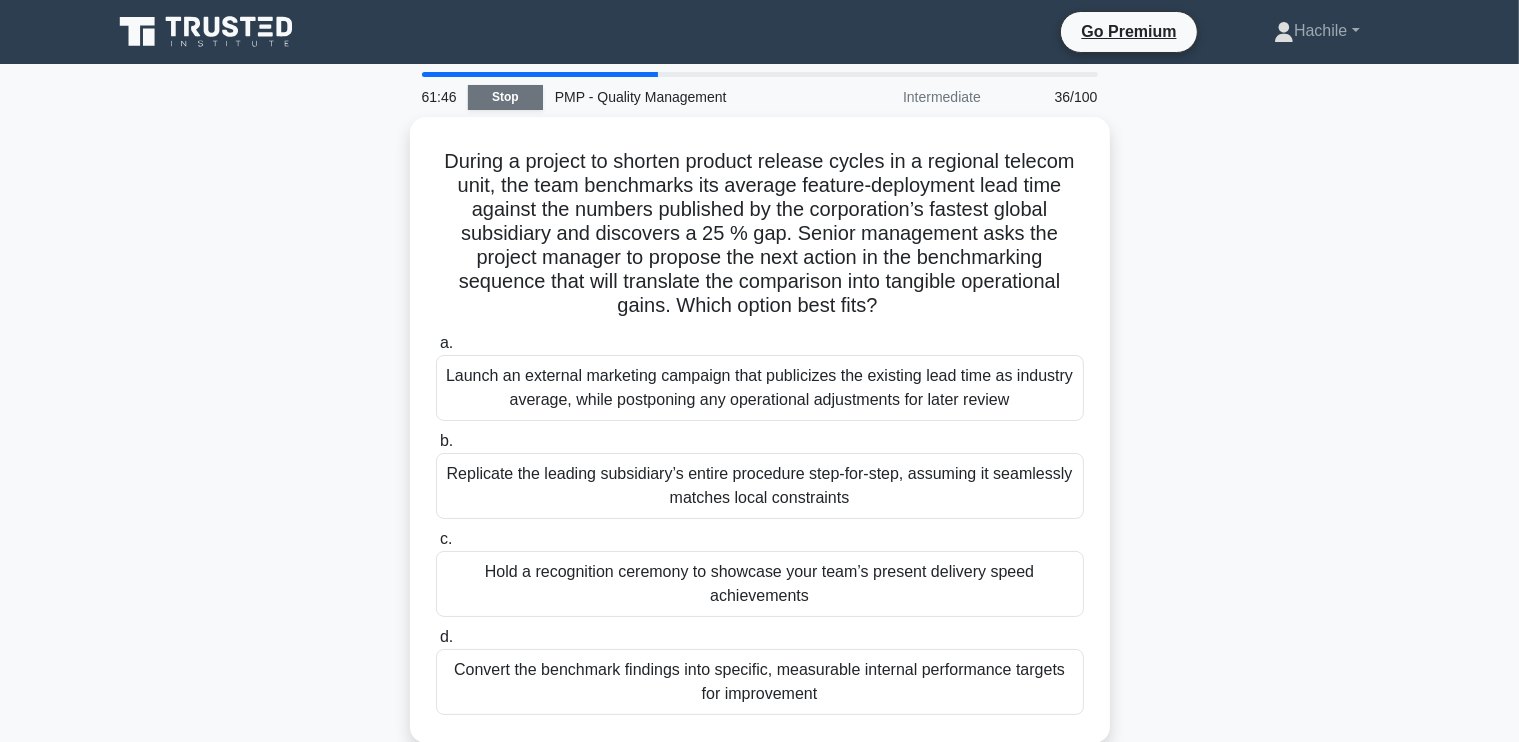 click on "Stop" at bounding box center (505, 97) 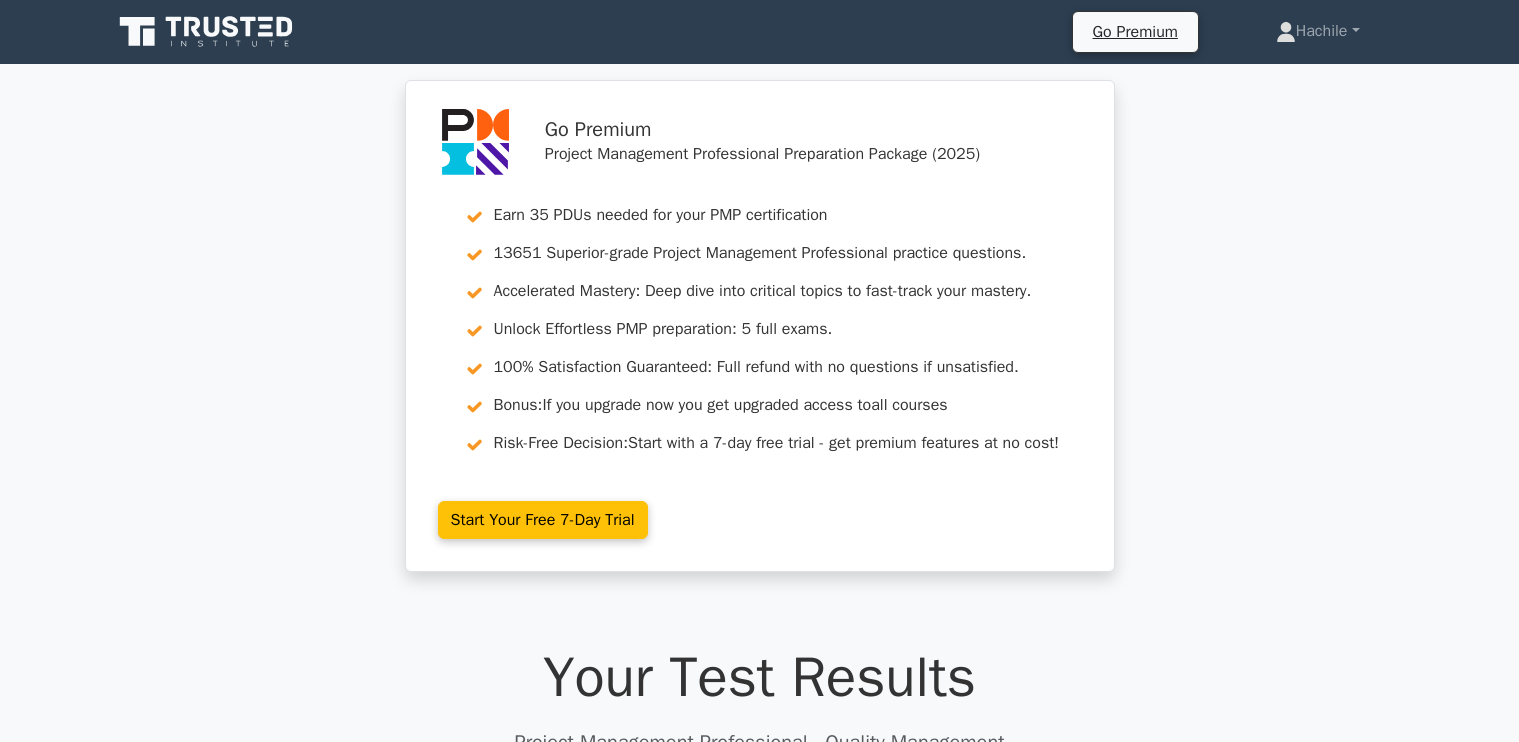 scroll, scrollTop: 388, scrollLeft: 0, axis: vertical 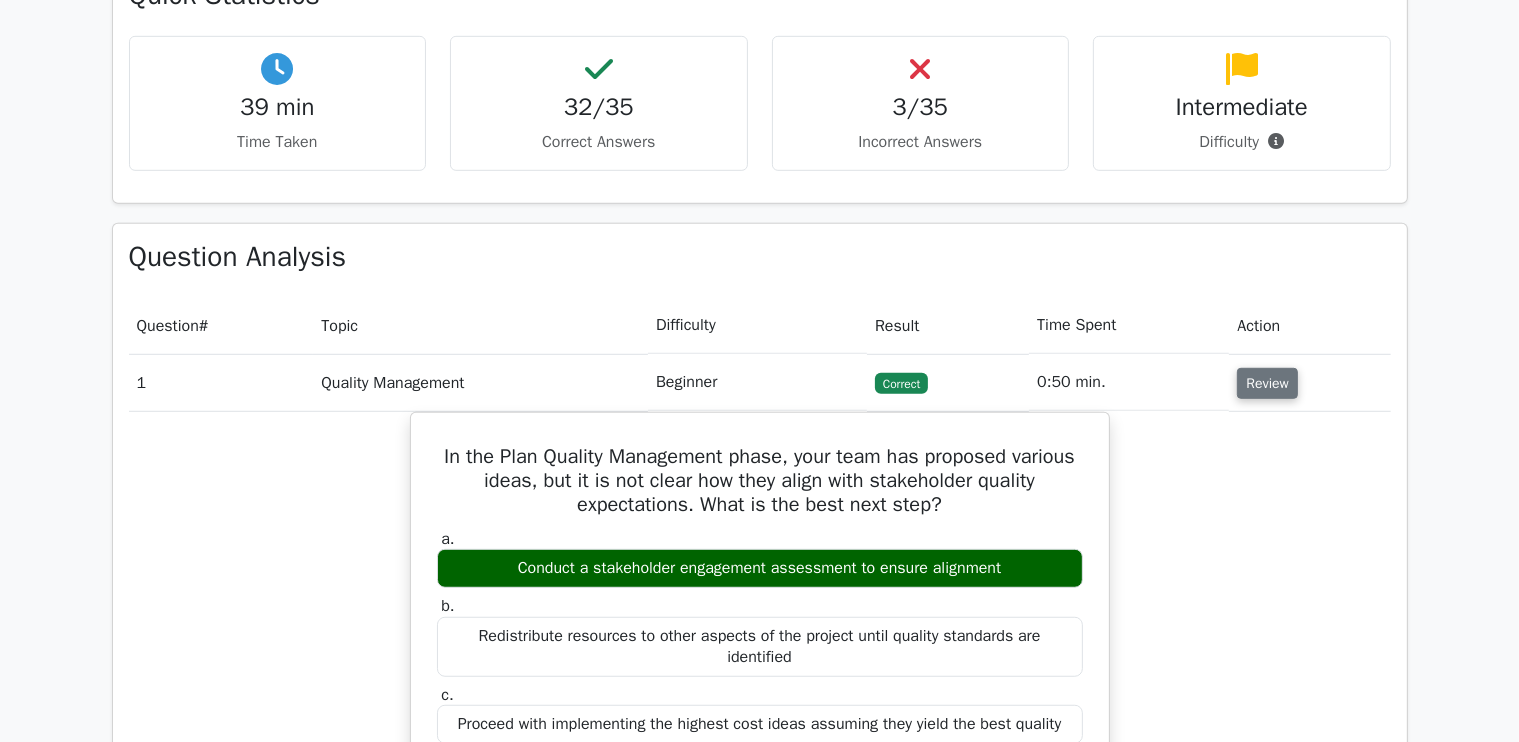 click on "Review" at bounding box center [1267, 383] 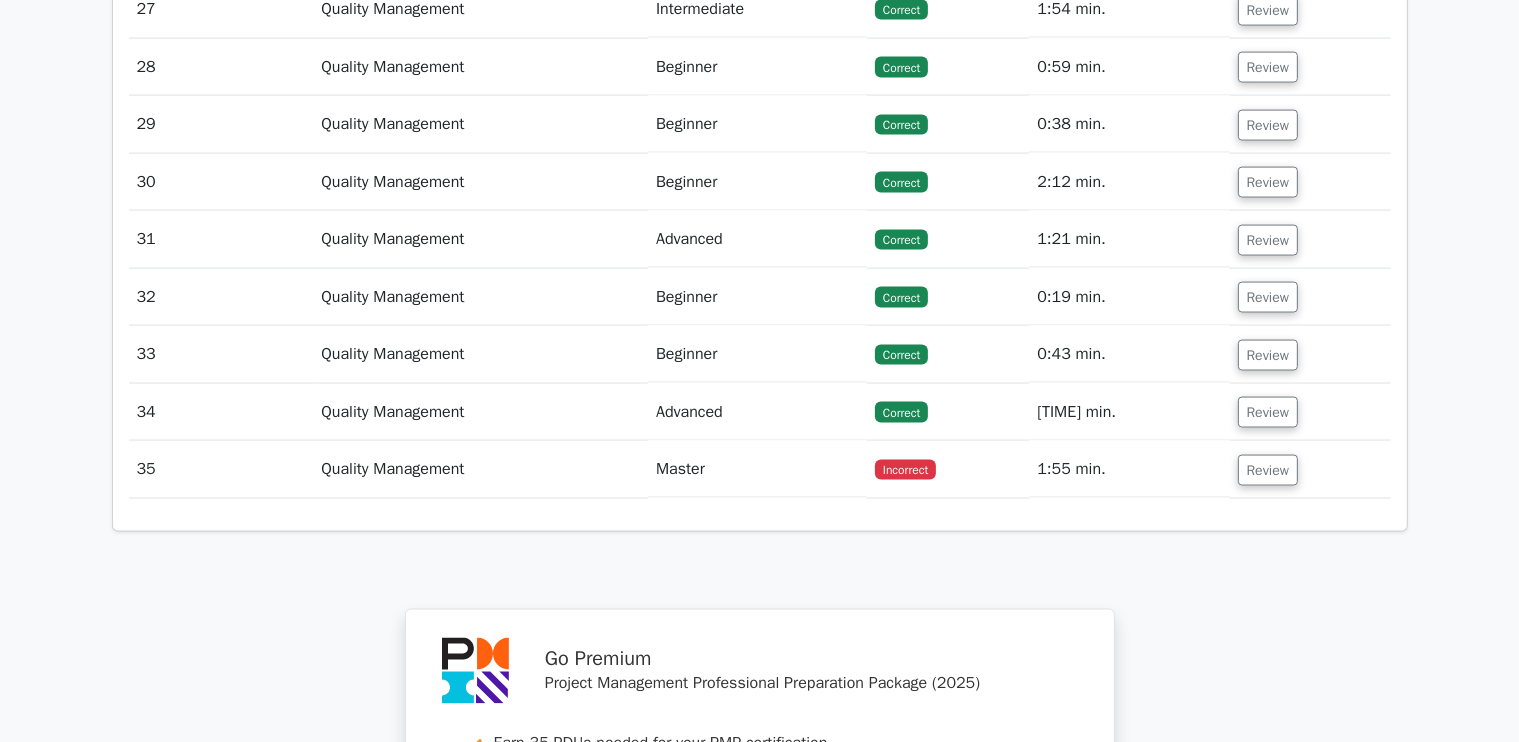 scroll, scrollTop: 3054, scrollLeft: 0, axis: vertical 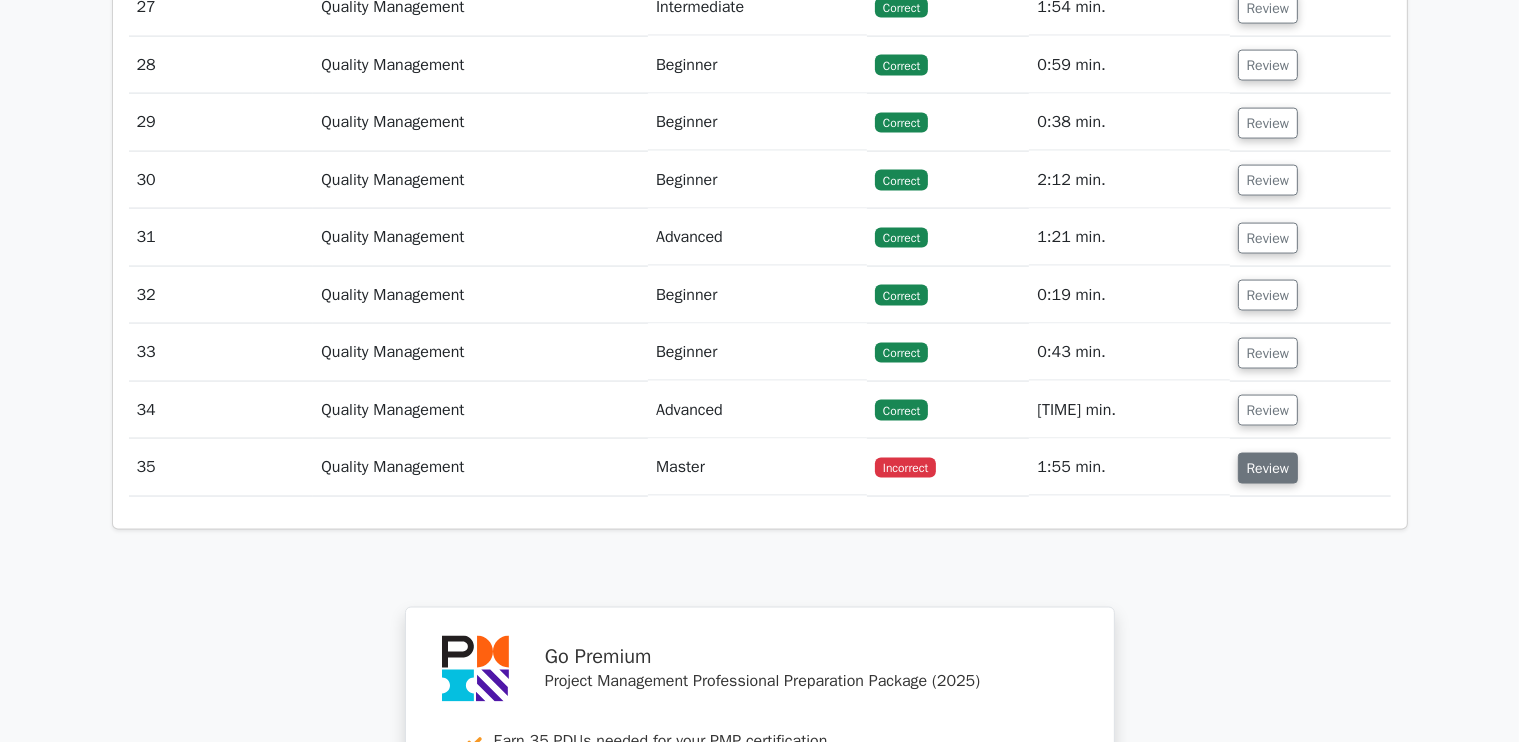 click on "Review" at bounding box center [1268, 468] 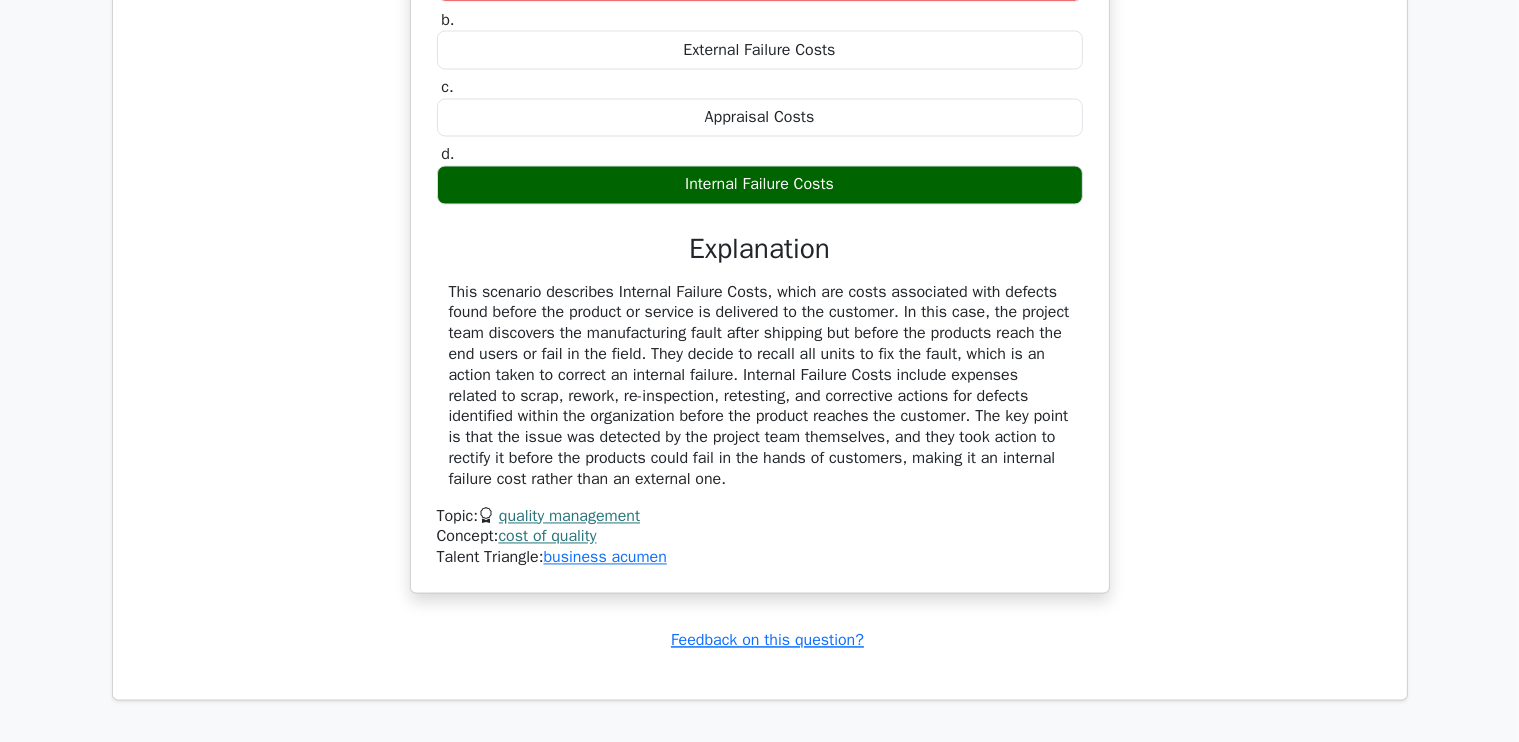 scroll, scrollTop: 3747, scrollLeft: 0, axis: vertical 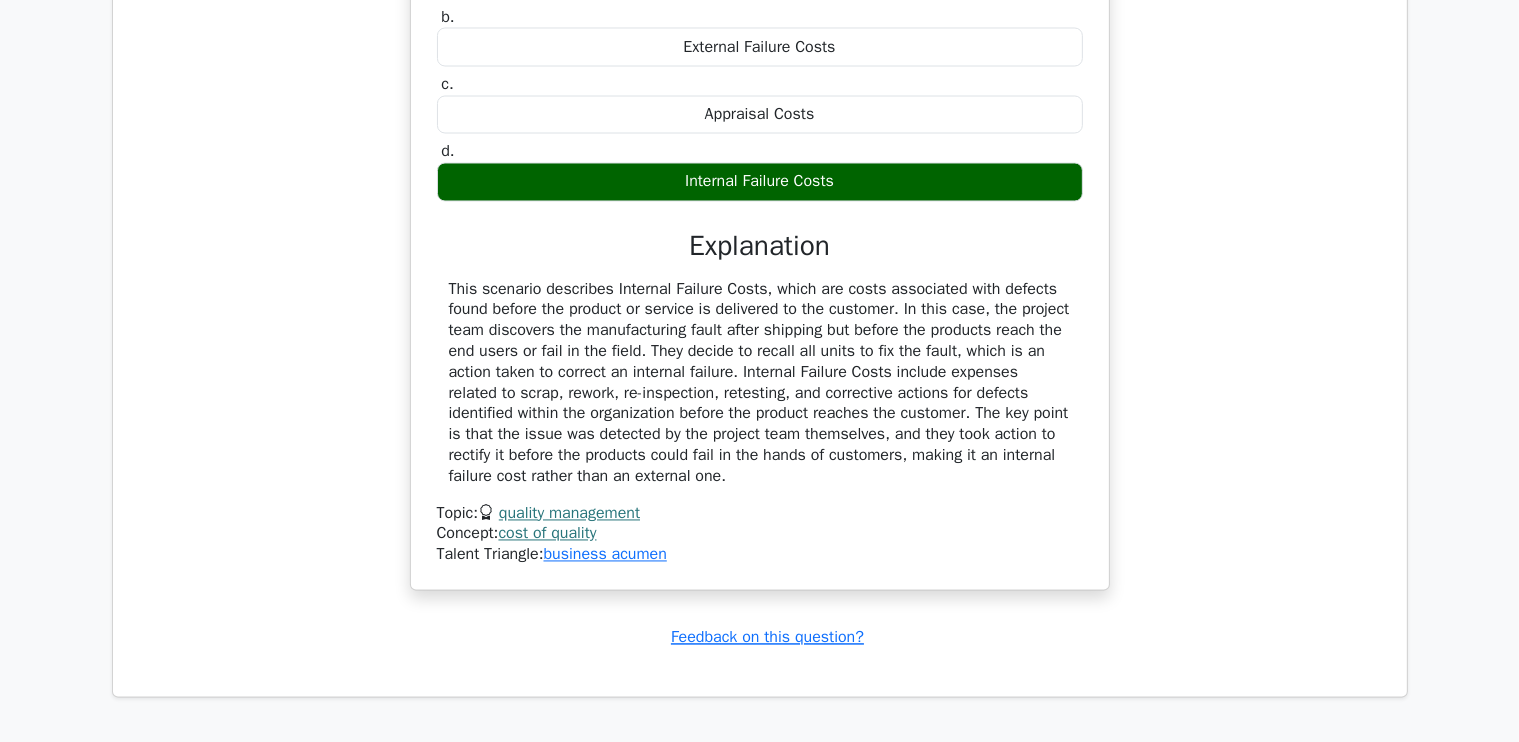 click on "cost of quality" at bounding box center [547, 534] 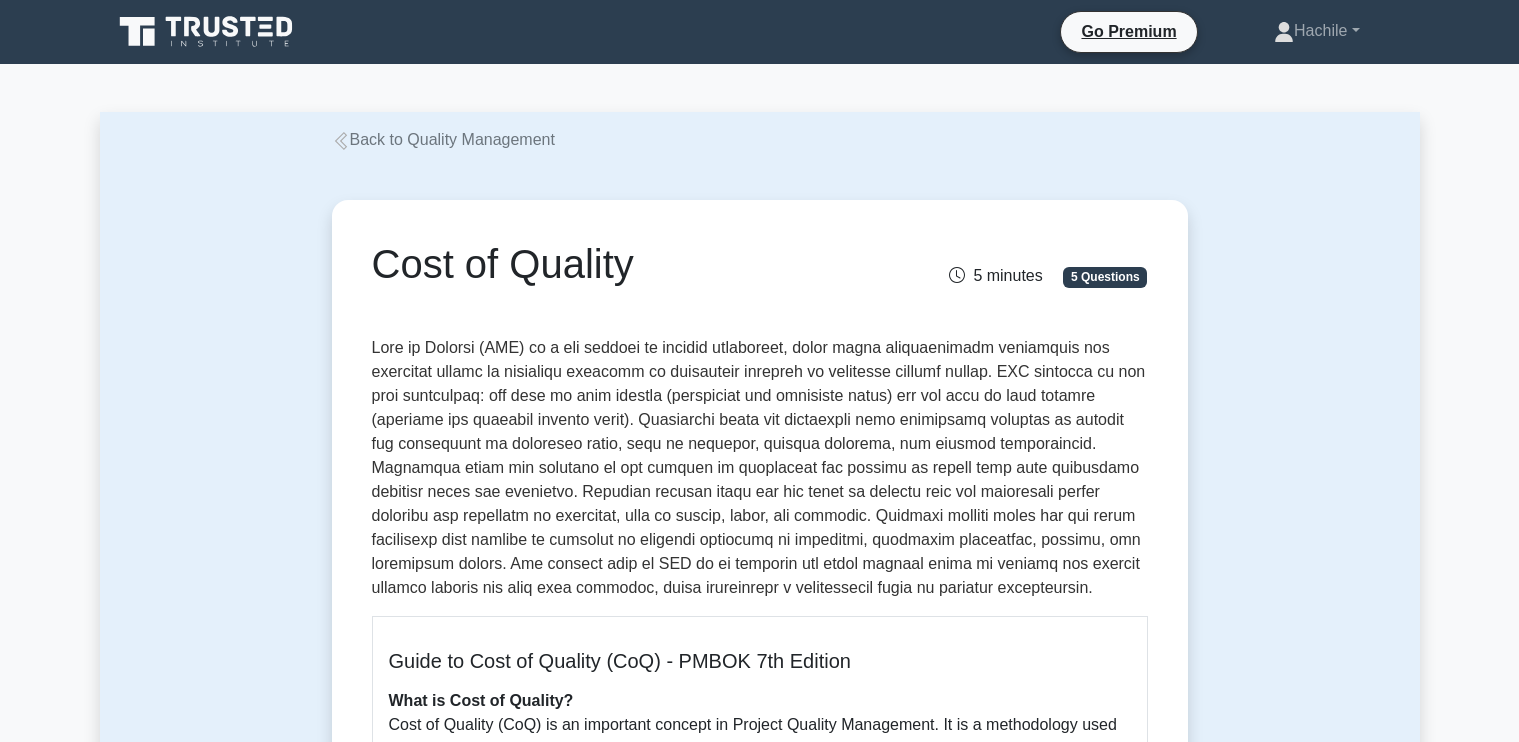 scroll, scrollTop: 0, scrollLeft: 0, axis: both 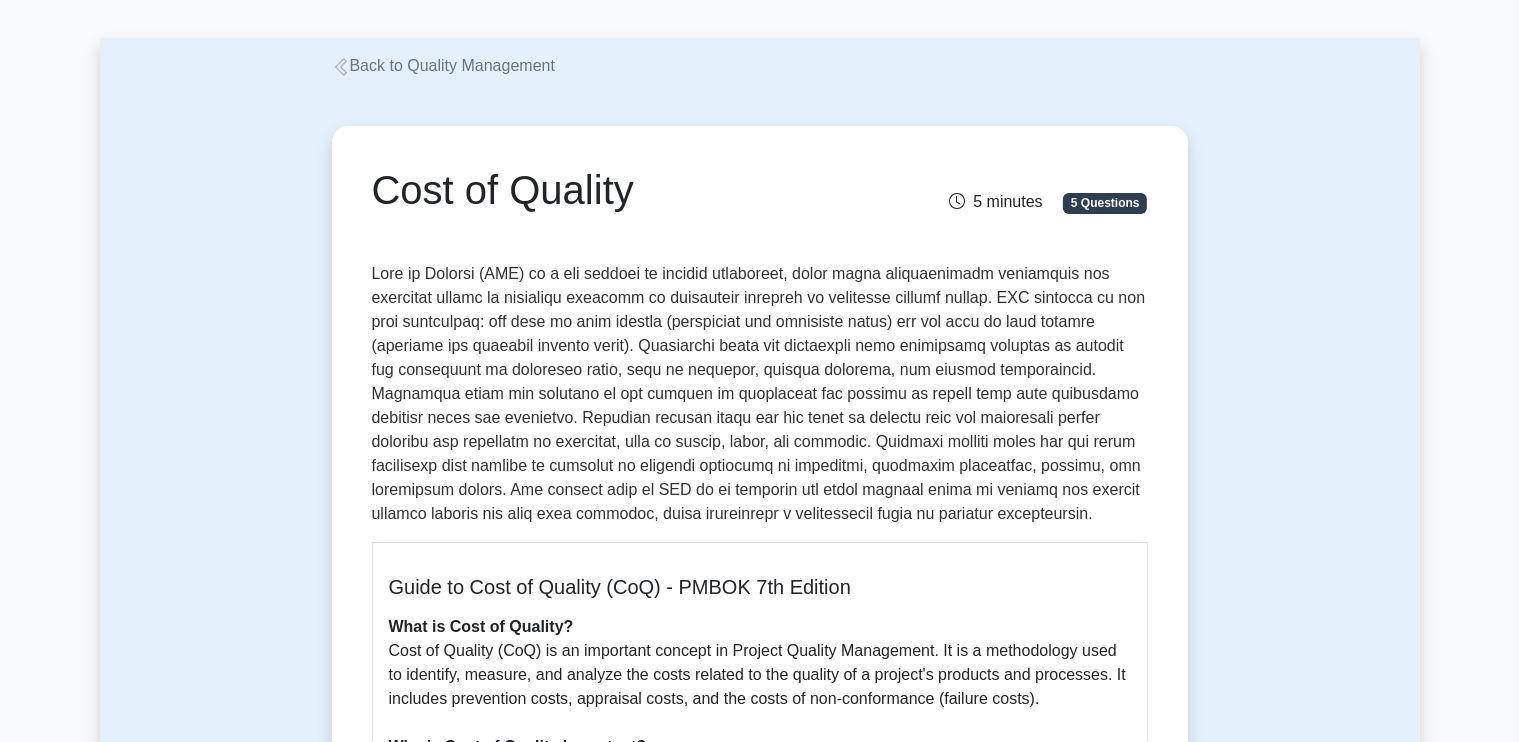 drag, startPoint x: 972, startPoint y: 326, endPoint x: 1501, endPoint y: 479, distance: 550.6814 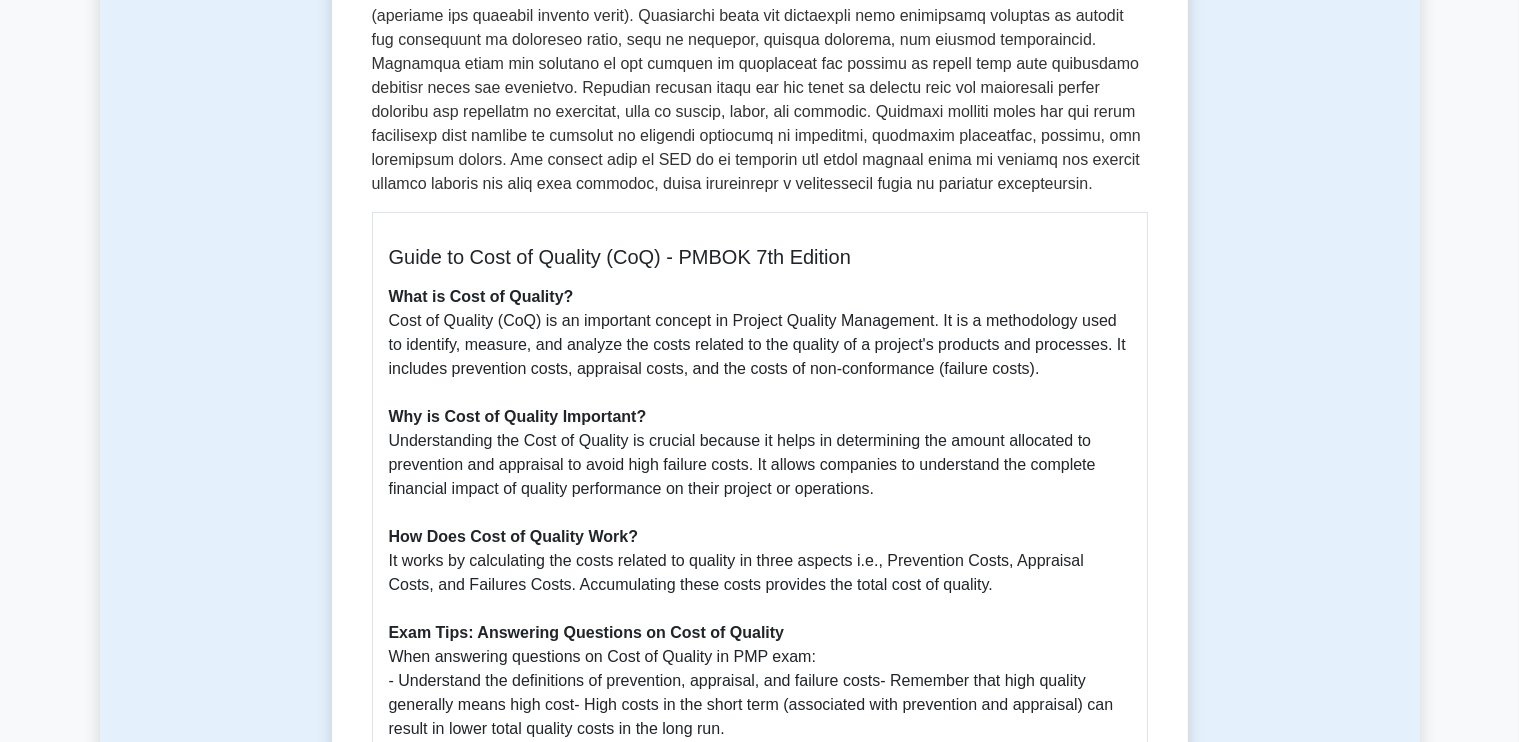 scroll, scrollTop: 0, scrollLeft: 0, axis: both 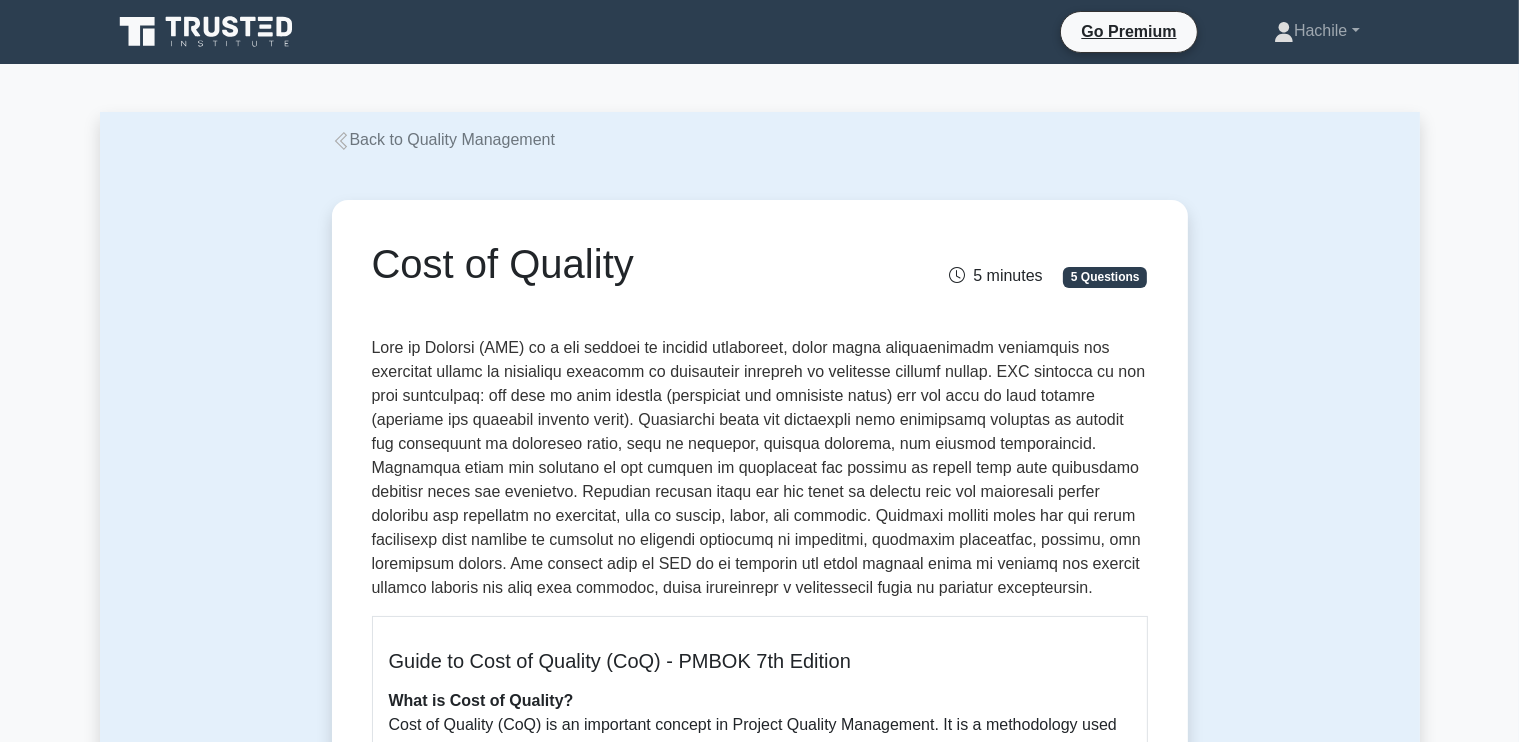 click on "Back to Quality Management" at bounding box center [443, 139] 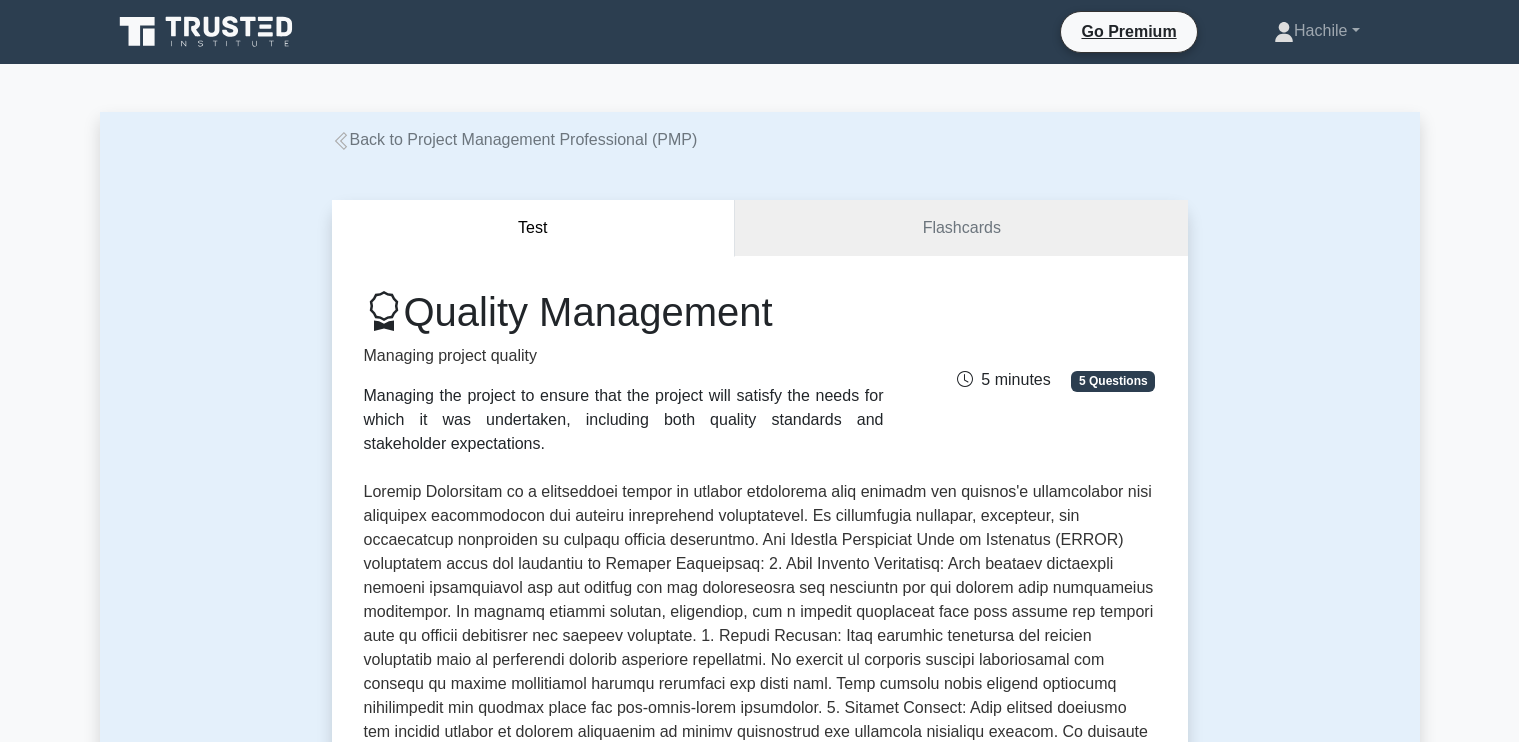 scroll, scrollTop: 0, scrollLeft: 0, axis: both 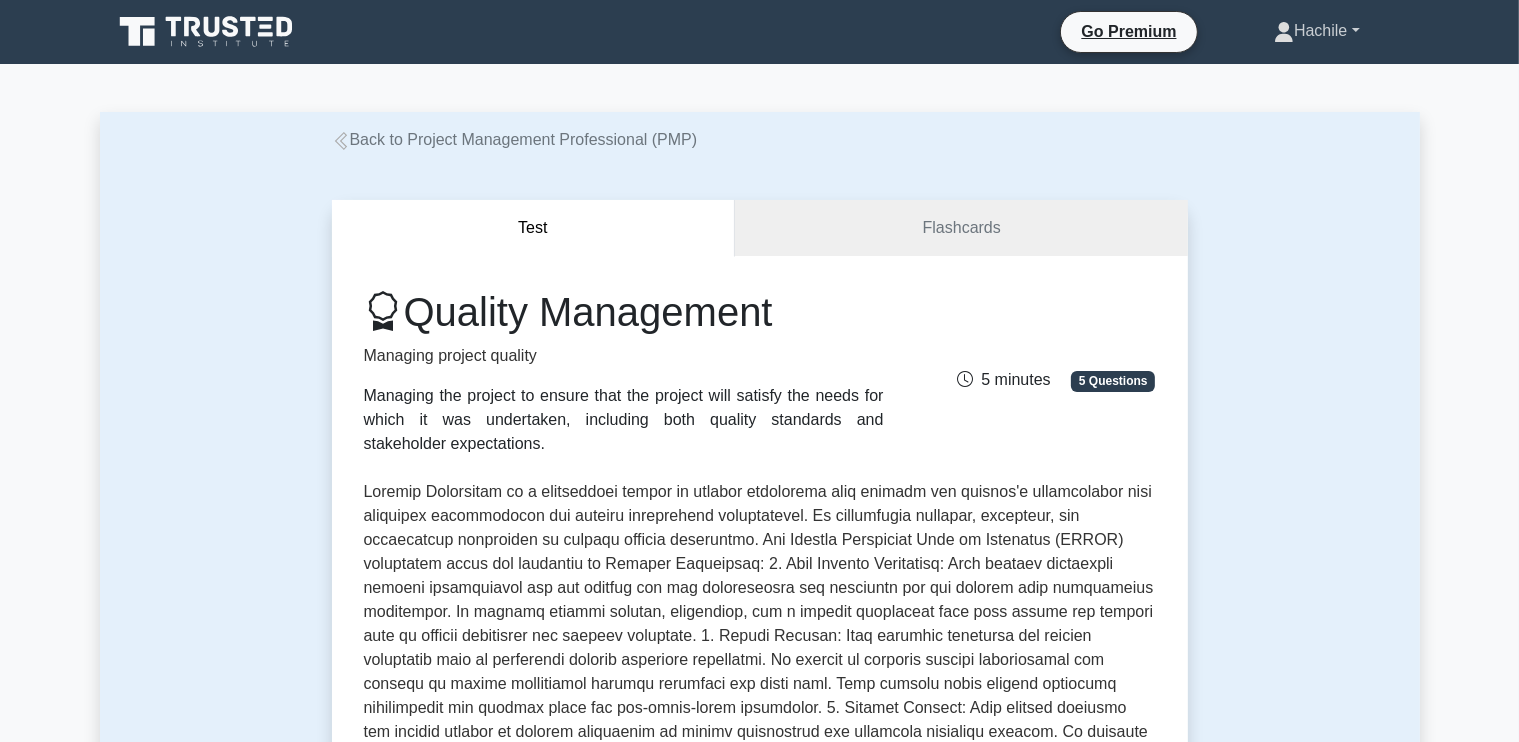 click on "Hachile" at bounding box center (1316, 31) 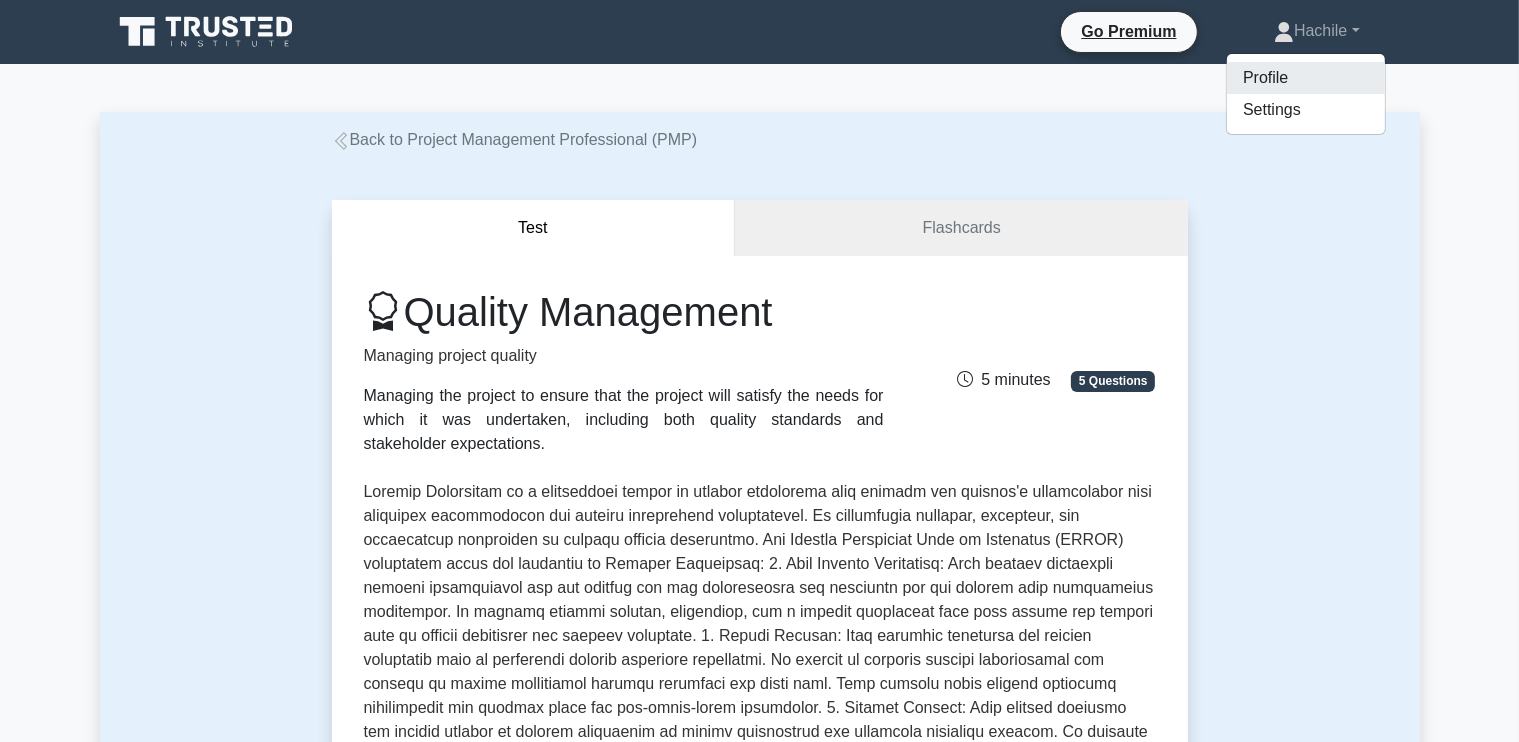 click on "Profile" at bounding box center [1306, 78] 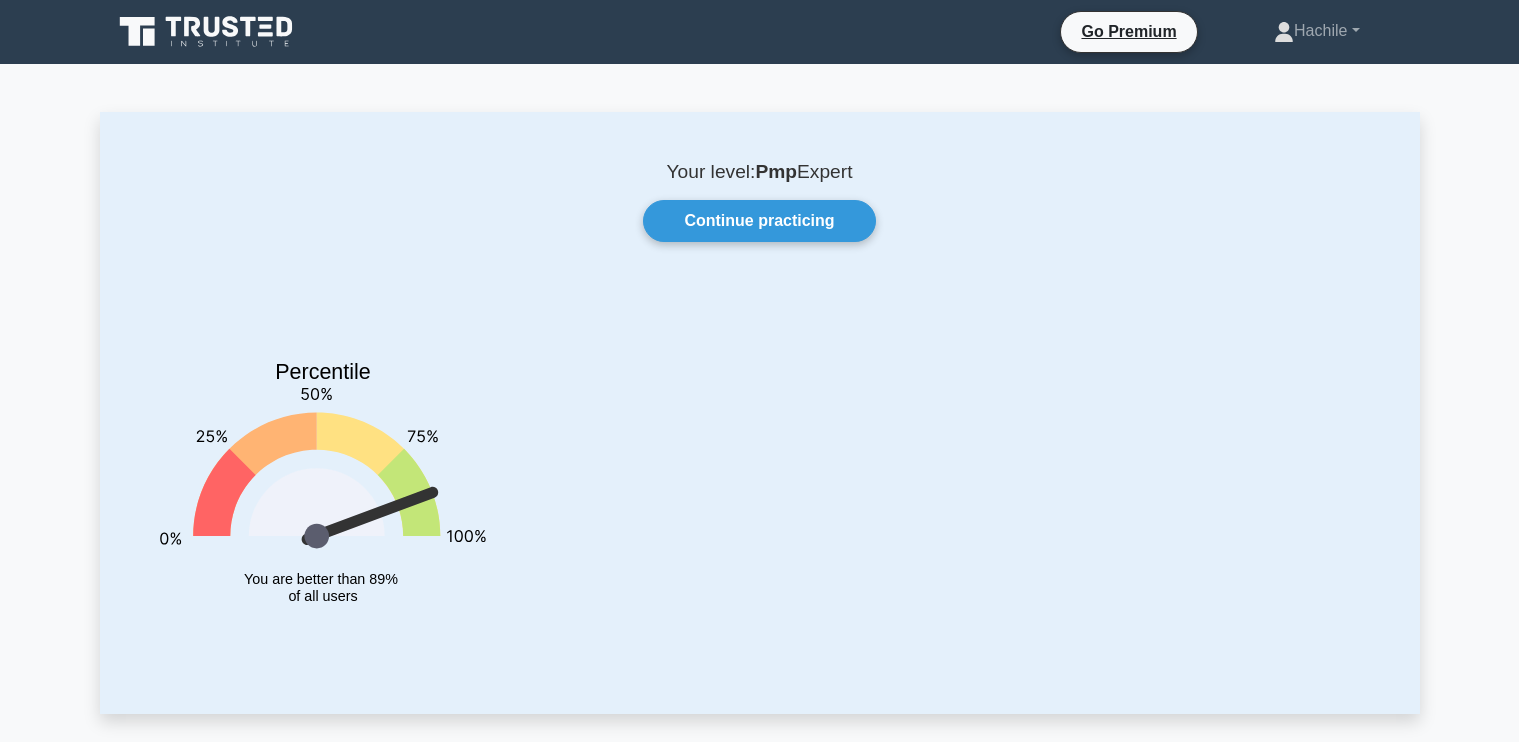 scroll, scrollTop: 0, scrollLeft: 0, axis: both 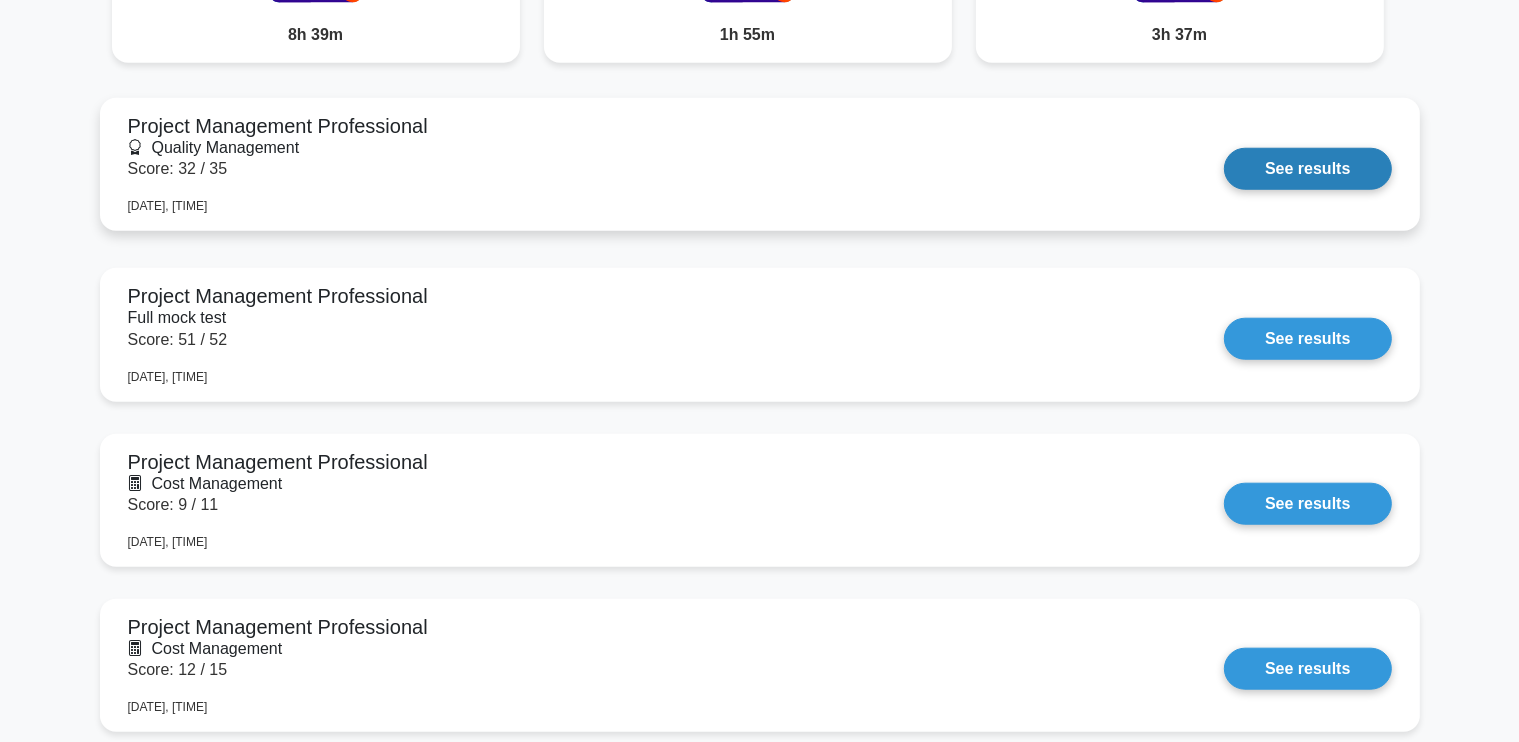 click on "See results" at bounding box center (1307, 169) 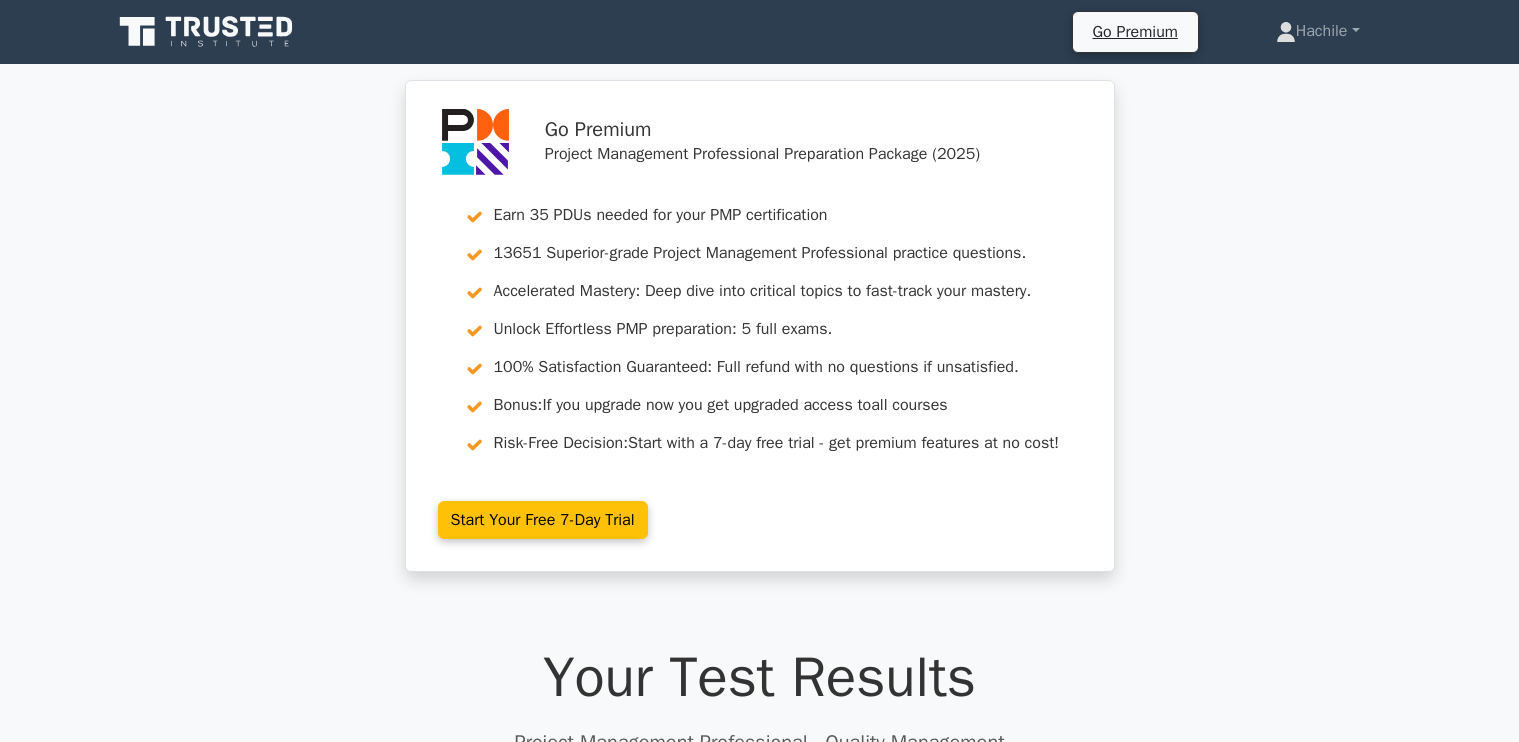 scroll, scrollTop: 0, scrollLeft: 0, axis: both 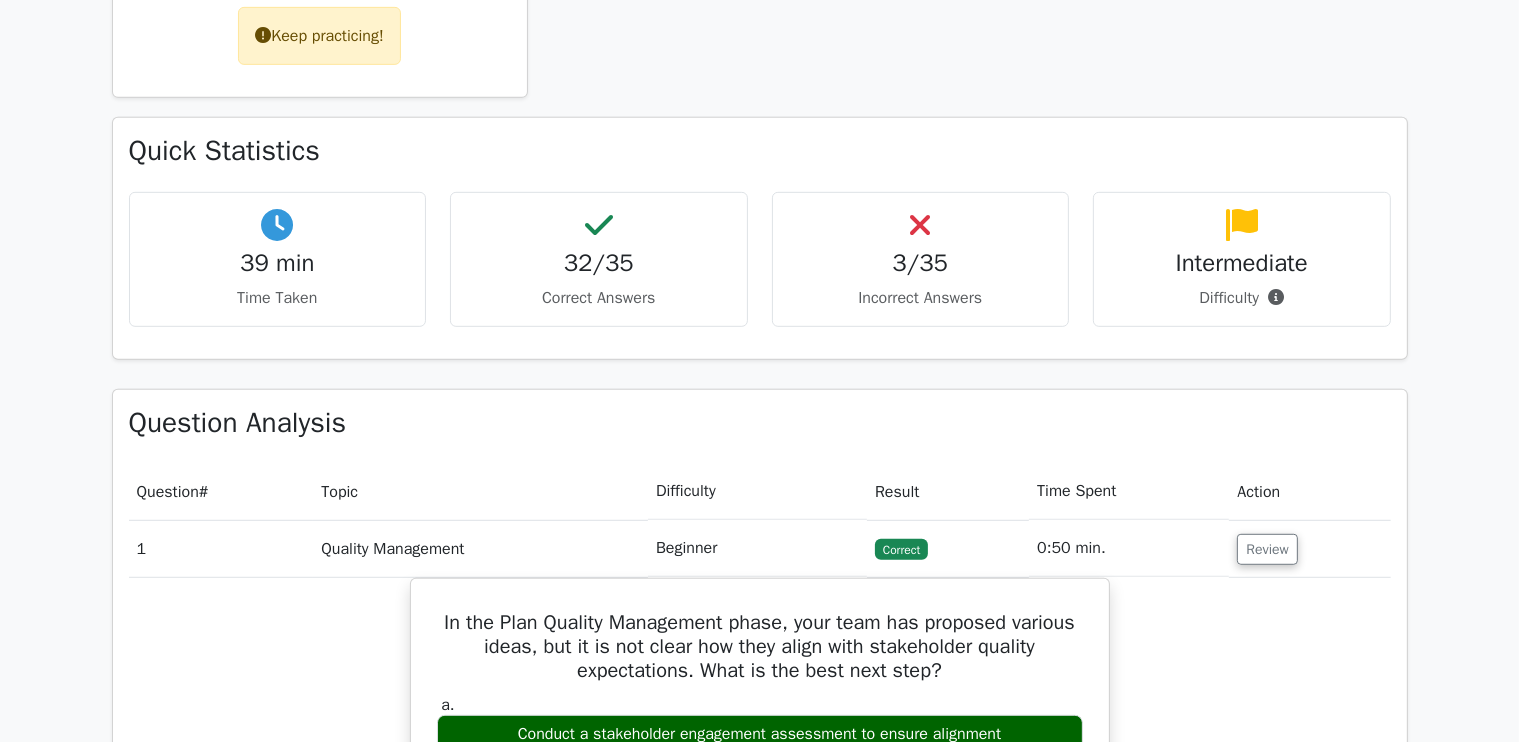 click on "Review" at bounding box center (1267, 549) 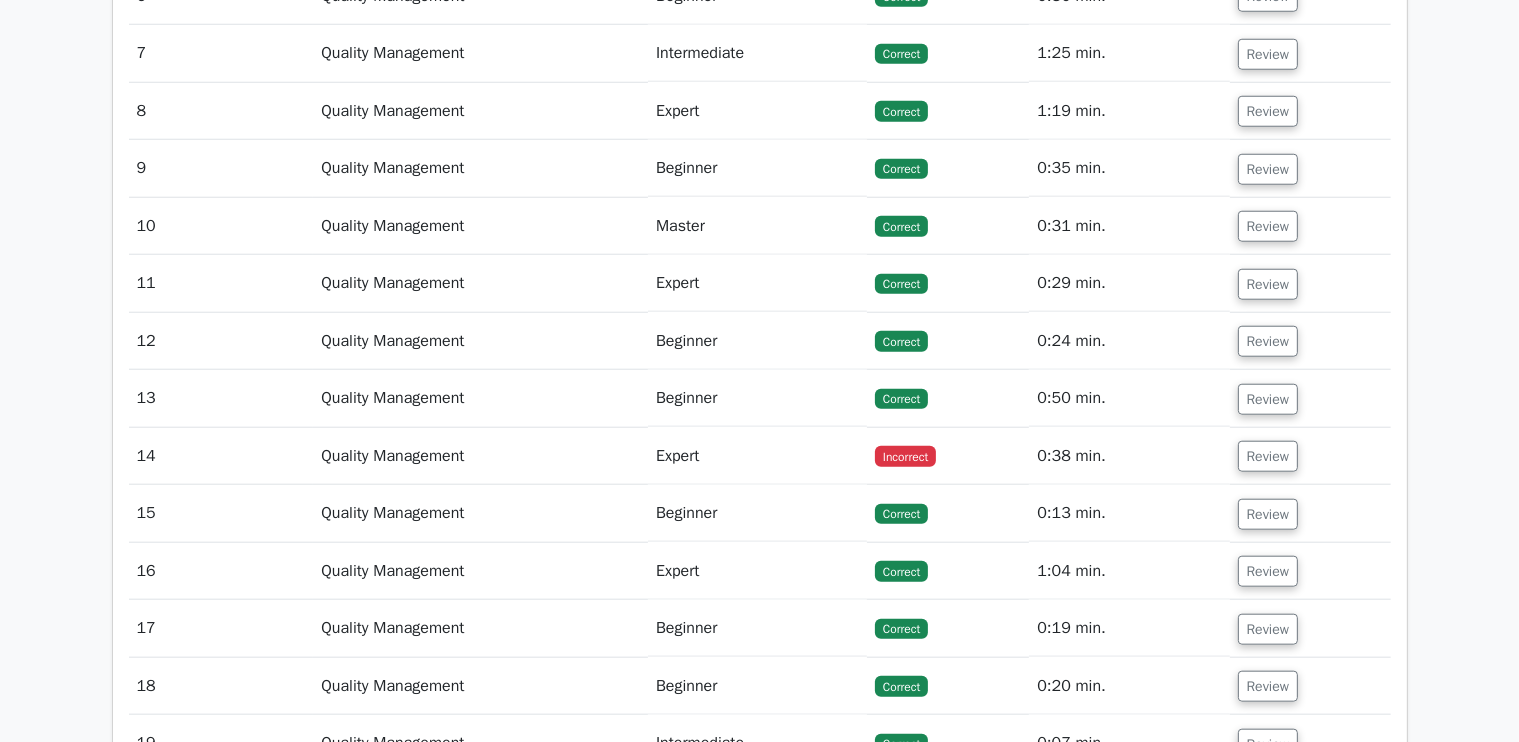 scroll, scrollTop: 1864, scrollLeft: 0, axis: vertical 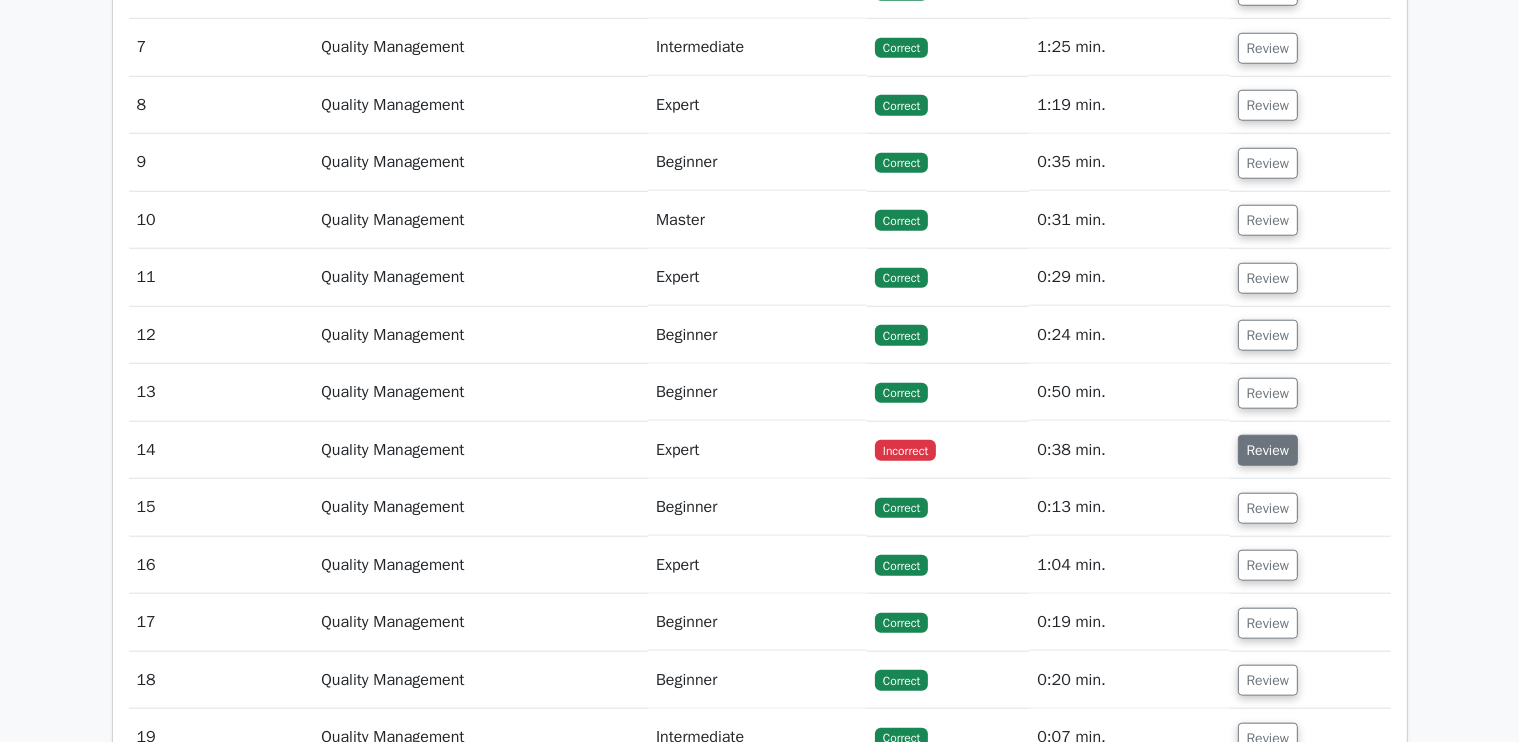 click on "Review" at bounding box center (1268, 450) 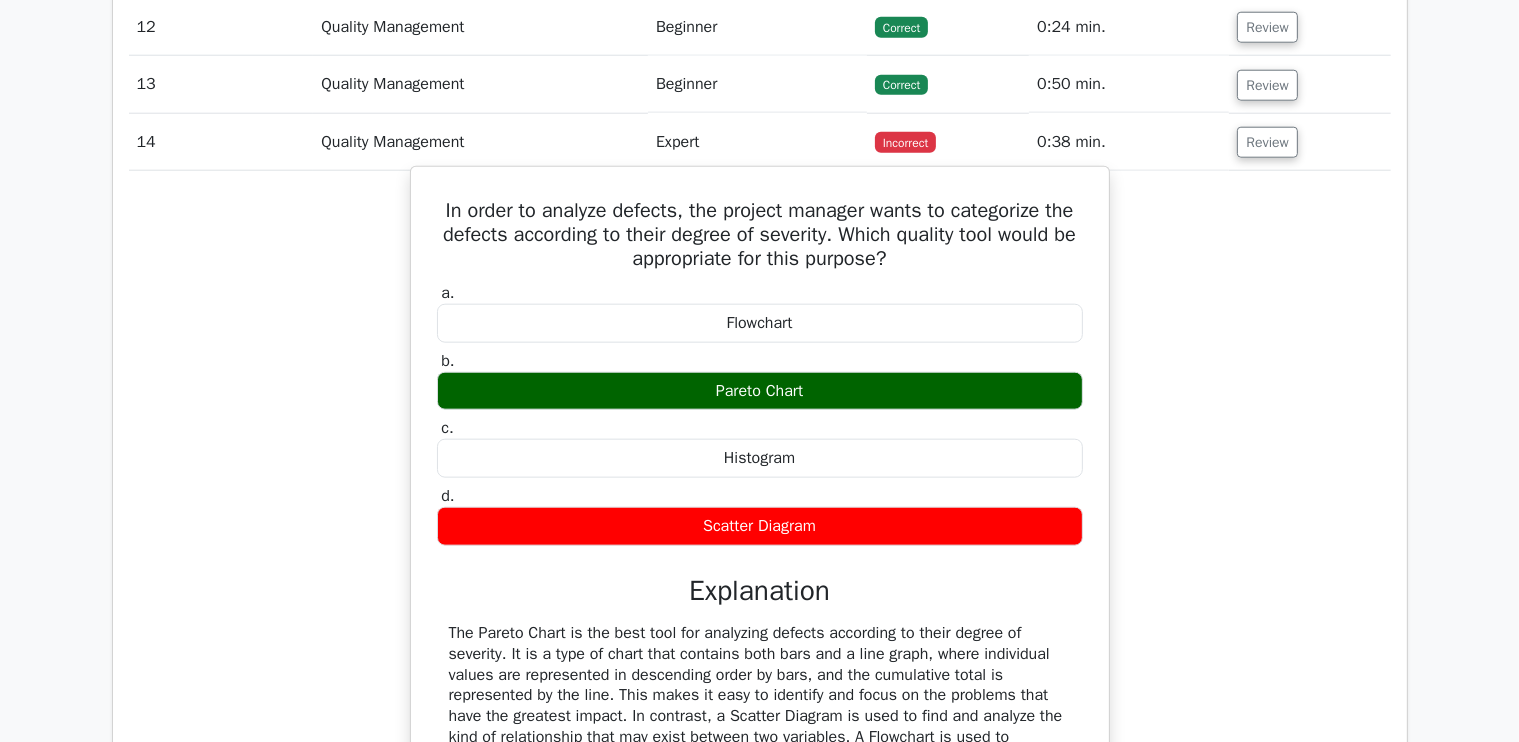scroll, scrollTop: 2160, scrollLeft: 0, axis: vertical 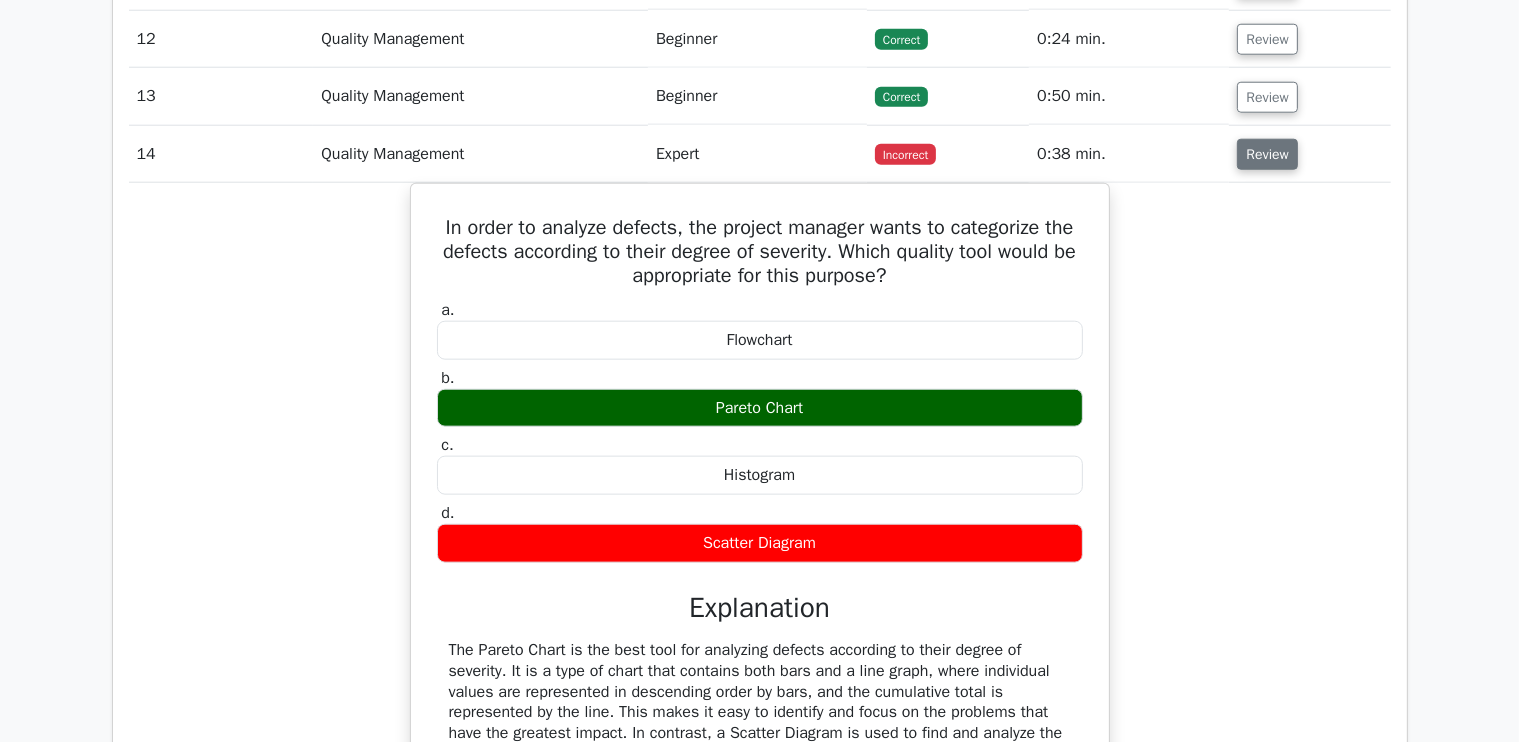 click on "Review" at bounding box center [1267, 154] 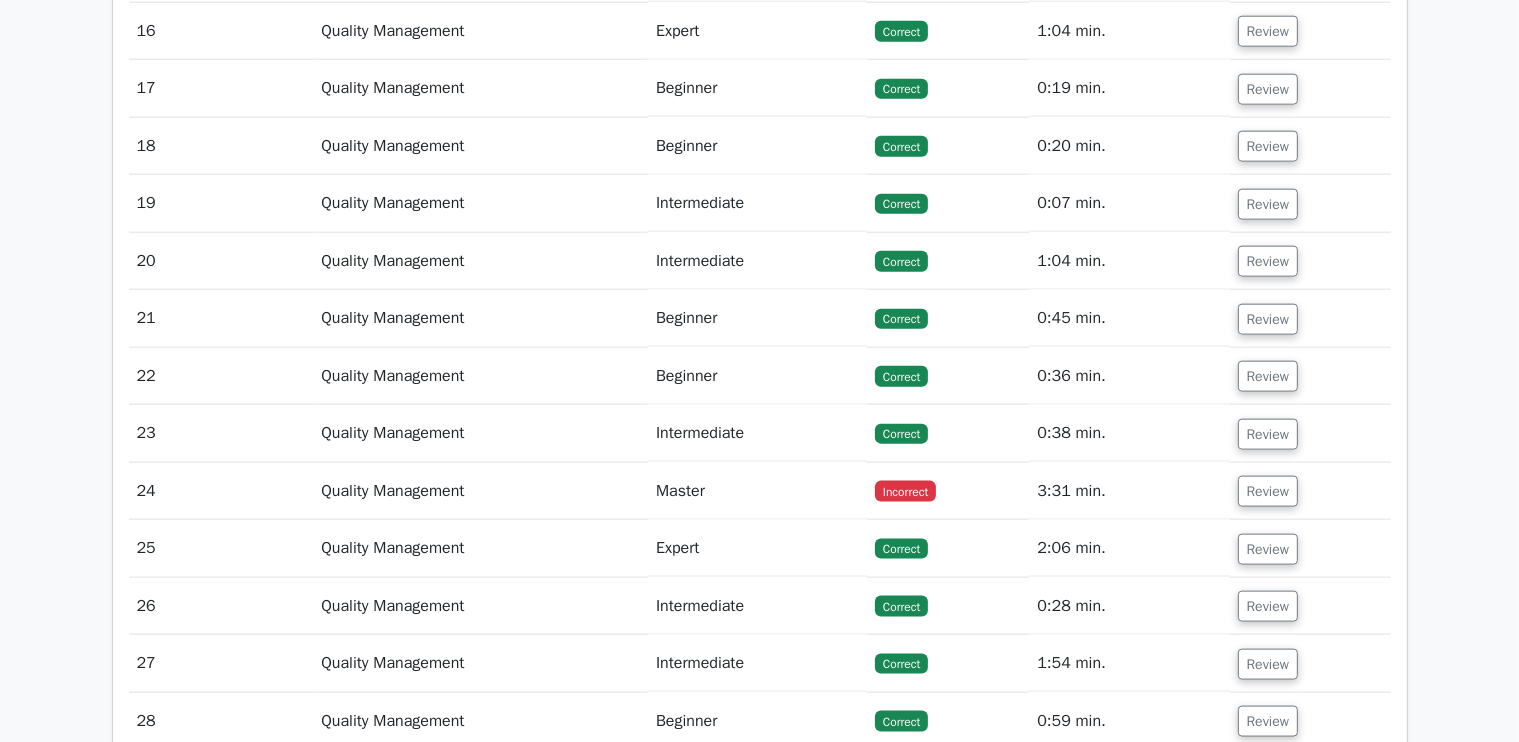 scroll, scrollTop: 2400, scrollLeft: 0, axis: vertical 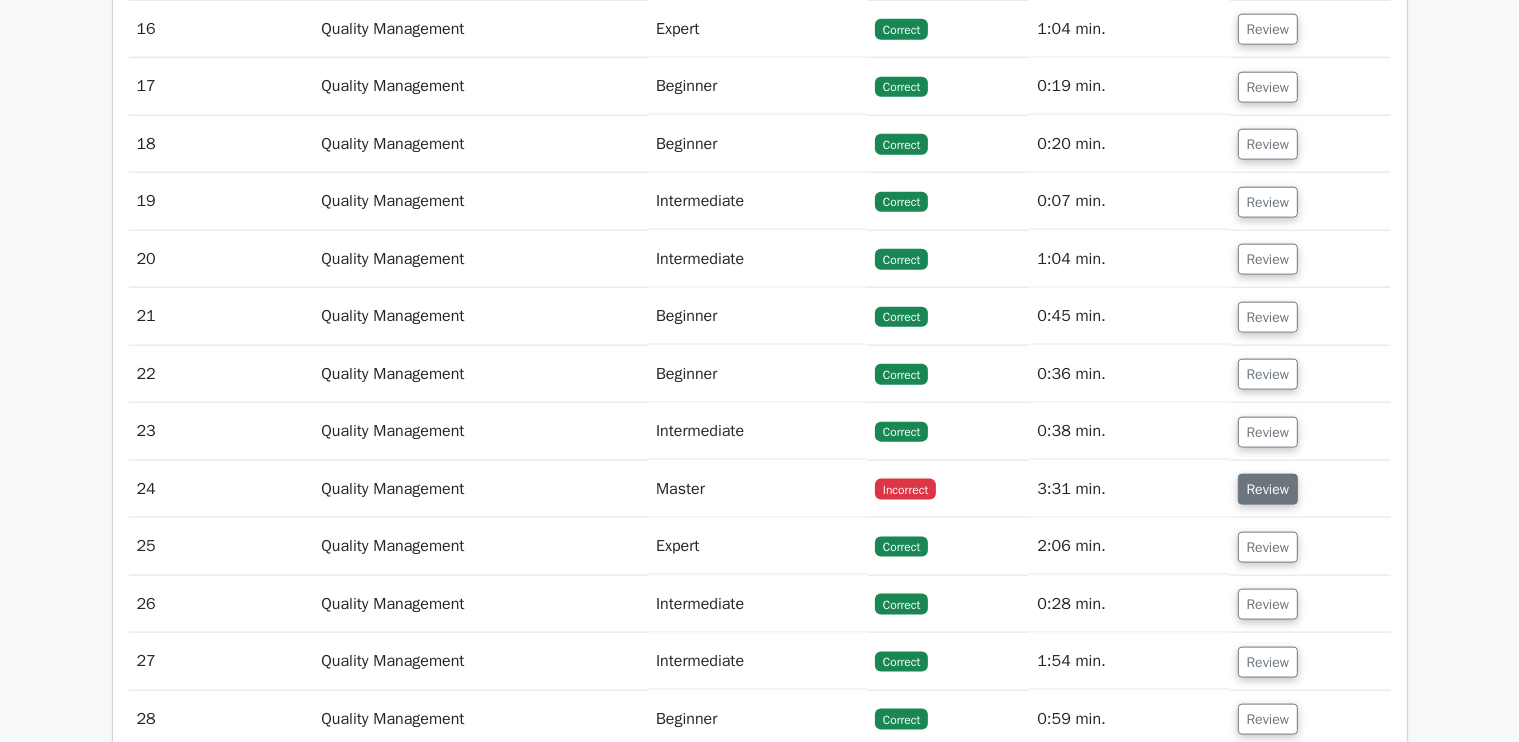 click on "Review" at bounding box center [1268, 489] 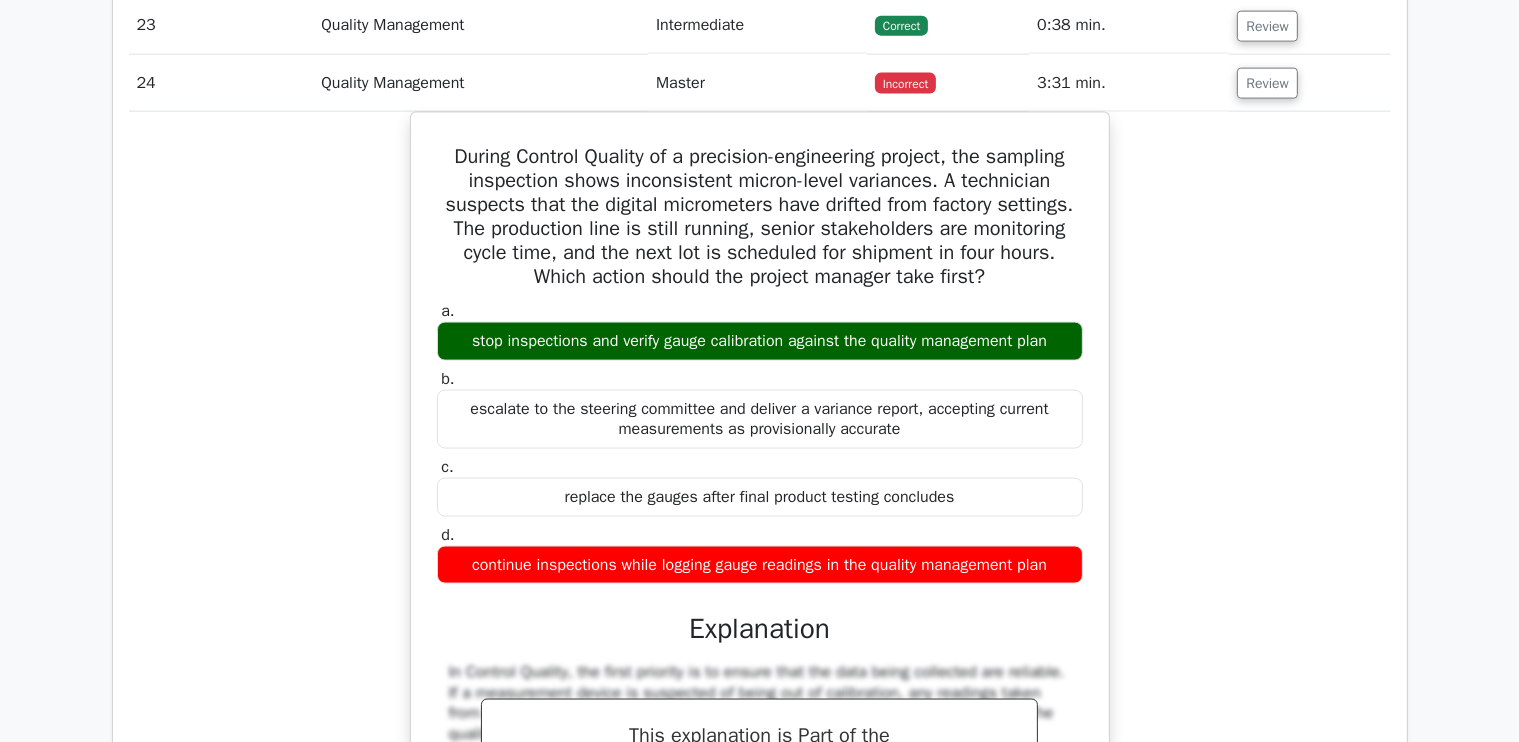 scroll, scrollTop: 2804, scrollLeft: 0, axis: vertical 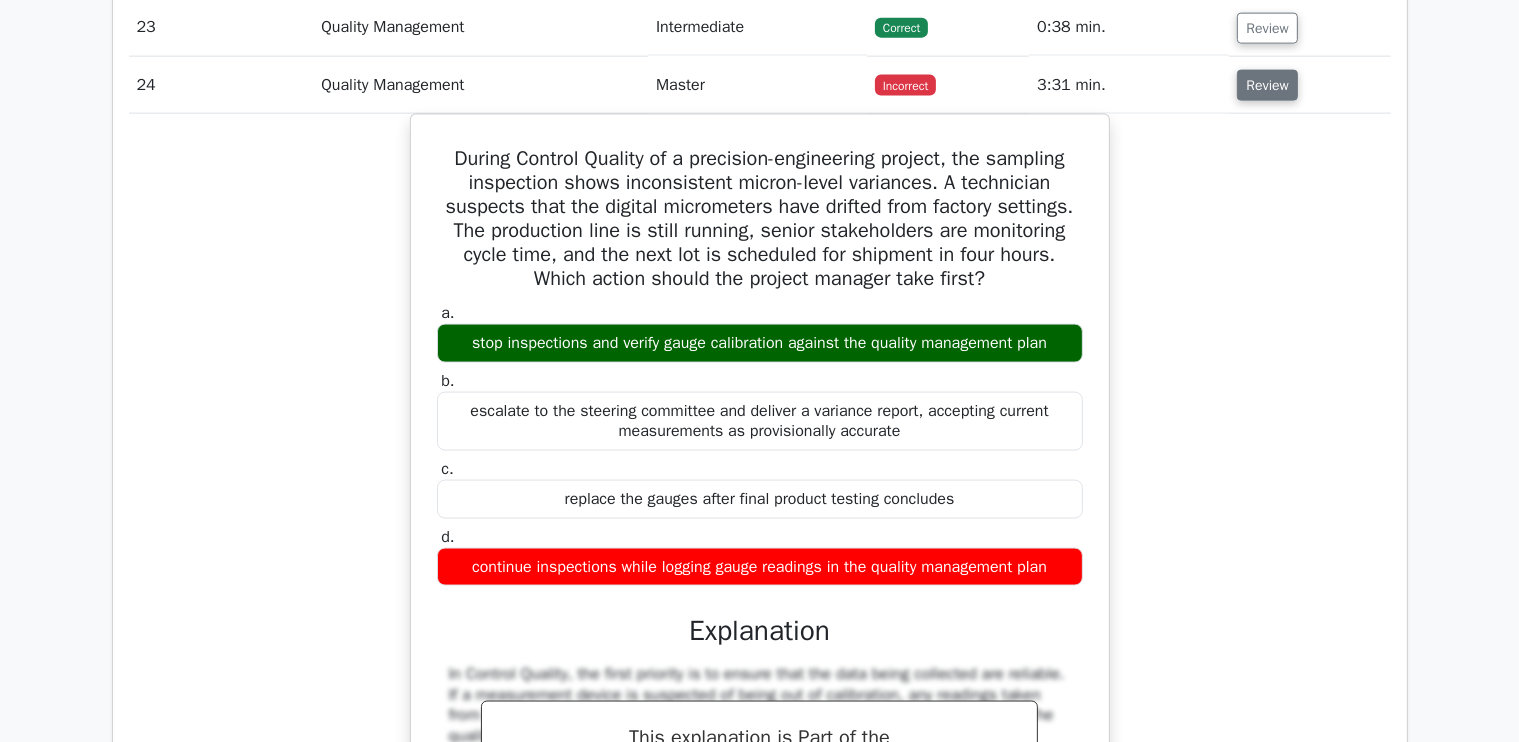 click on "Review" at bounding box center (1267, 85) 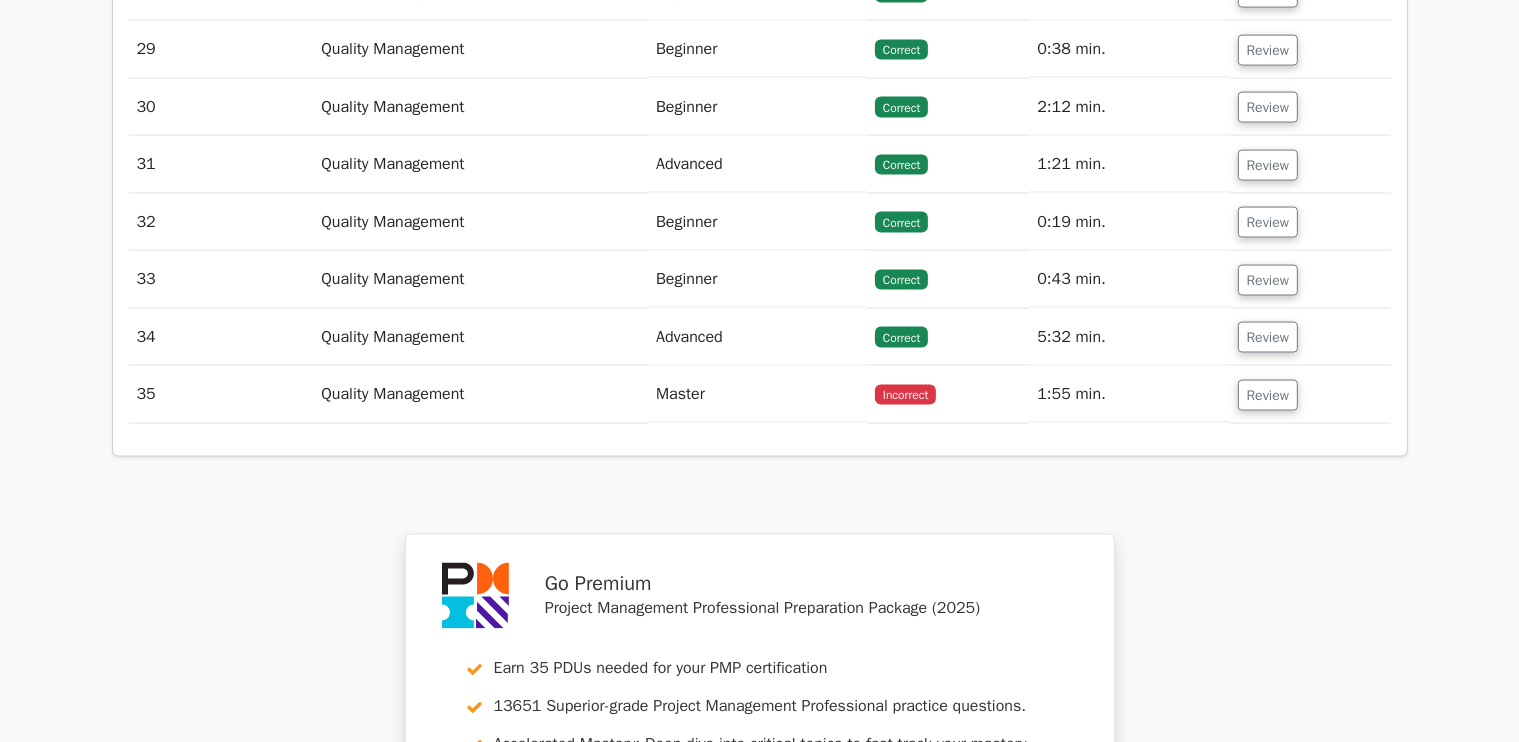 scroll, scrollTop: 3140, scrollLeft: 0, axis: vertical 